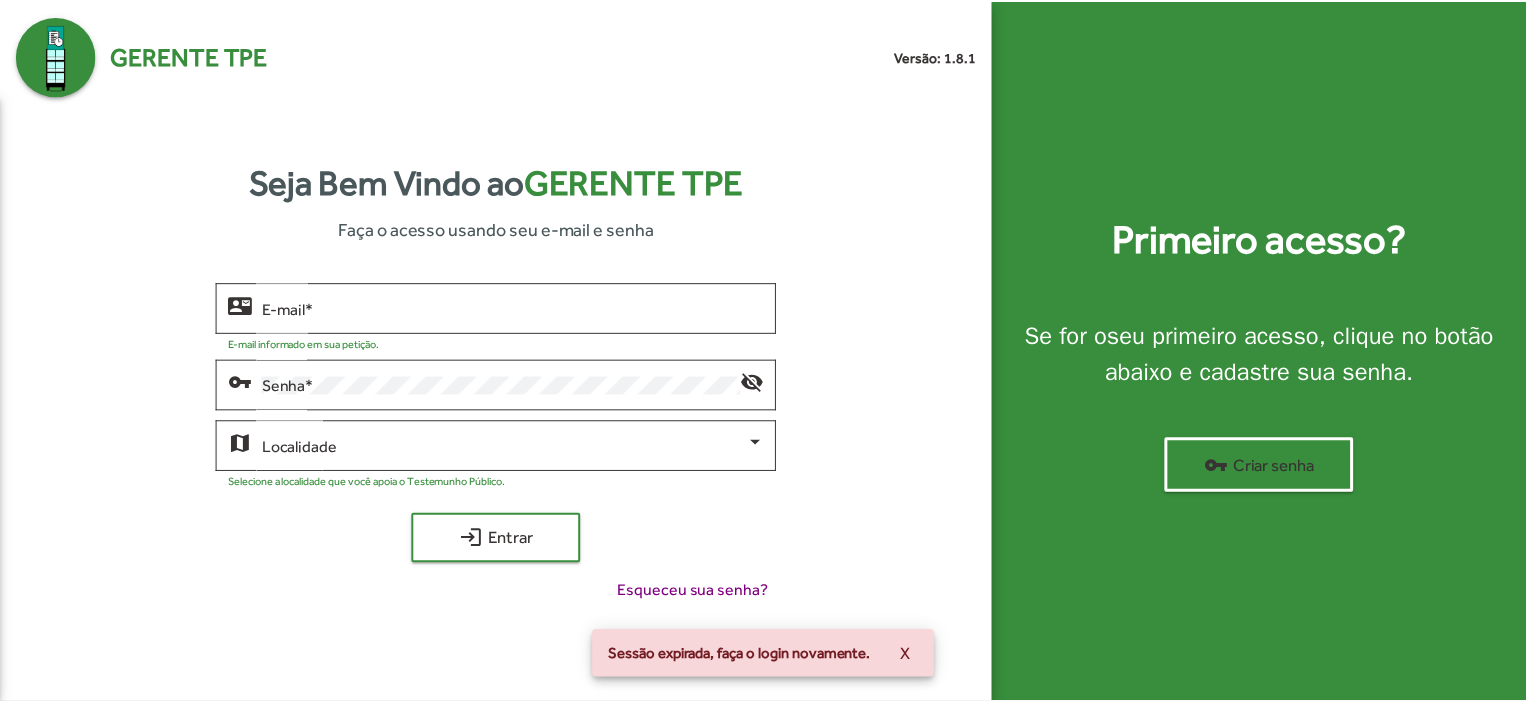scroll, scrollTop: 0, scrollLeft: 0, axis: both 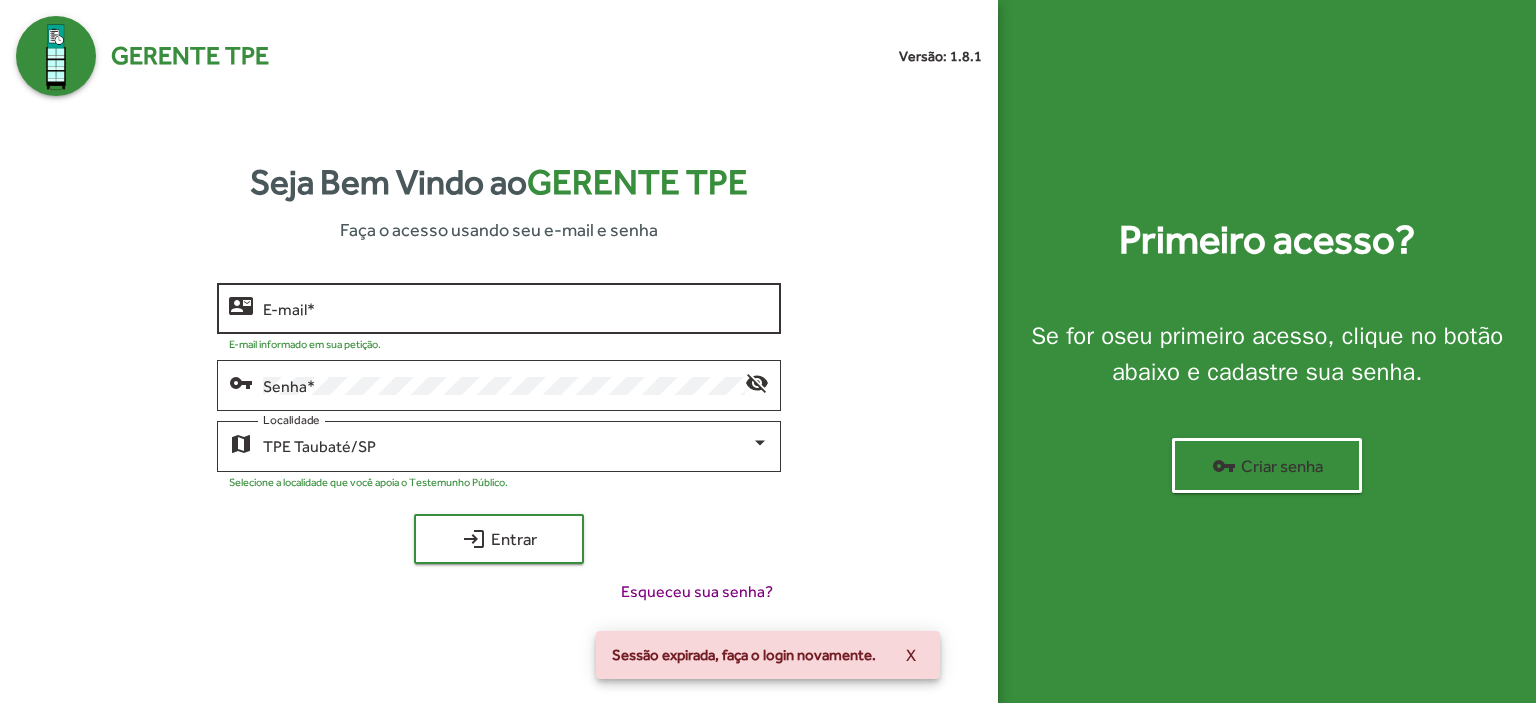 click on "E-mail   *" at bounding box center (516, 309) 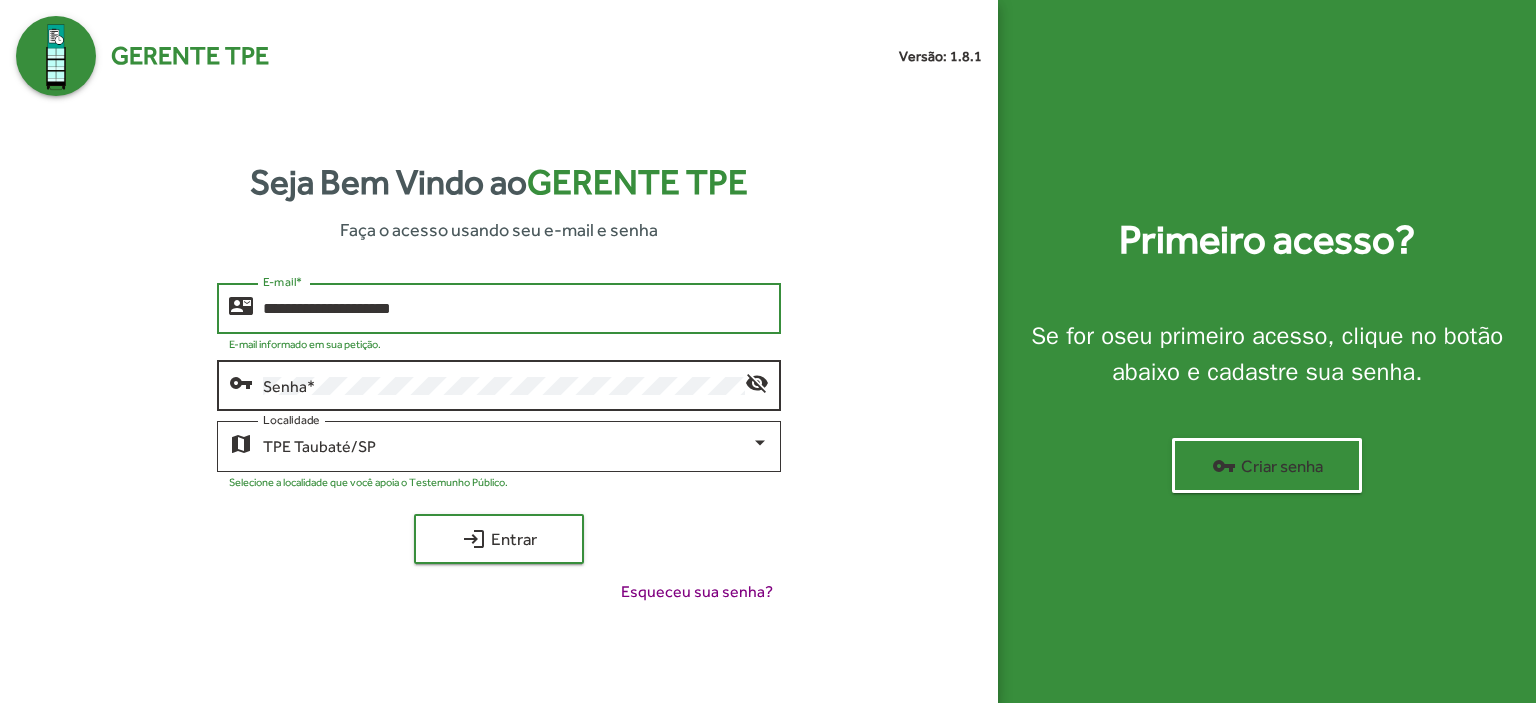 type on "**********" 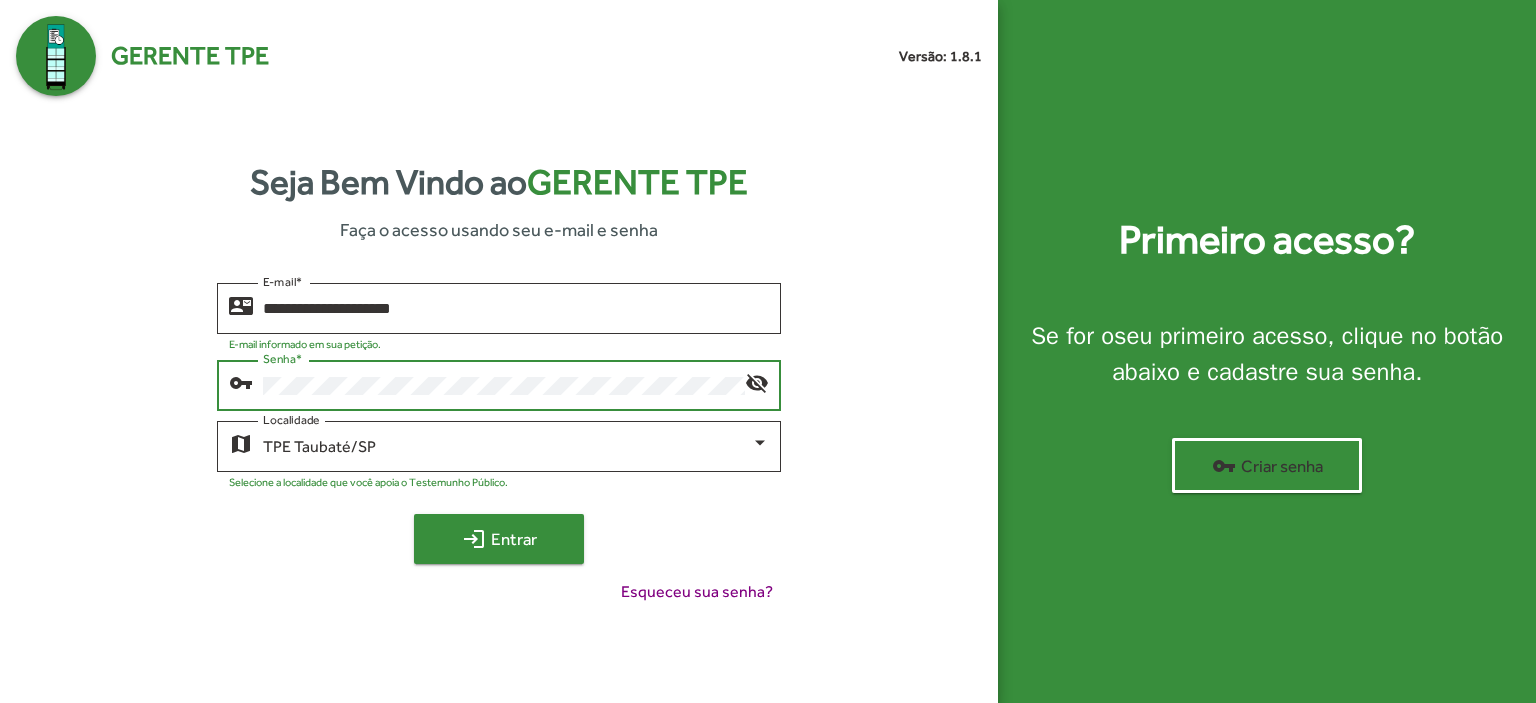 click on "login  Entrar" 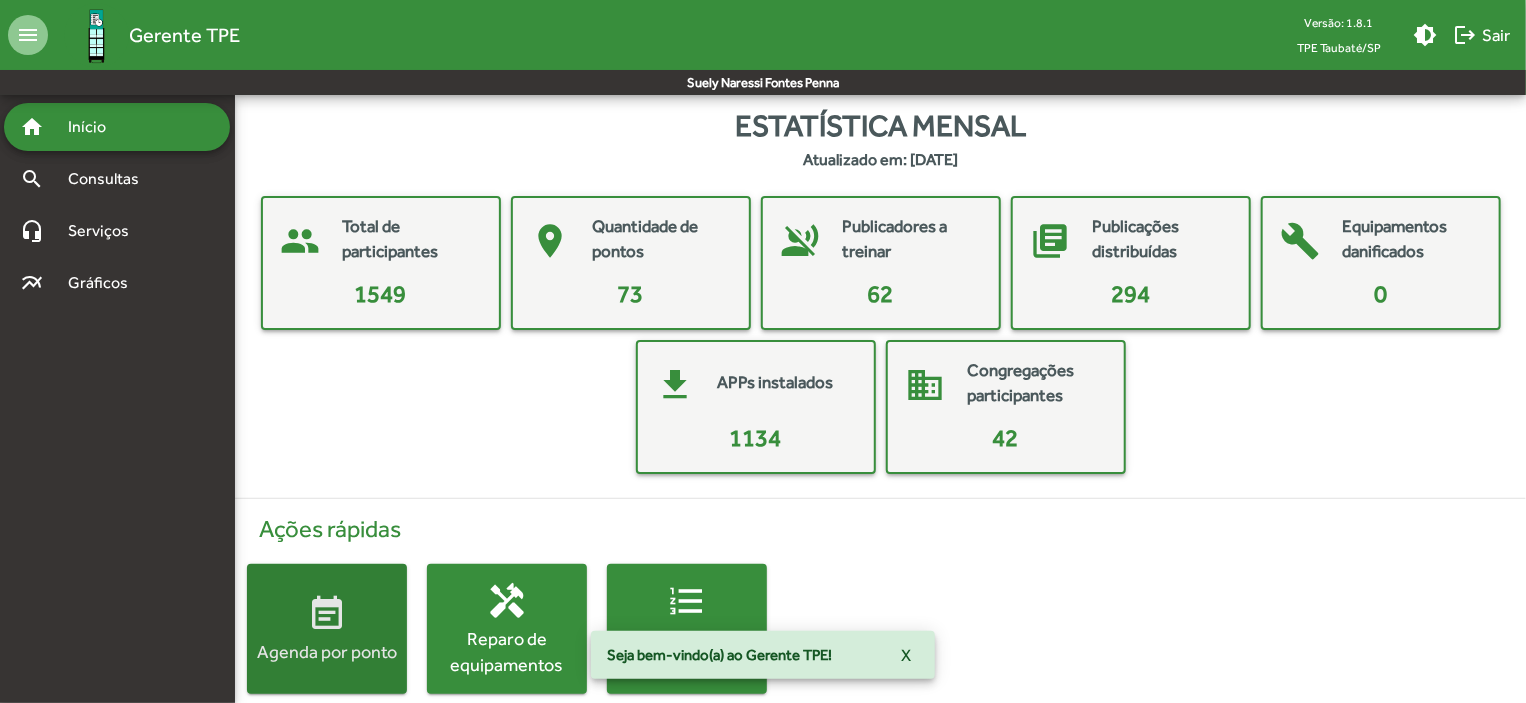click on "event_note" 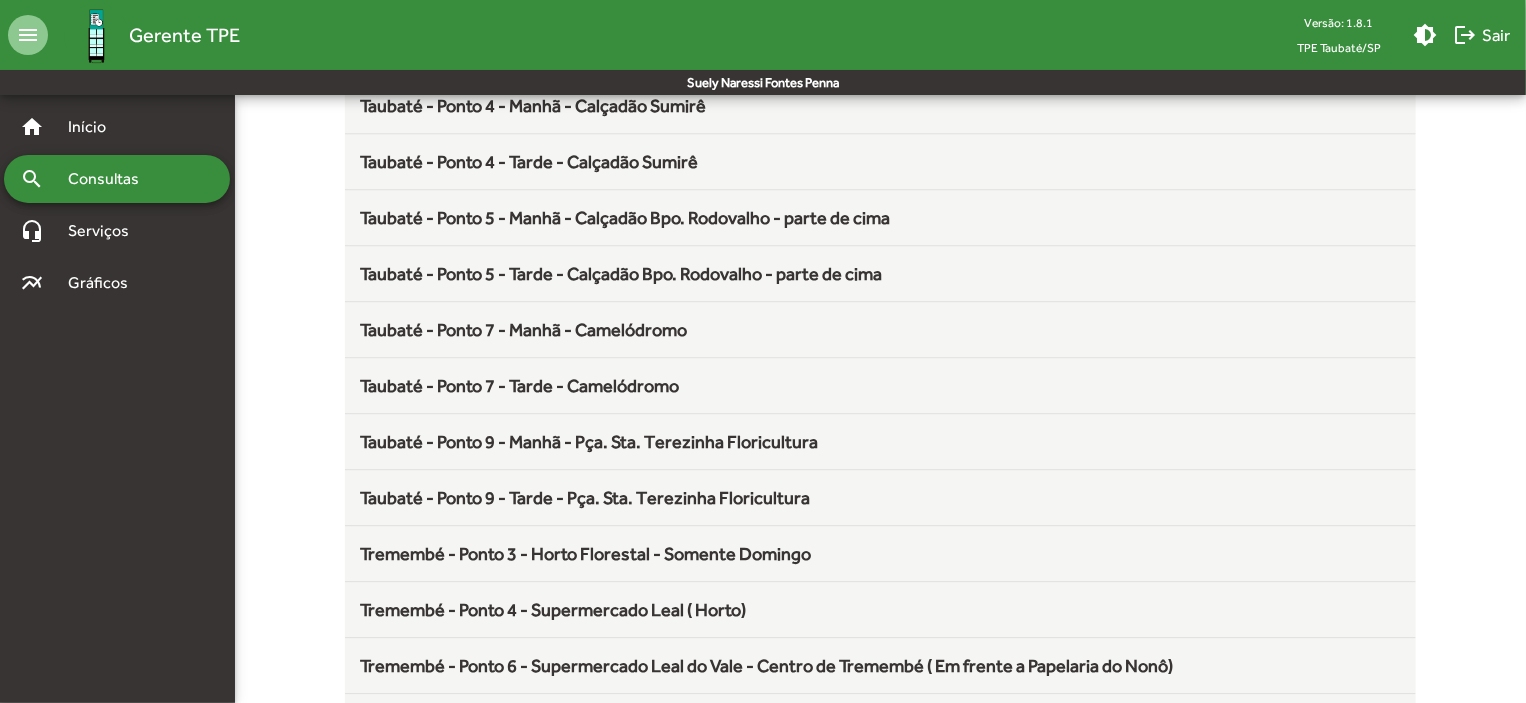 scroll, scrollTop: 2636, scrollLeft: 0, axis: vertical 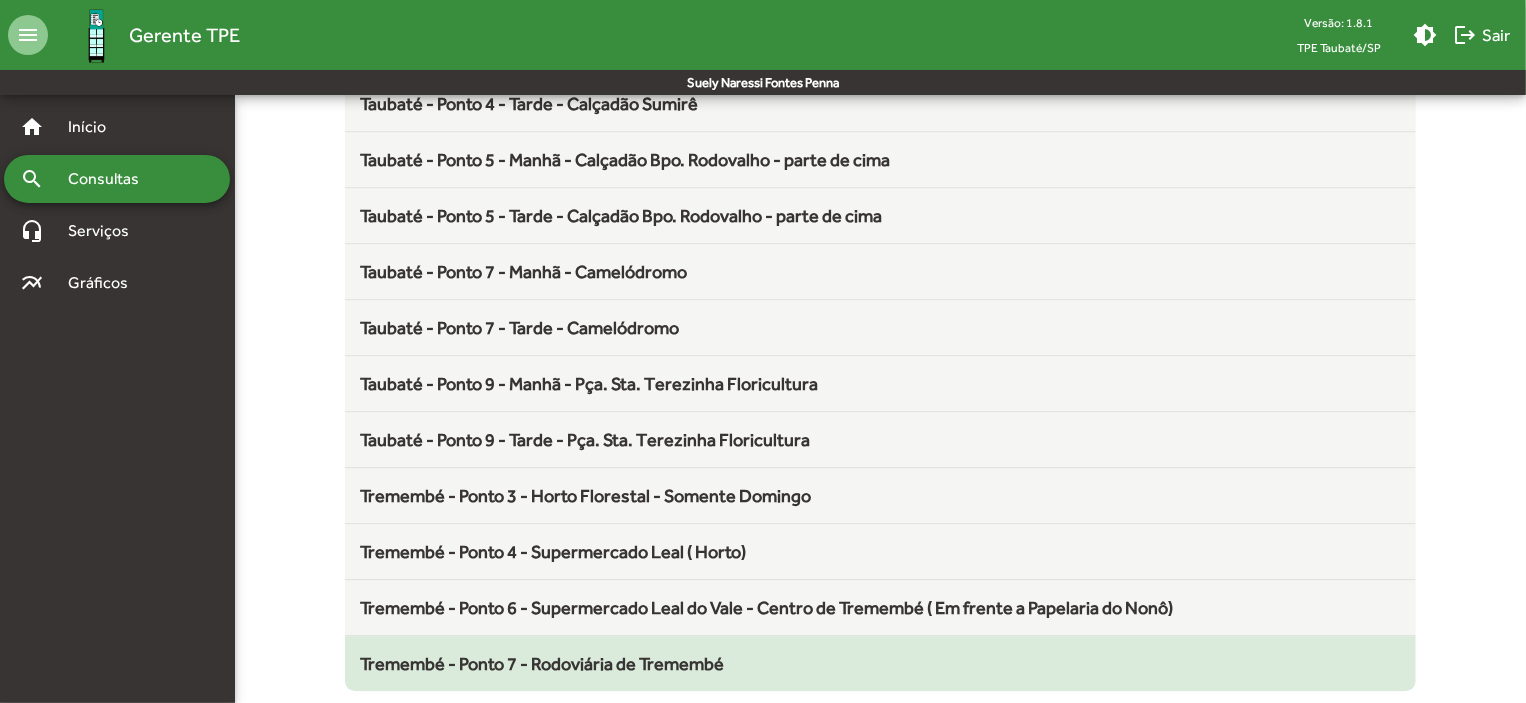 click on "Tremembé - Ponto 7 - Rodoviária de Tremembé" 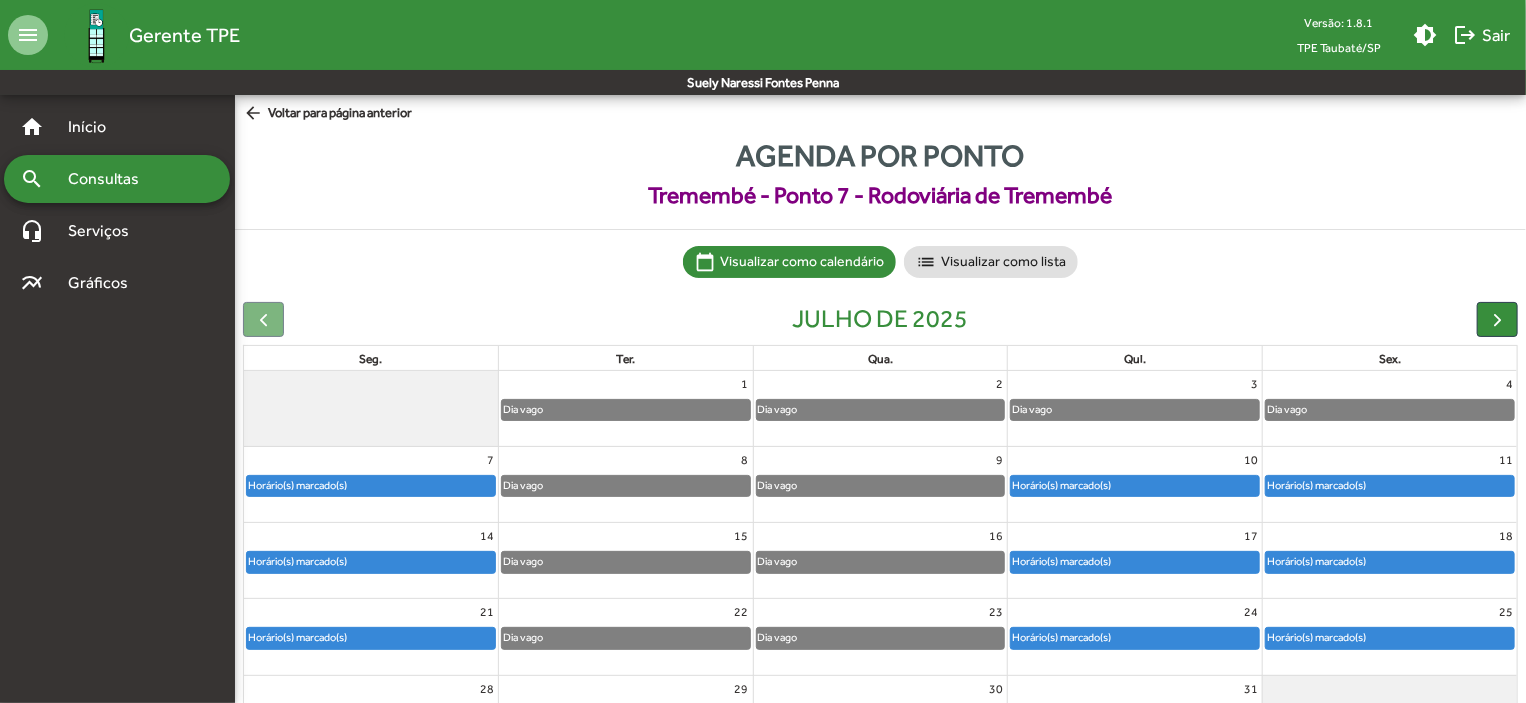 click on "Horário(s) marcado(s)" 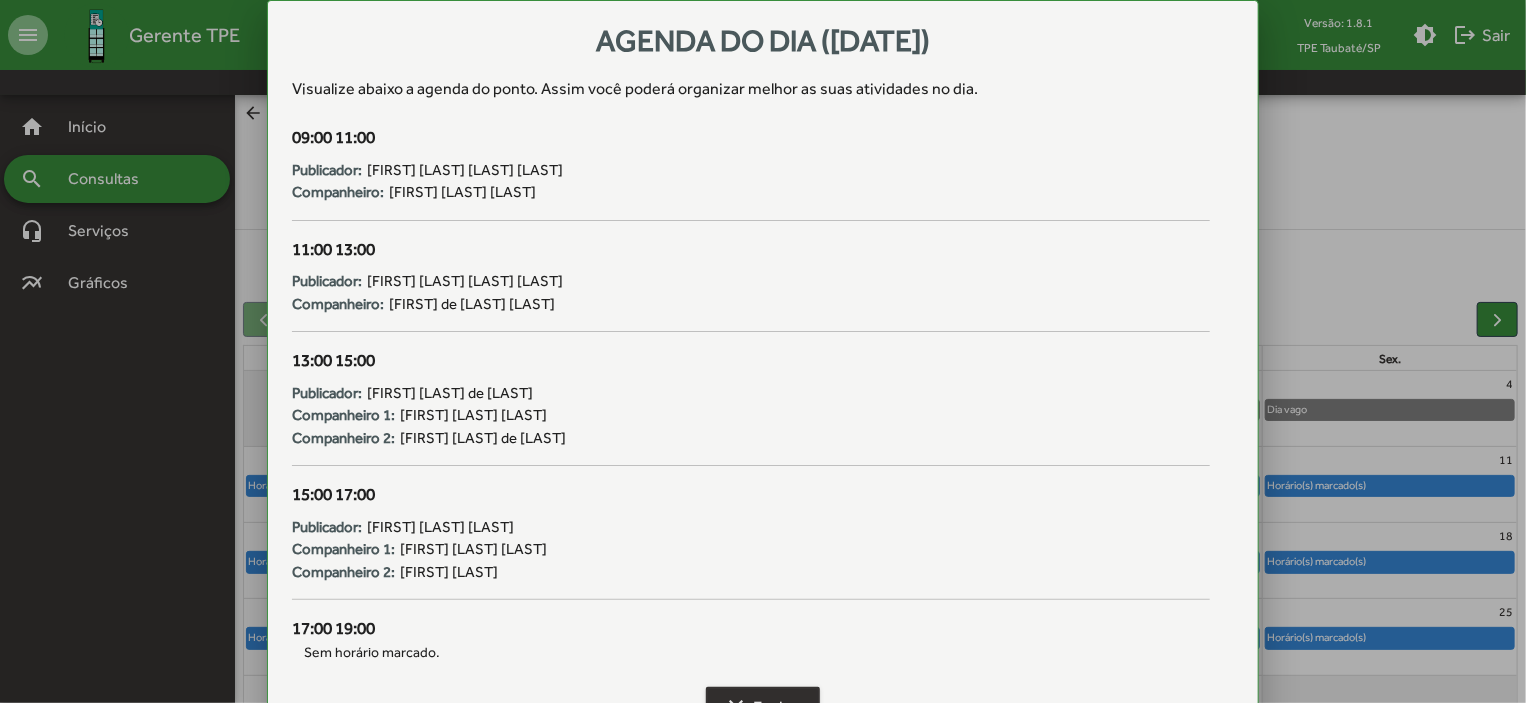 click on "clear  Fechar" at bounding box center (763, 707) 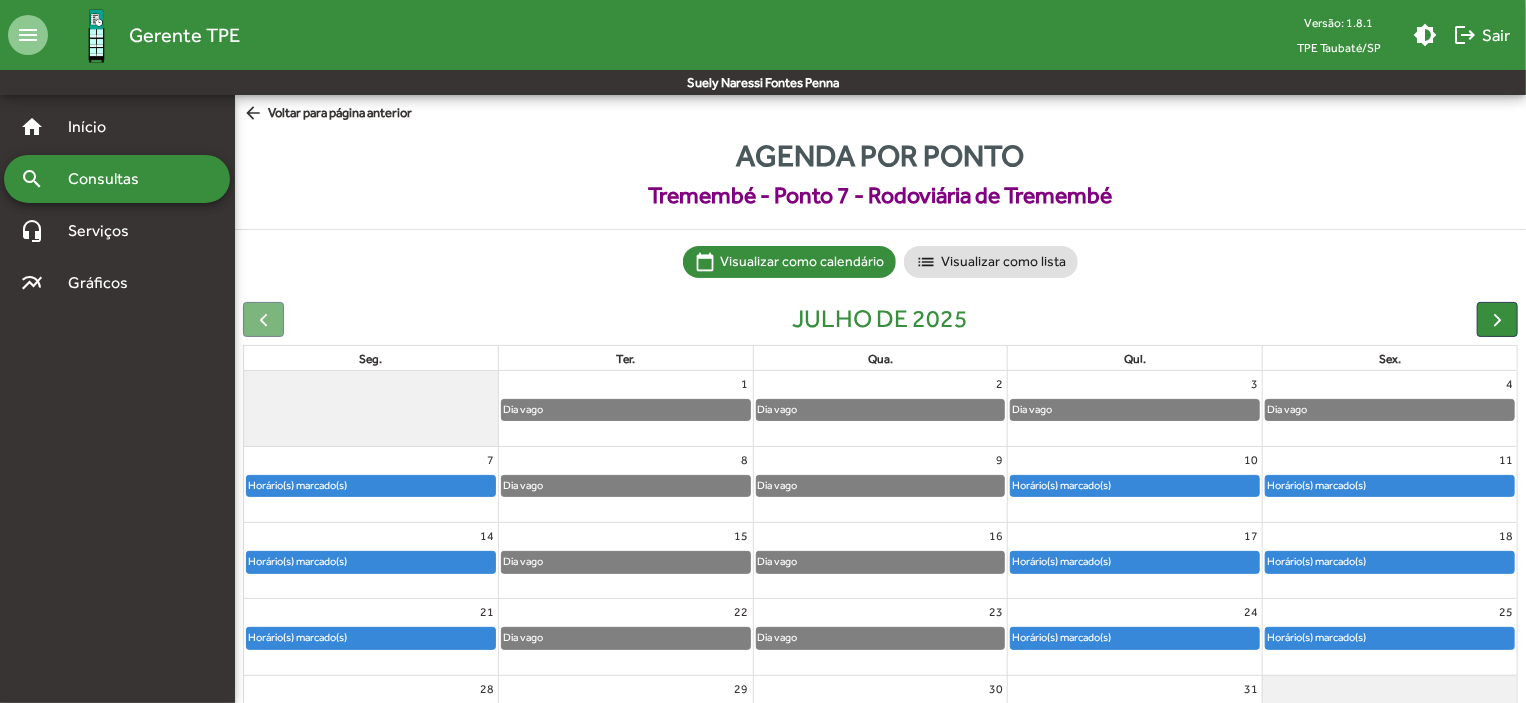 click on "arrow_back" 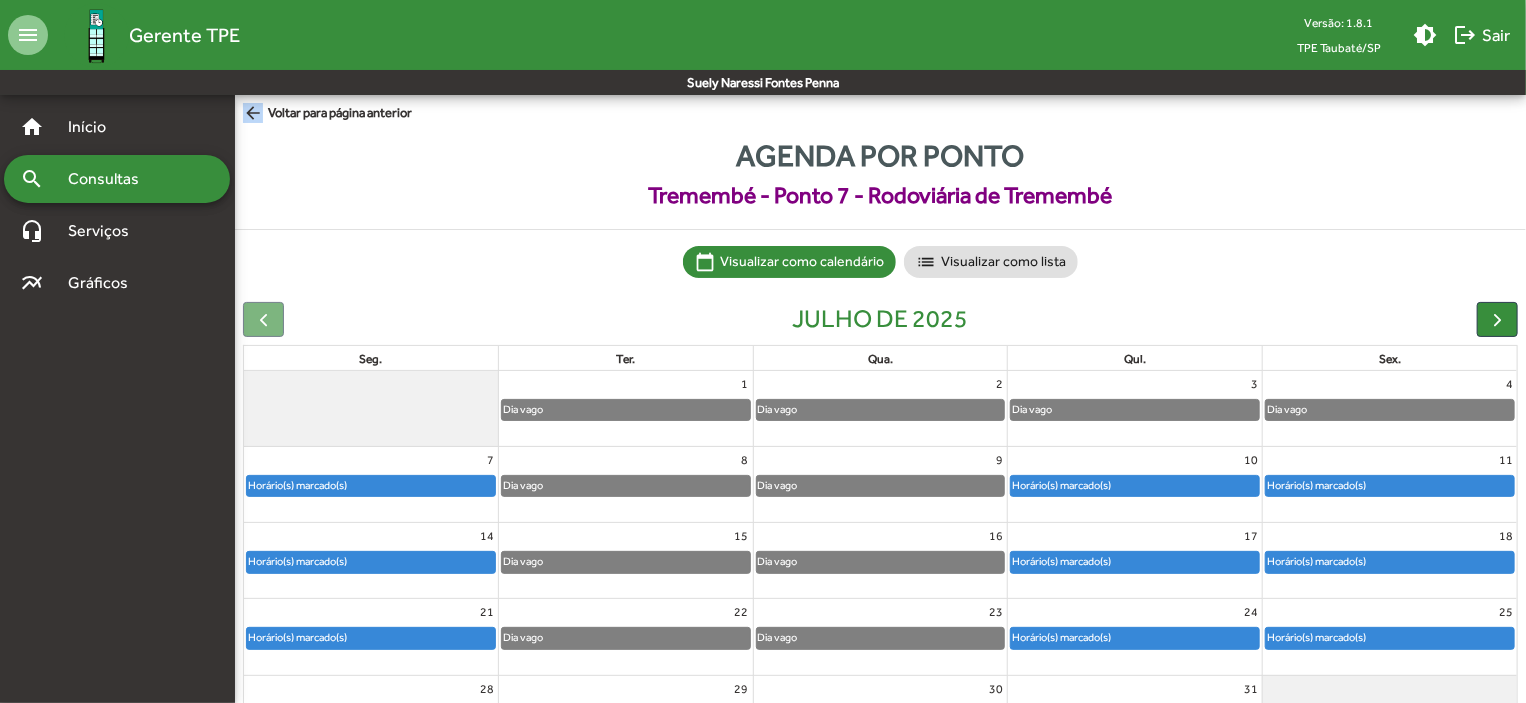 click on "arrow_back" 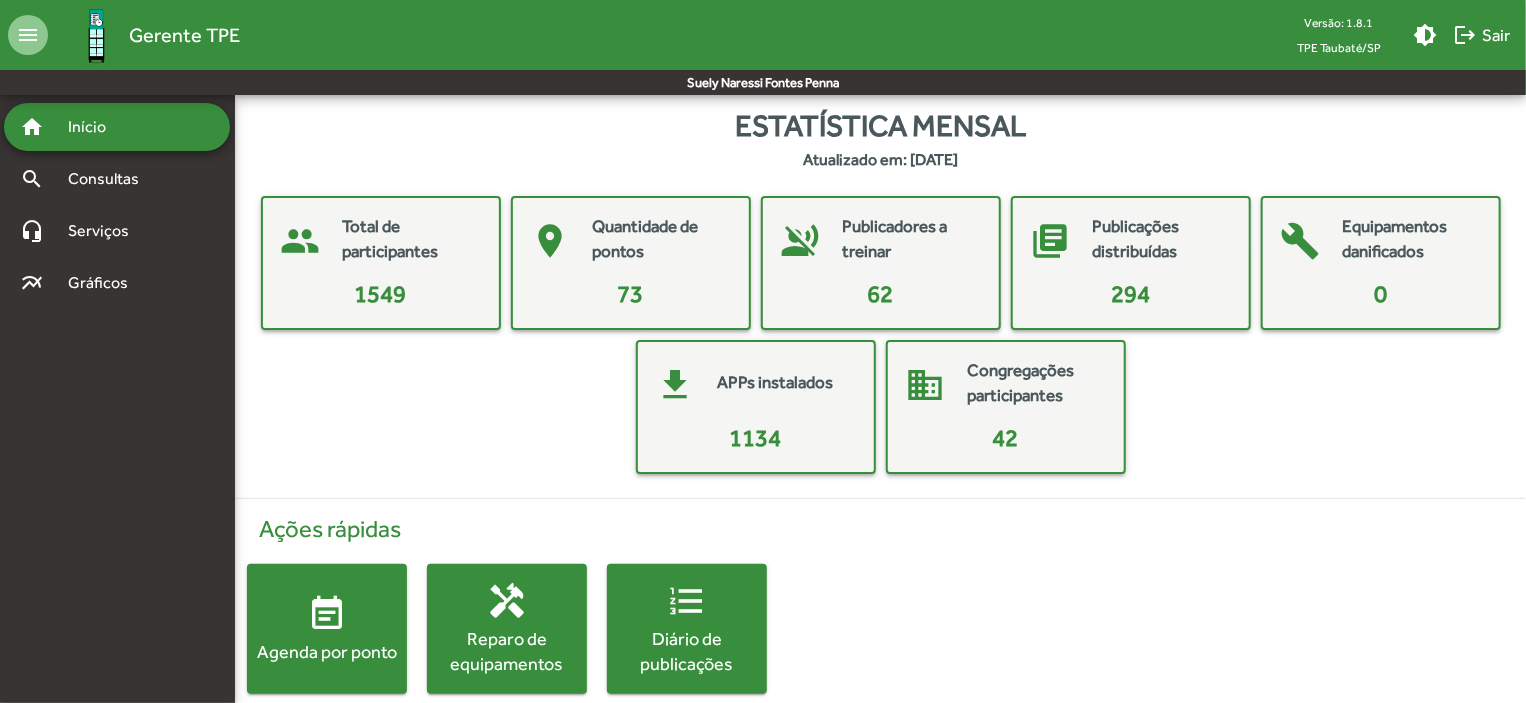 click on "event_note" 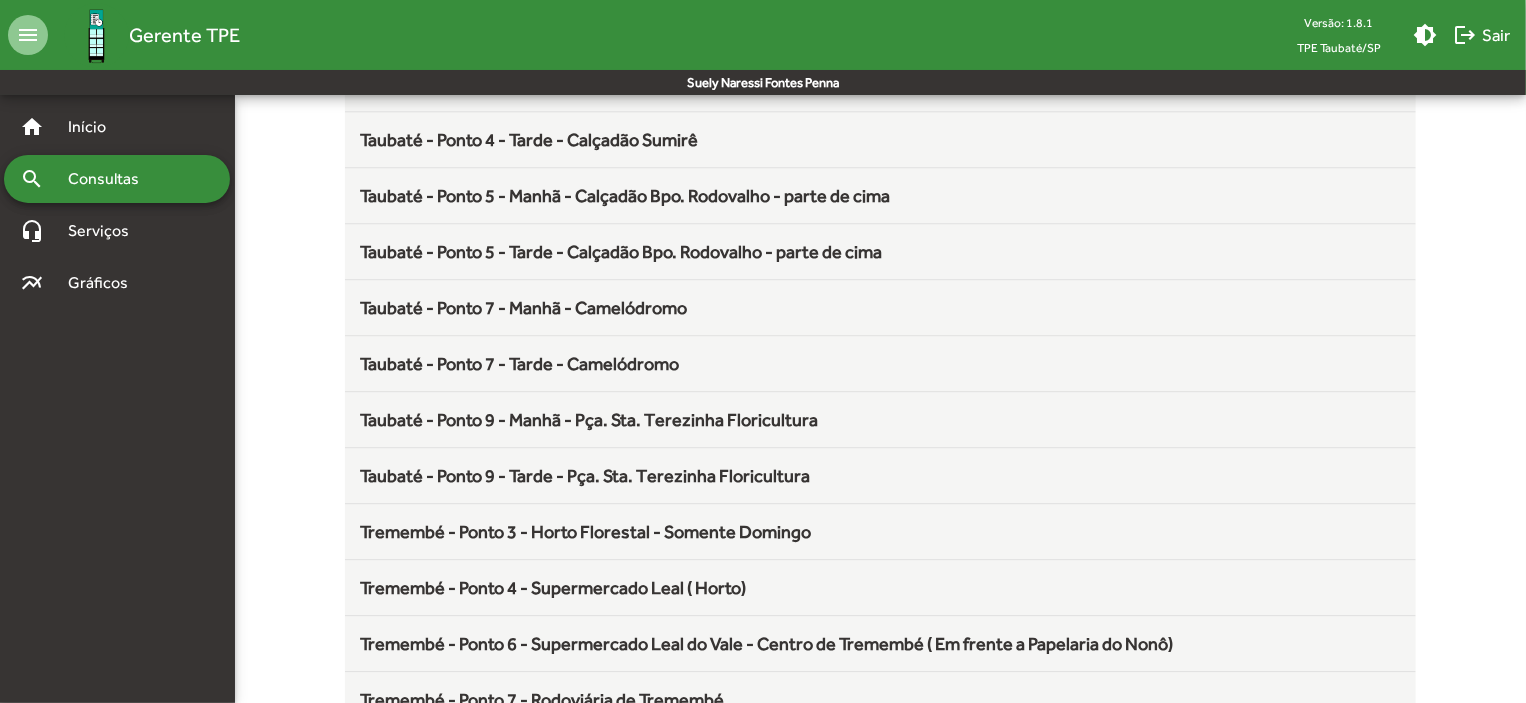 scroll, scrollTop: 2636, scrollLeft: 0, axis: vertical 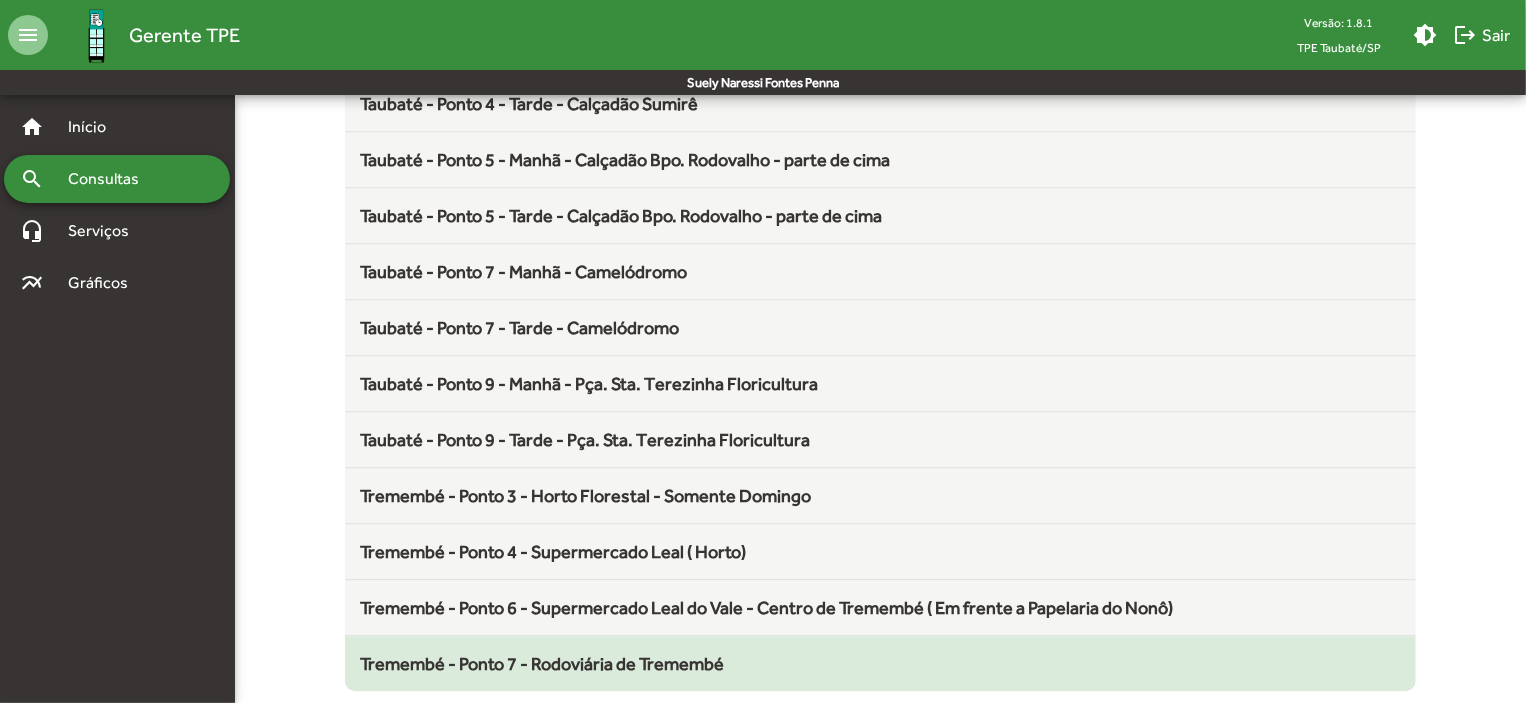 click on "Tremembé - Ponto 7 - Rodoviária de Tremembé" 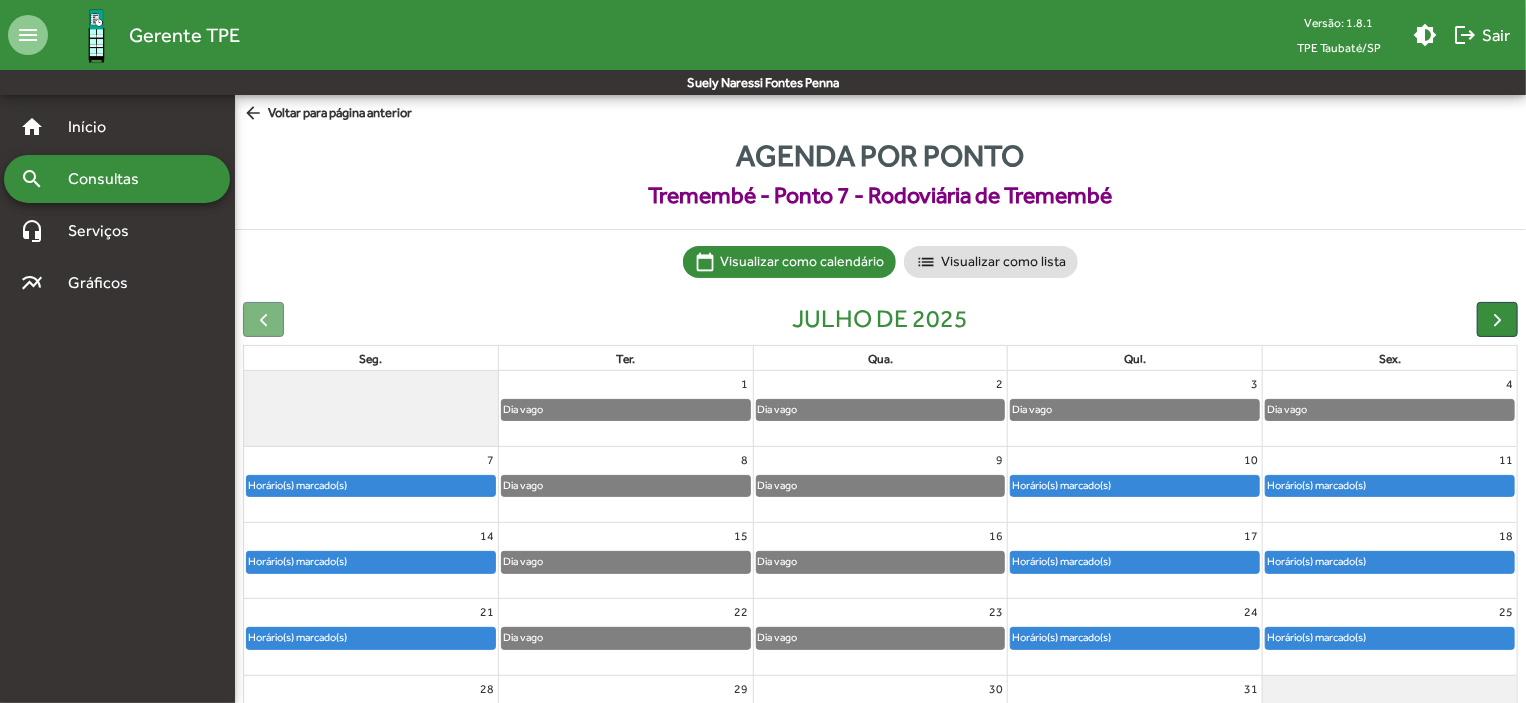 click on "Horário(s) marcado(s)" 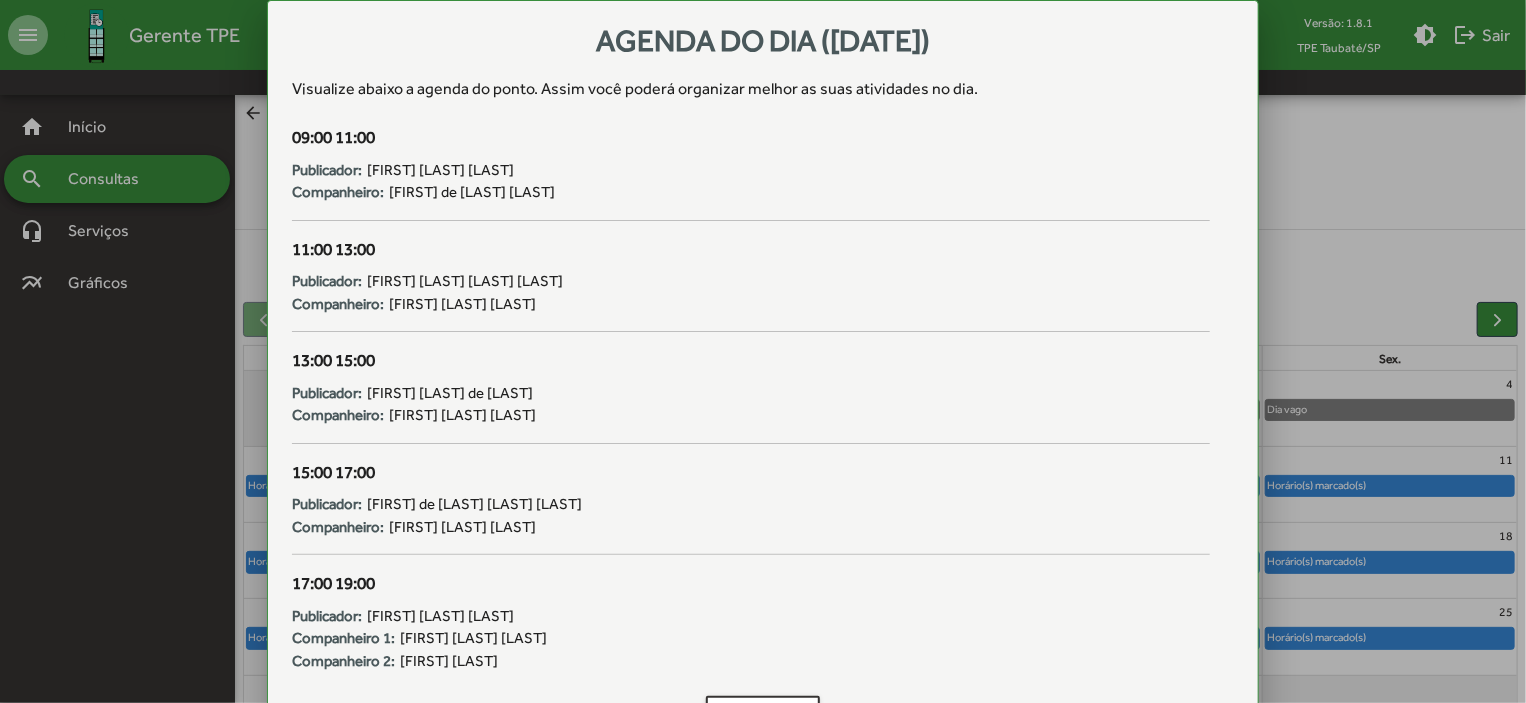 click on "13:00 15:00  Publicador: Isabel Cristina de Souza Companheiro: Maria Luiza de Souza Bordin" at bounding box center [751, 404] 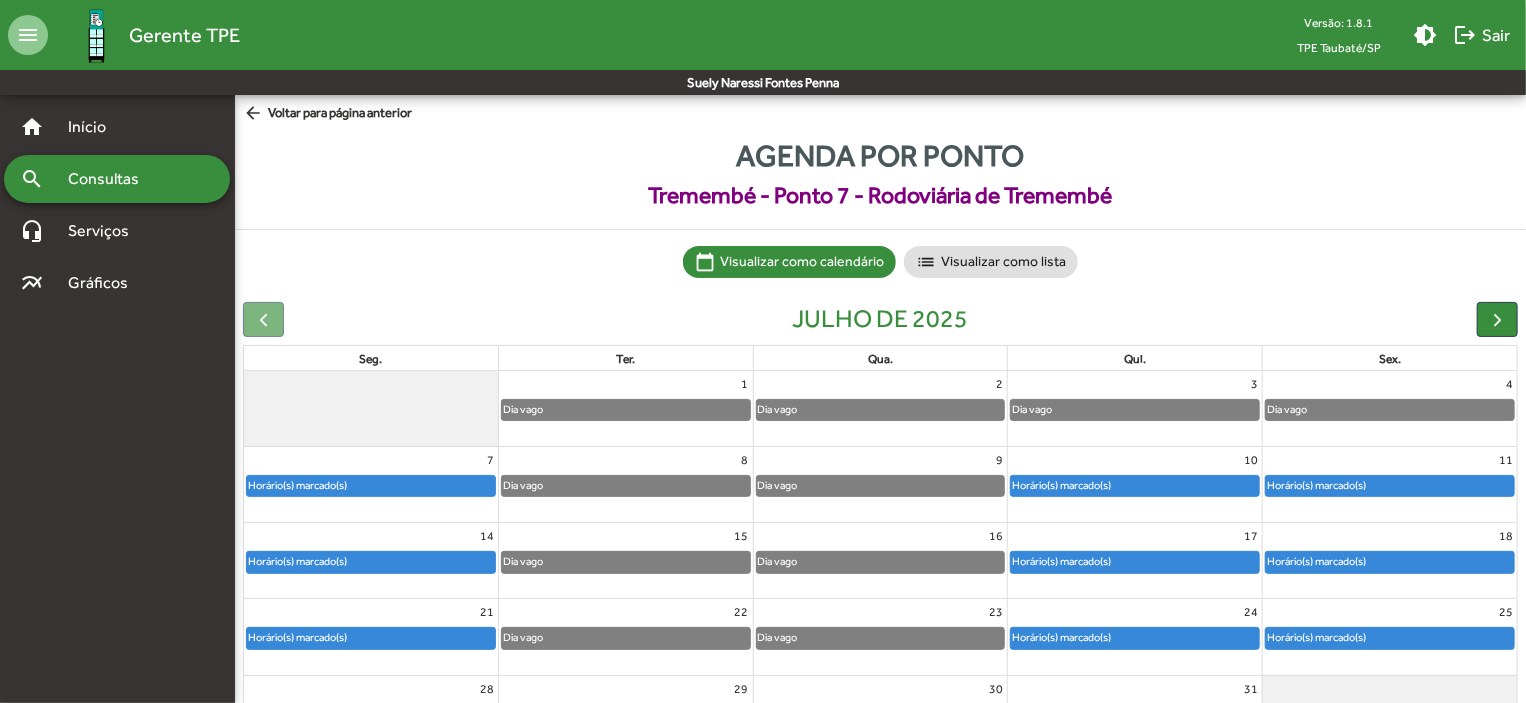 click on "arrow_back" 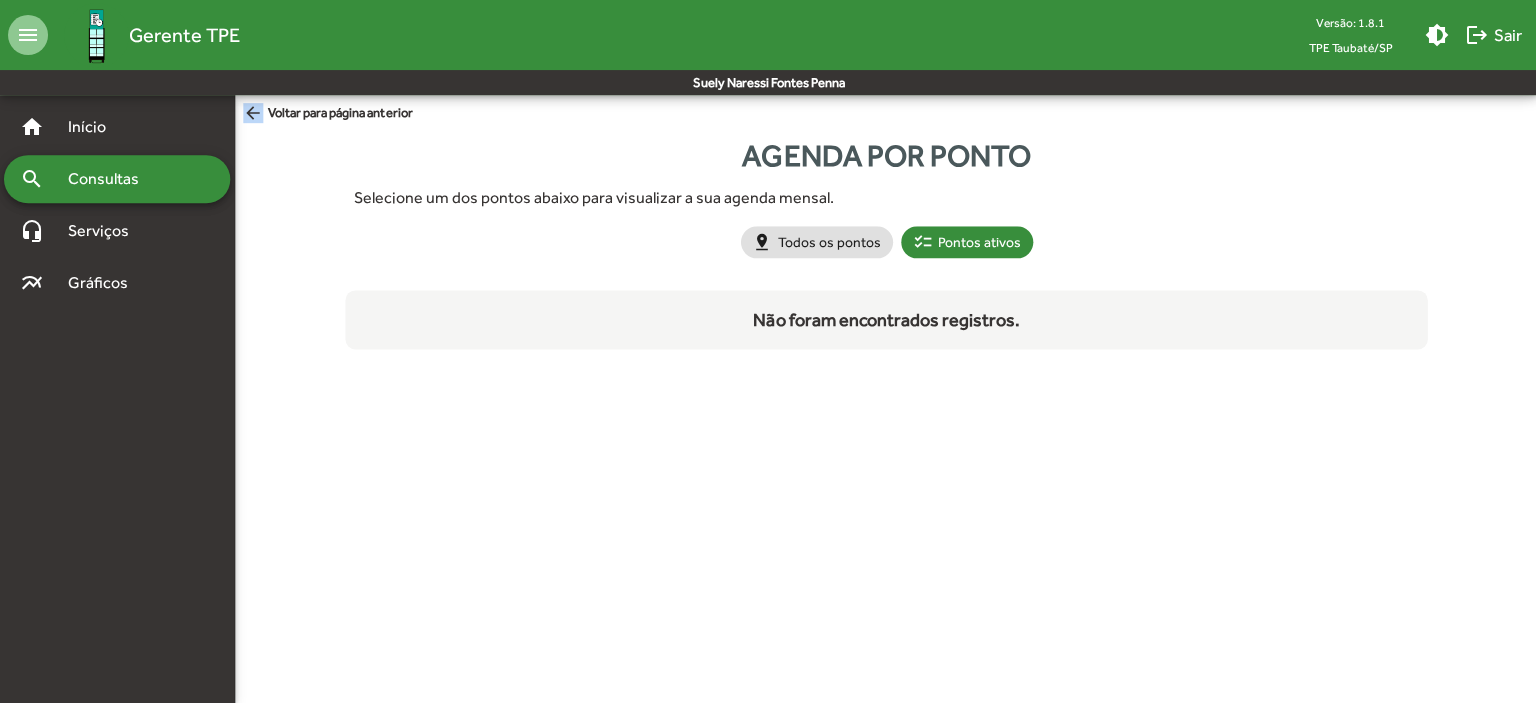 click on "arrow_back" 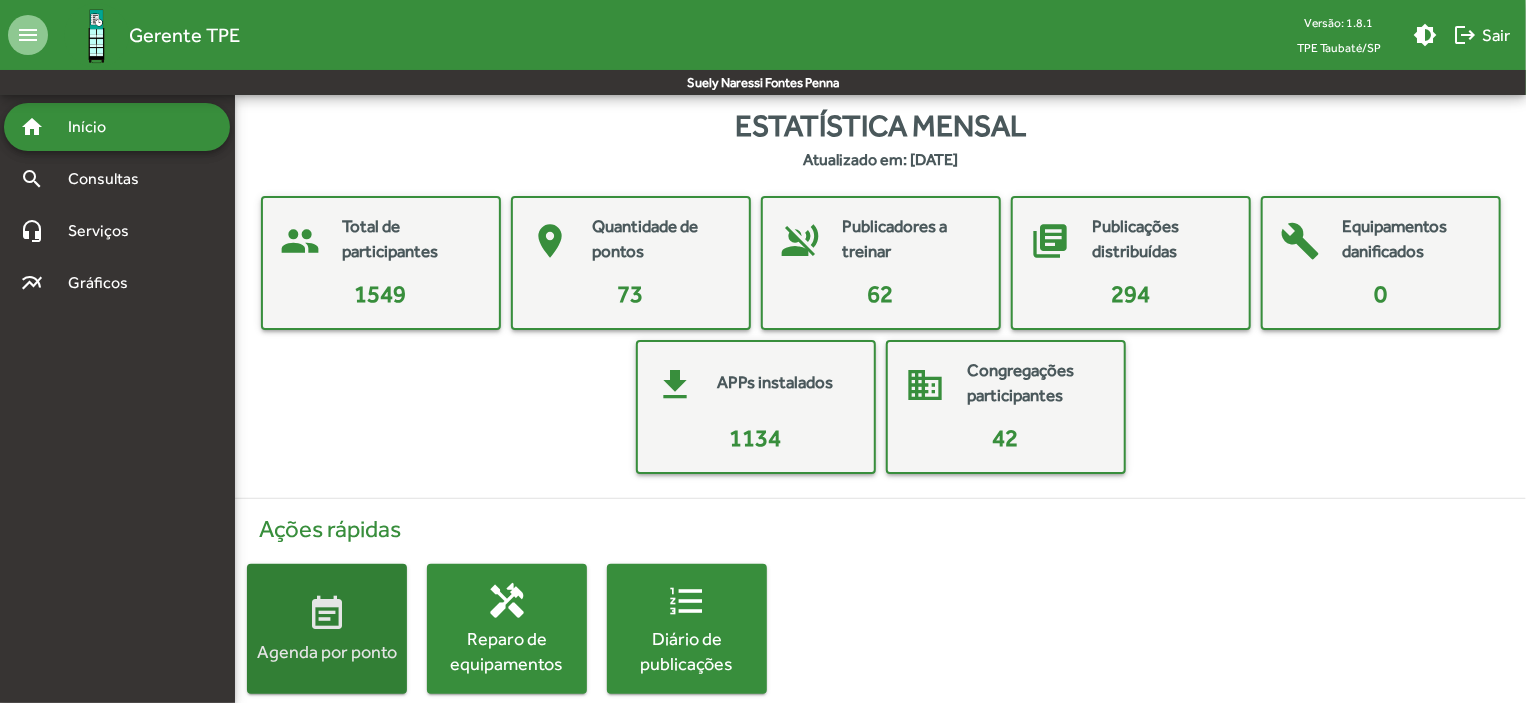 click on "event_note  Agenda por ponto" 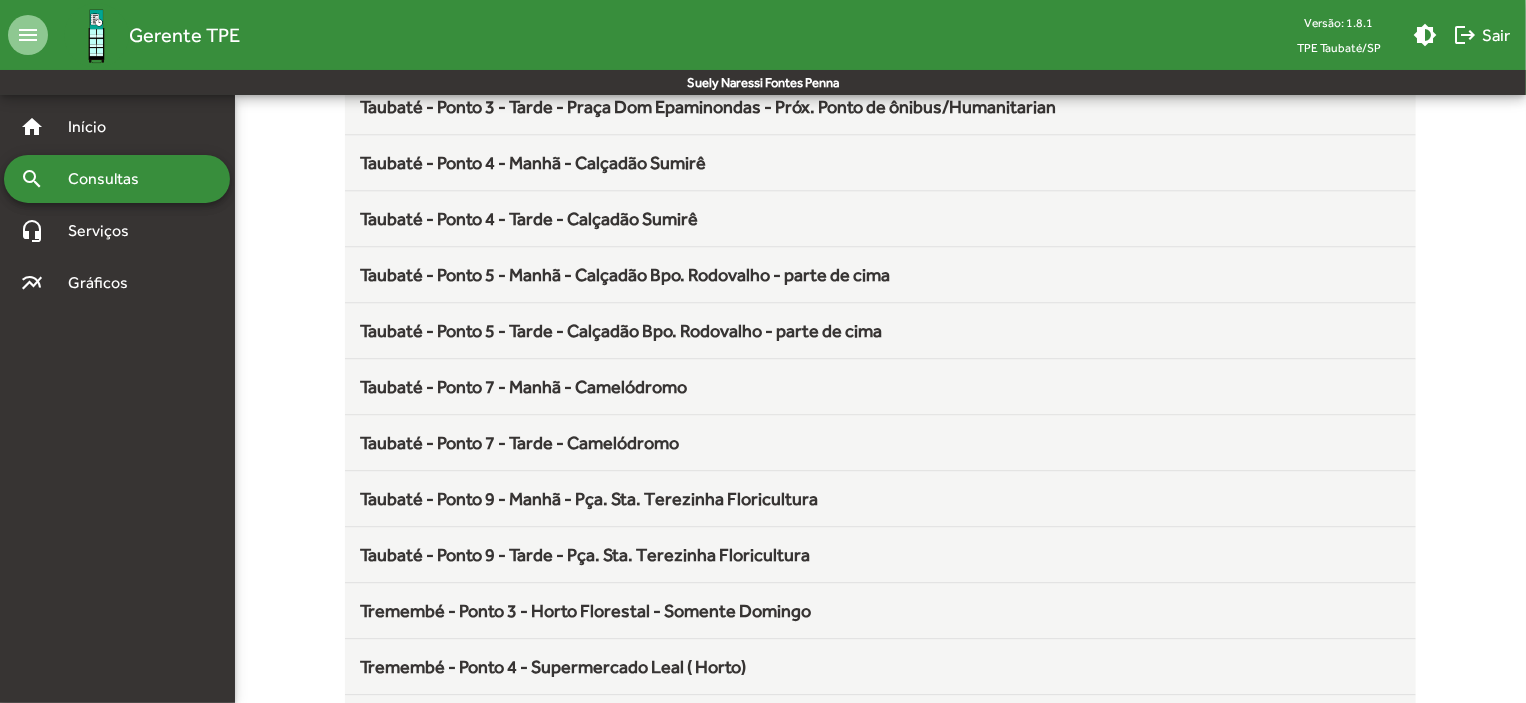 scroll, scrollTop: 2636, scrollLeft: 0, axis: vertical 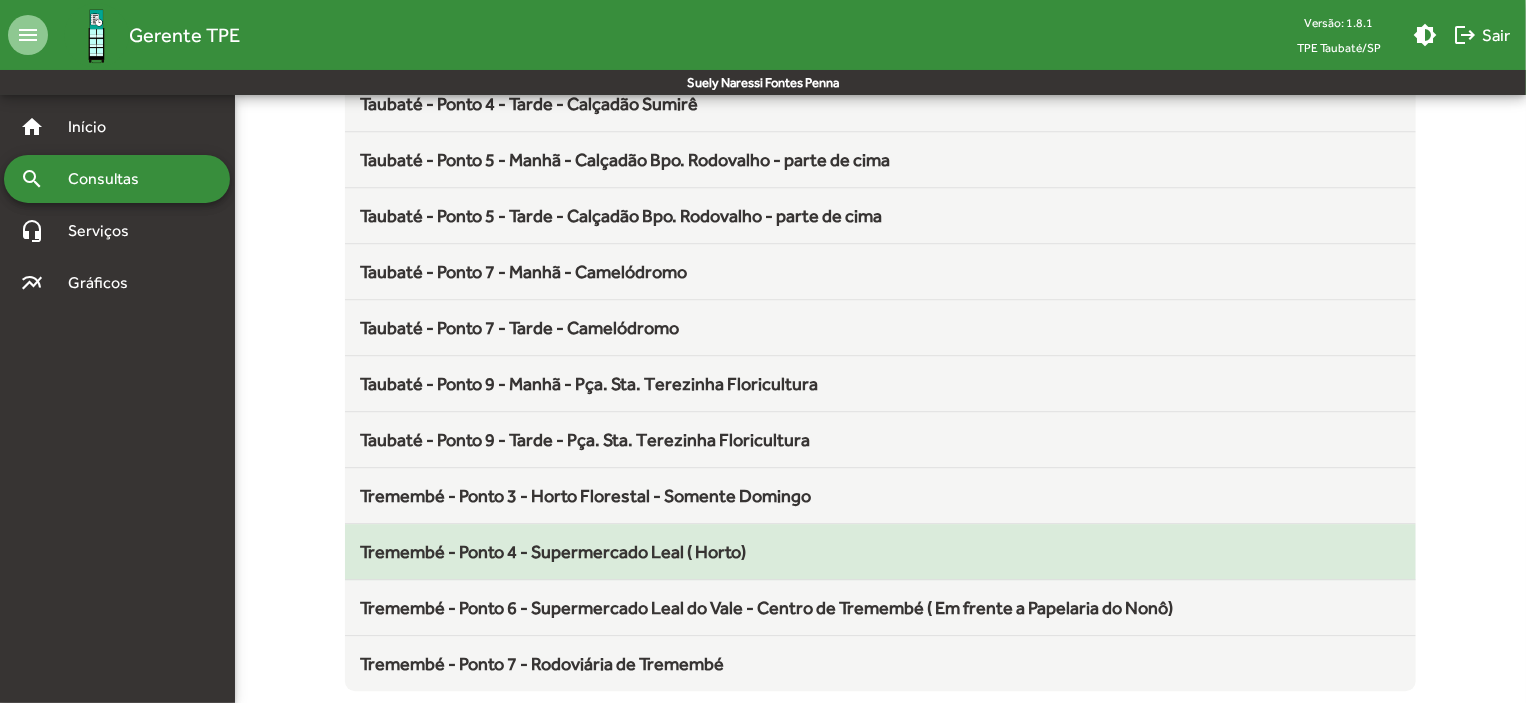 click on "Tremembé - Ponto 4 - Supermercado Leal ( Horto)" 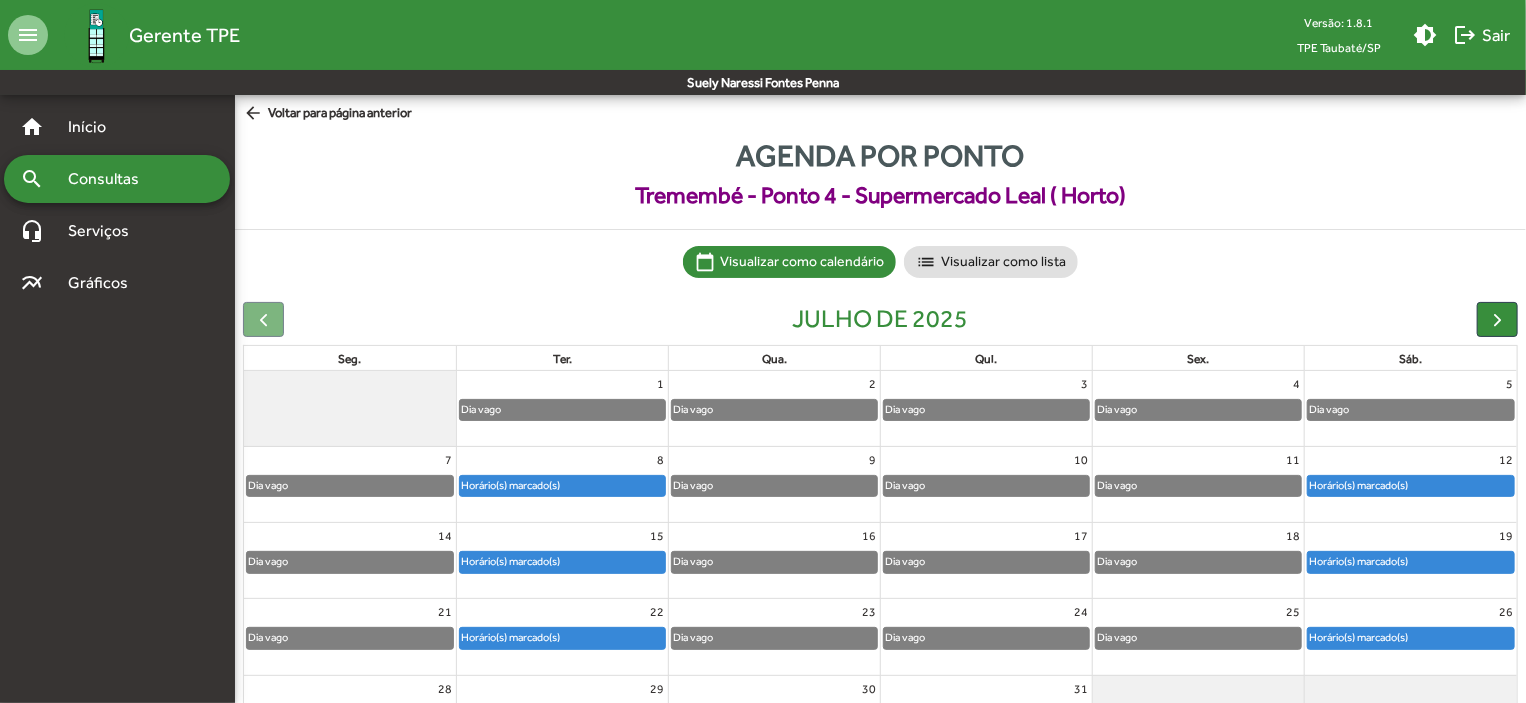 click on "Horário(s) marcado(s)" 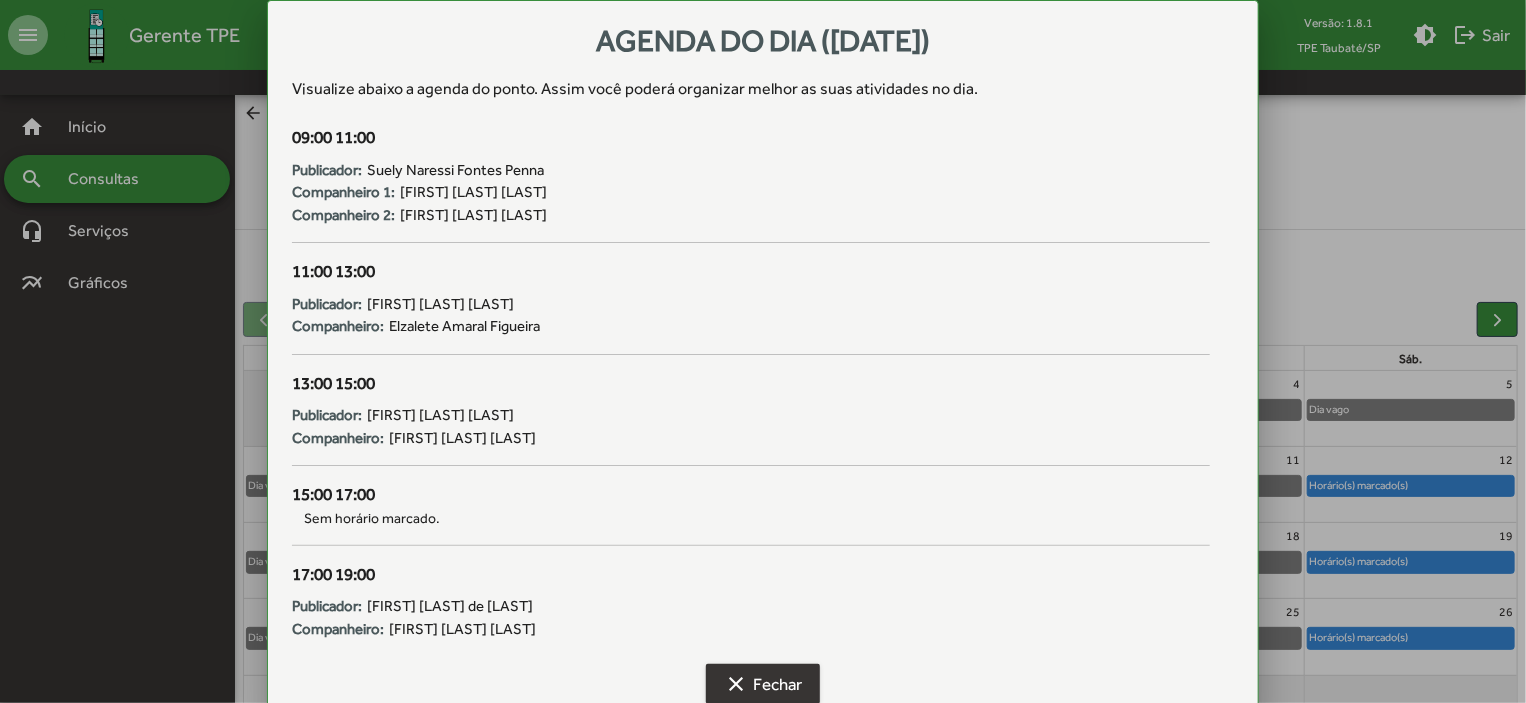 click on "clear  Fechar" at bounding box center (763, 684) 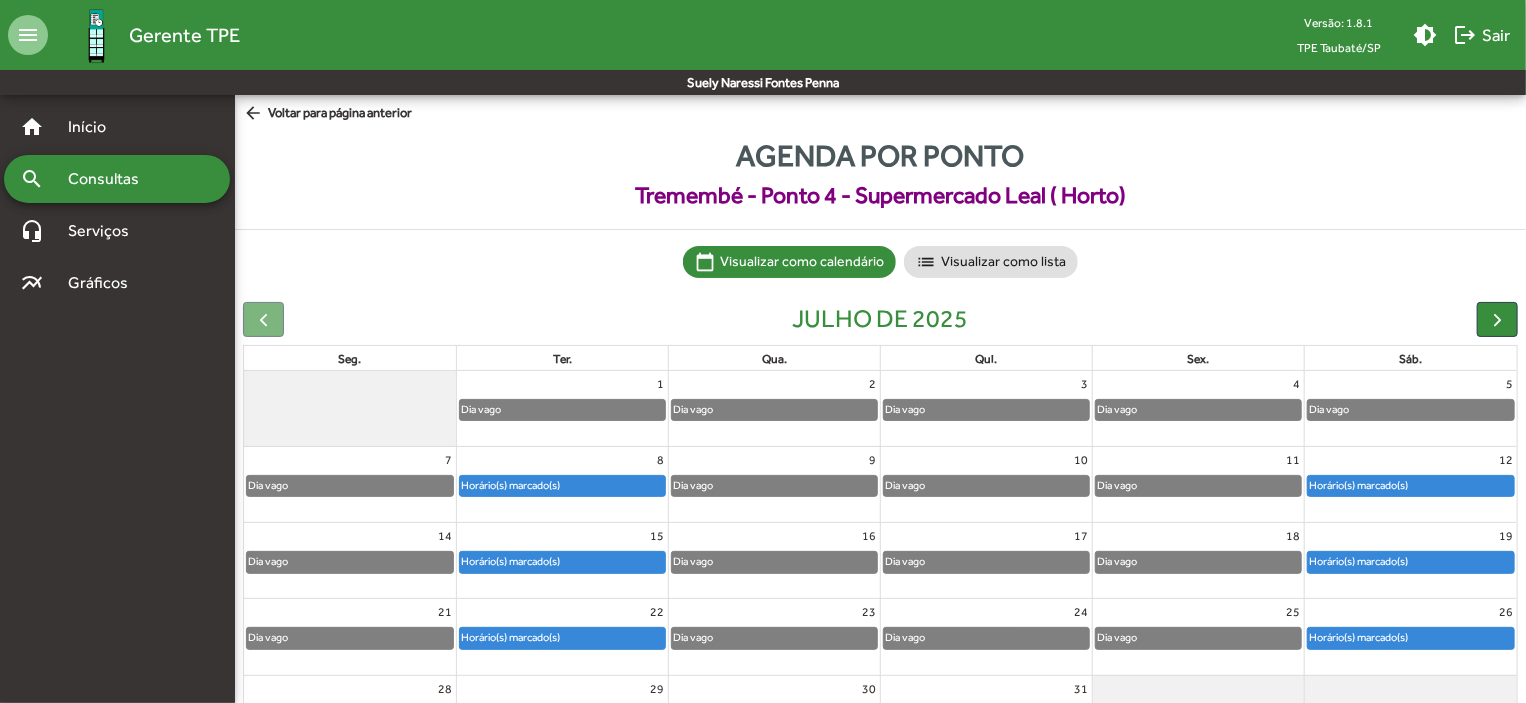click on "arrow_back" 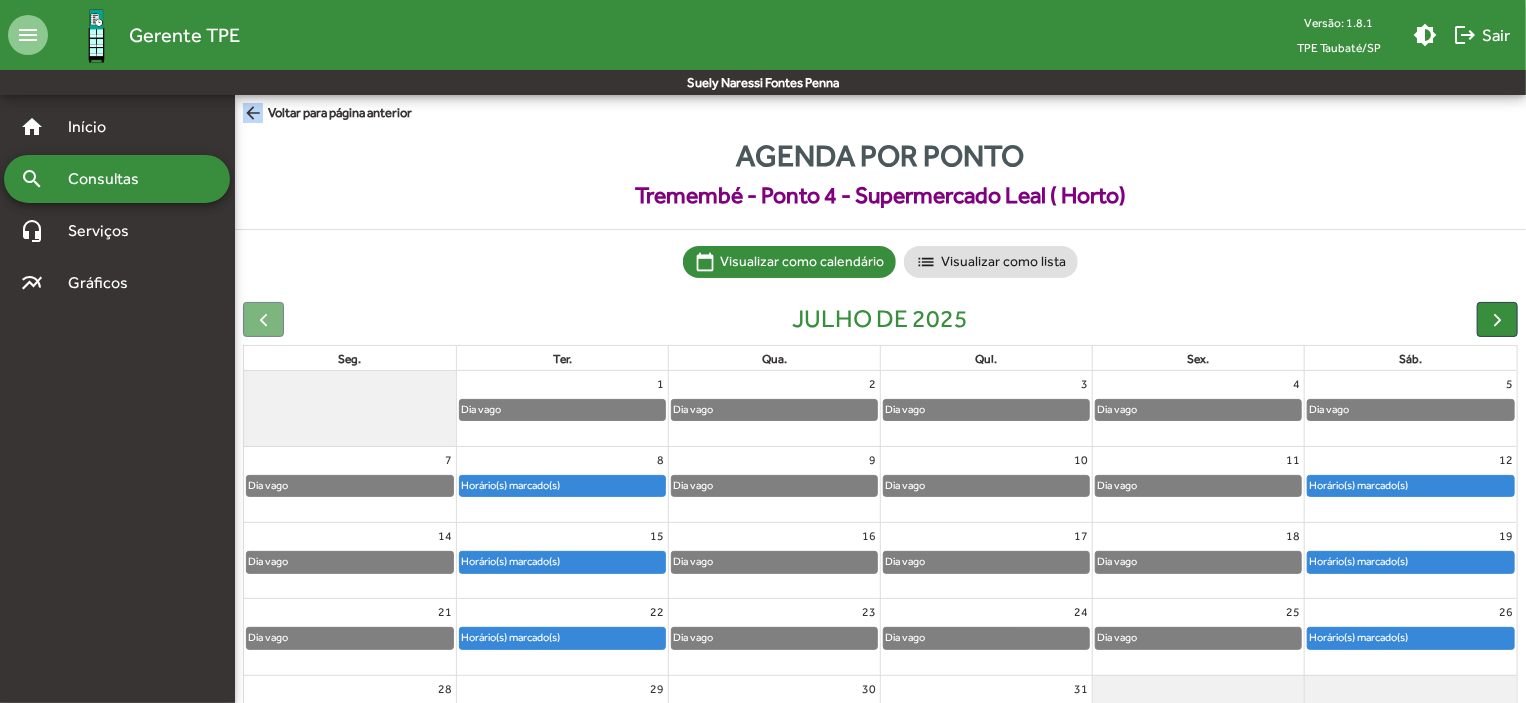 click on "arrow_back" 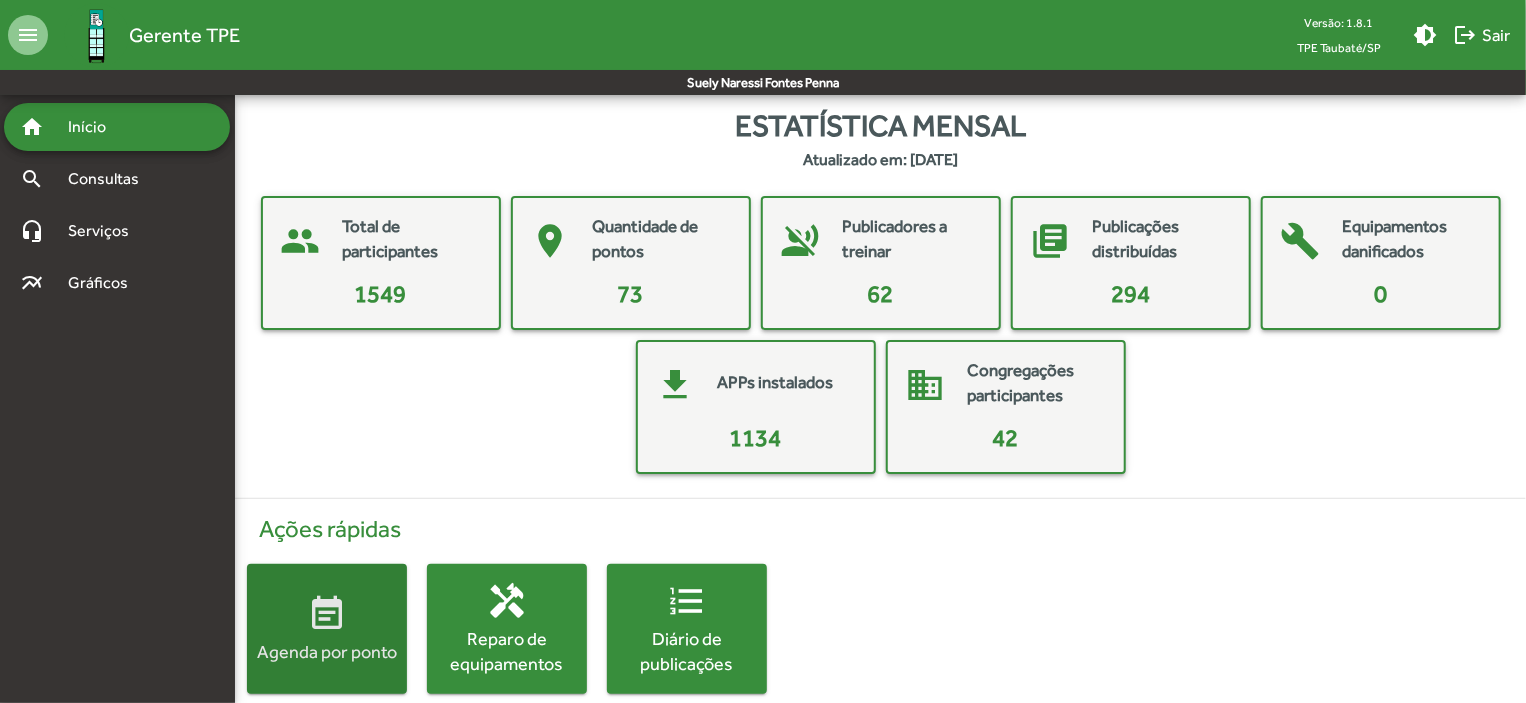 click on "event_note  Agenda por ponto" 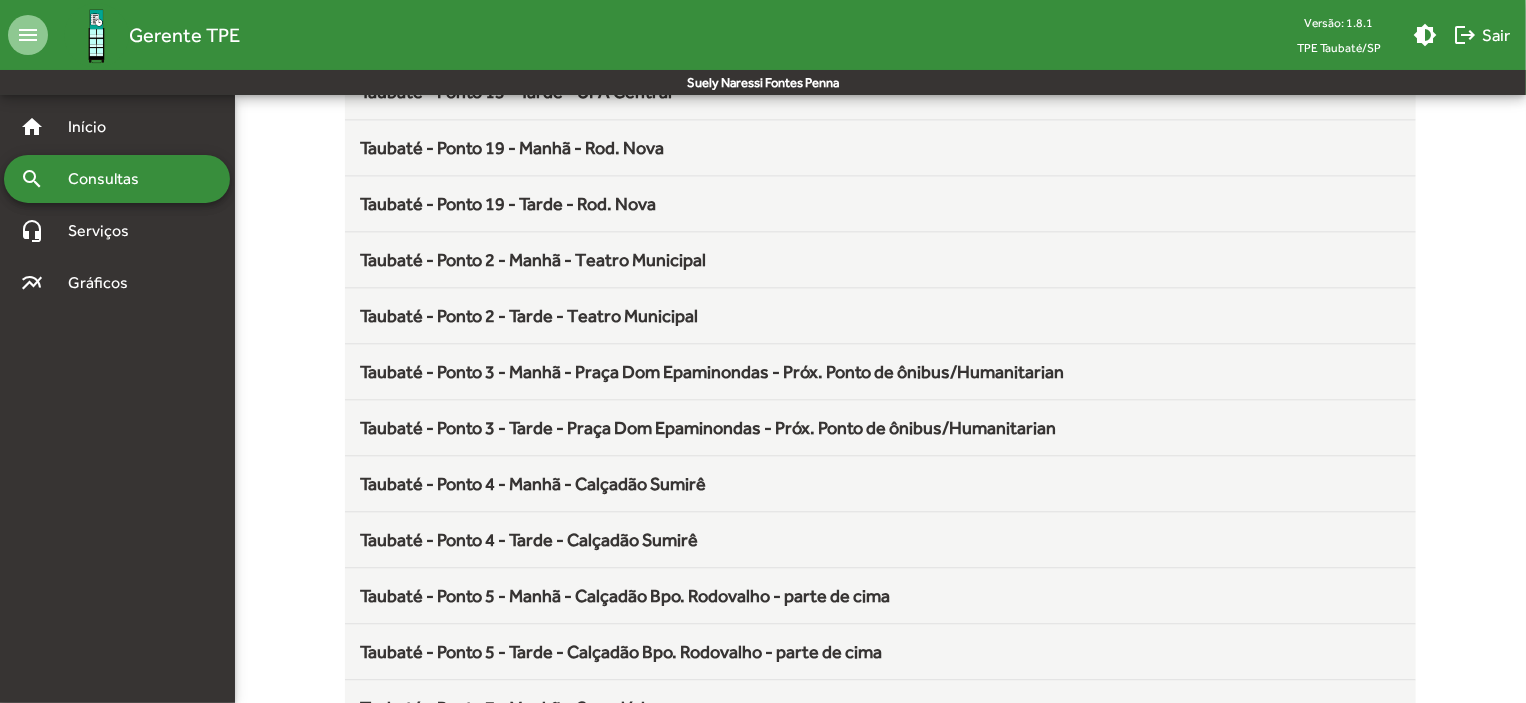 scroll, scrollTop: 2636, scrollLeft: 0, axis: vertical 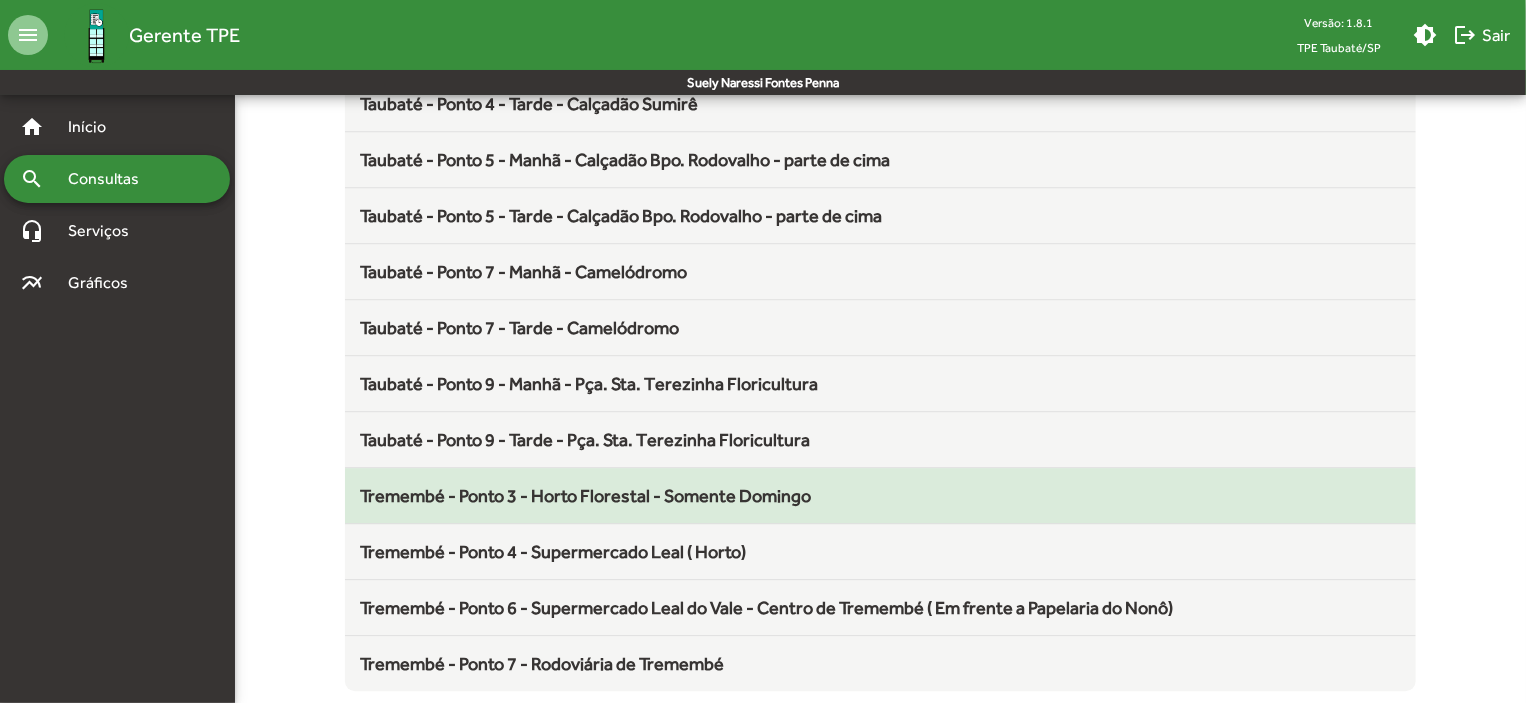 click on "Tremembé - Ponto 3 - Horto Florestal - Somente Domingo" 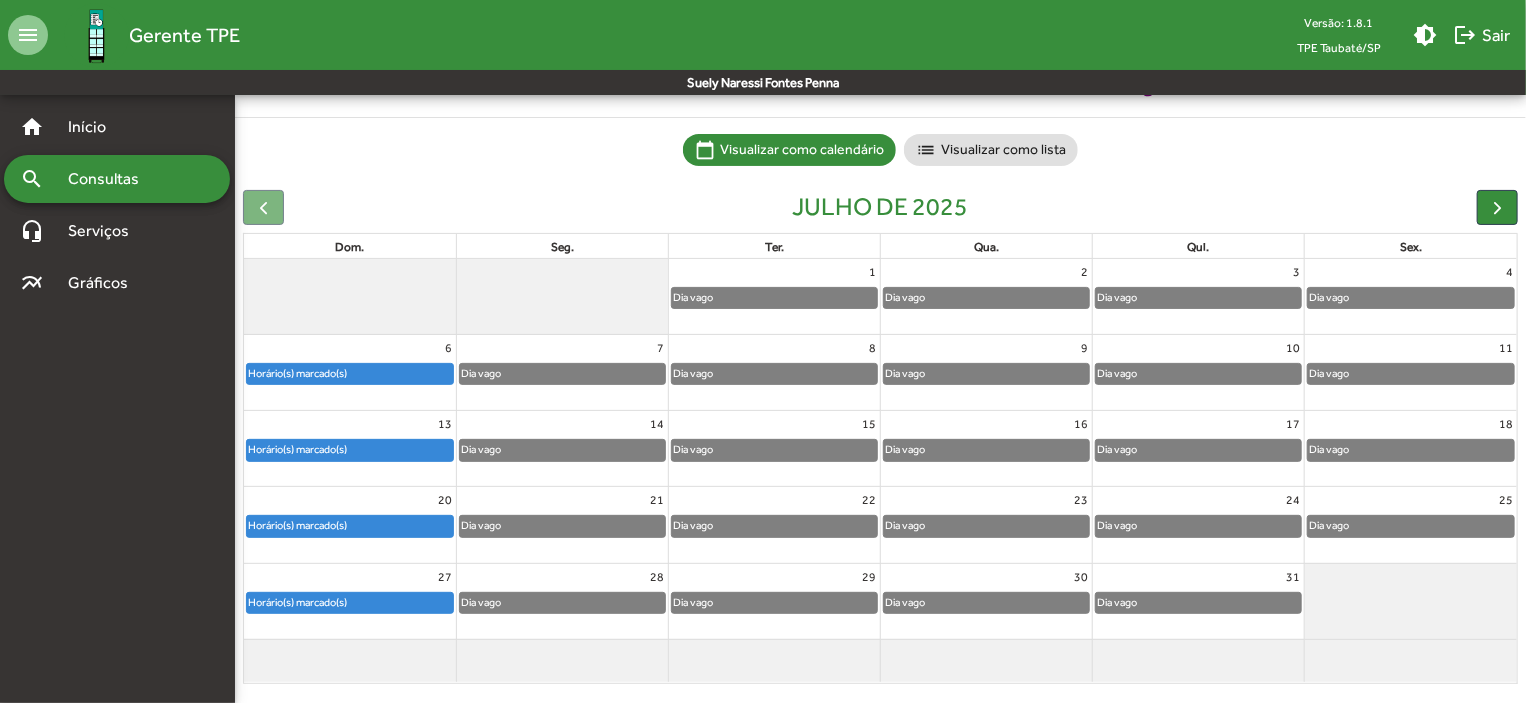 scroll, scrollTop: 124, scrollLeft: 0, axis: vertical 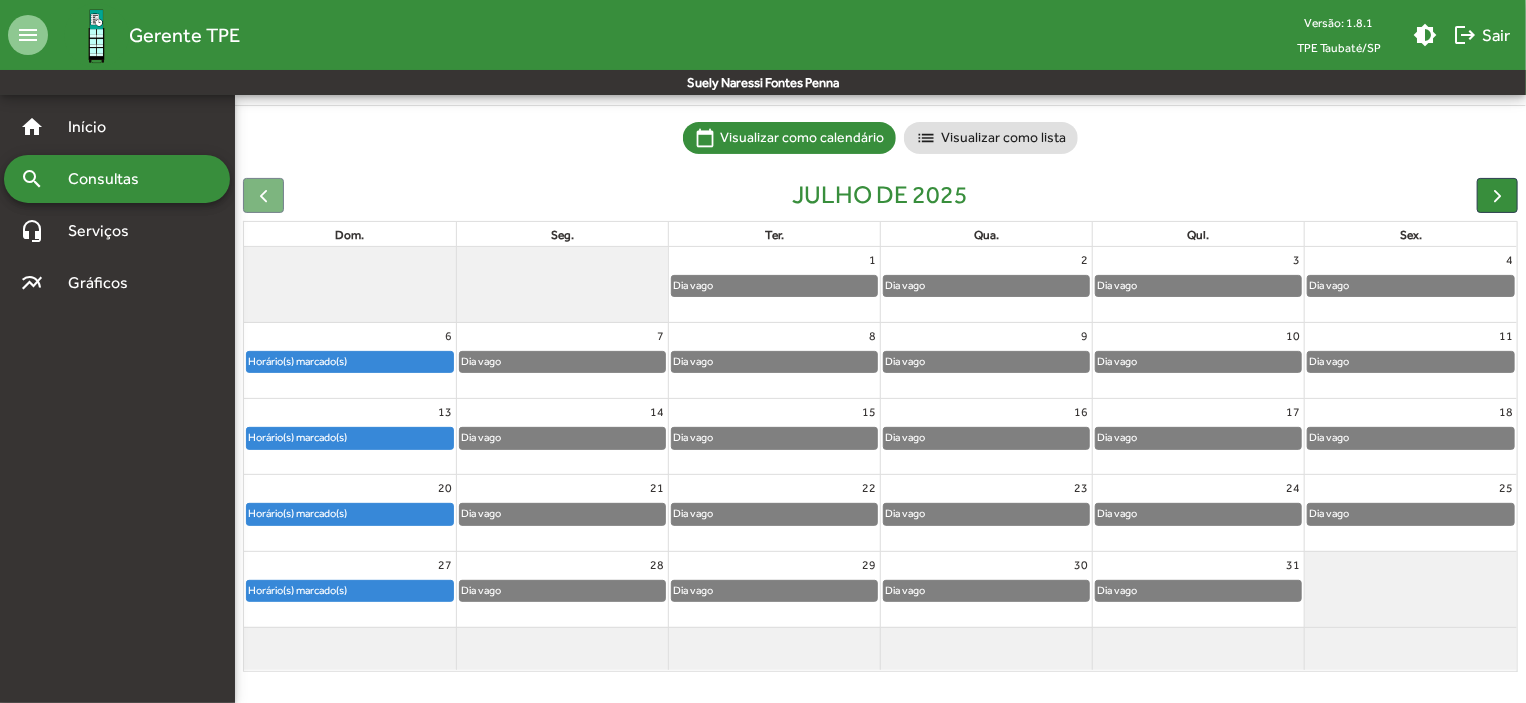 click on "Horário(s) marcado(s)" 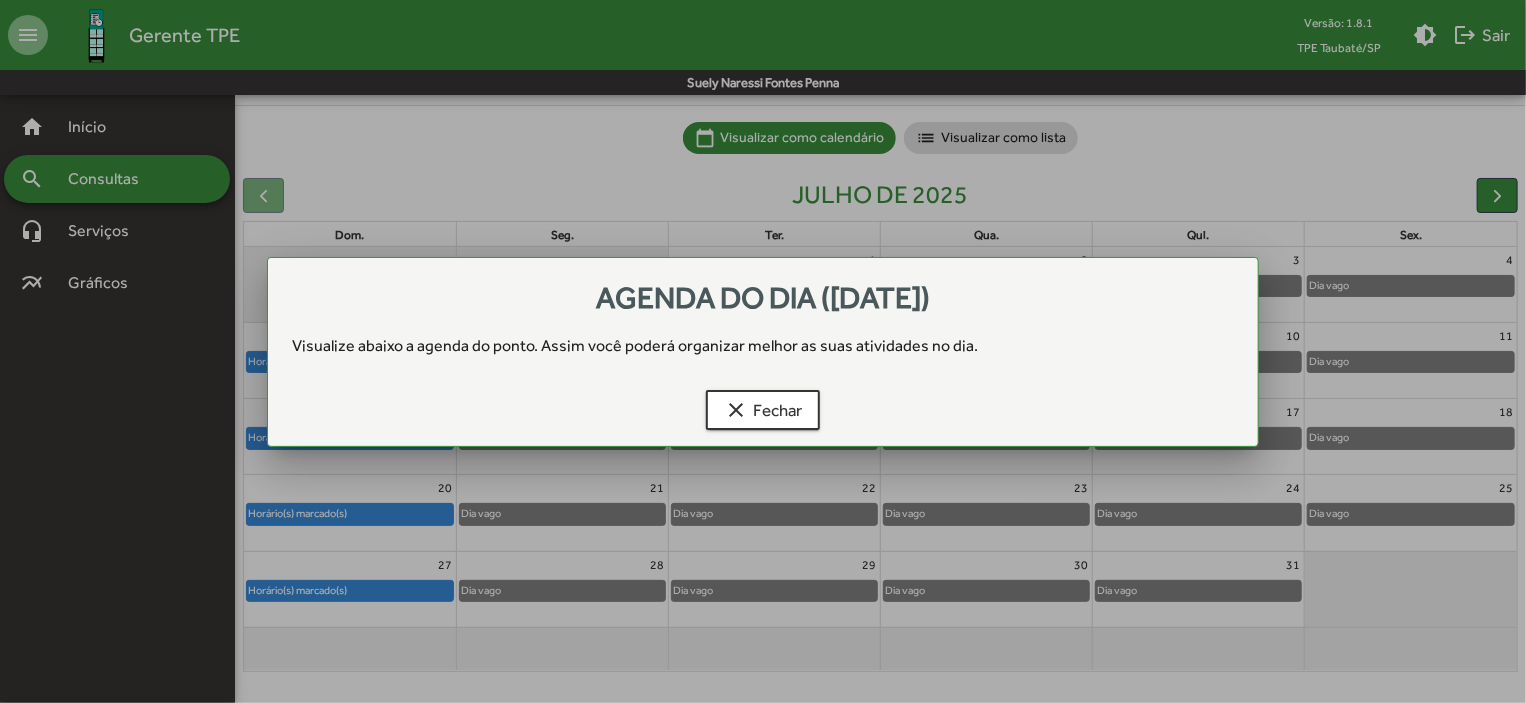 scroll, scrollTop: 0, scrollLeft: 0, axis: both 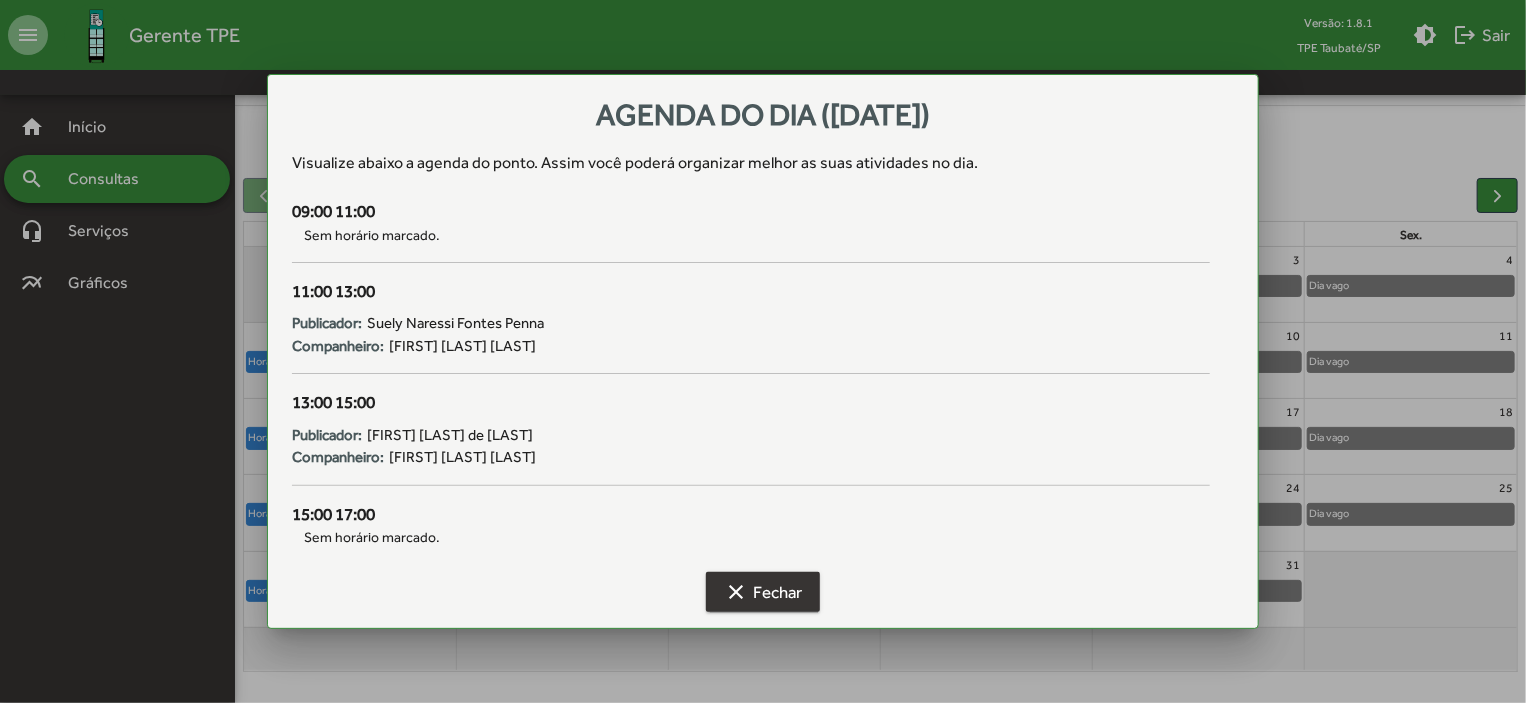 click on "clear  Fechar" at bounding box center [763, 592] 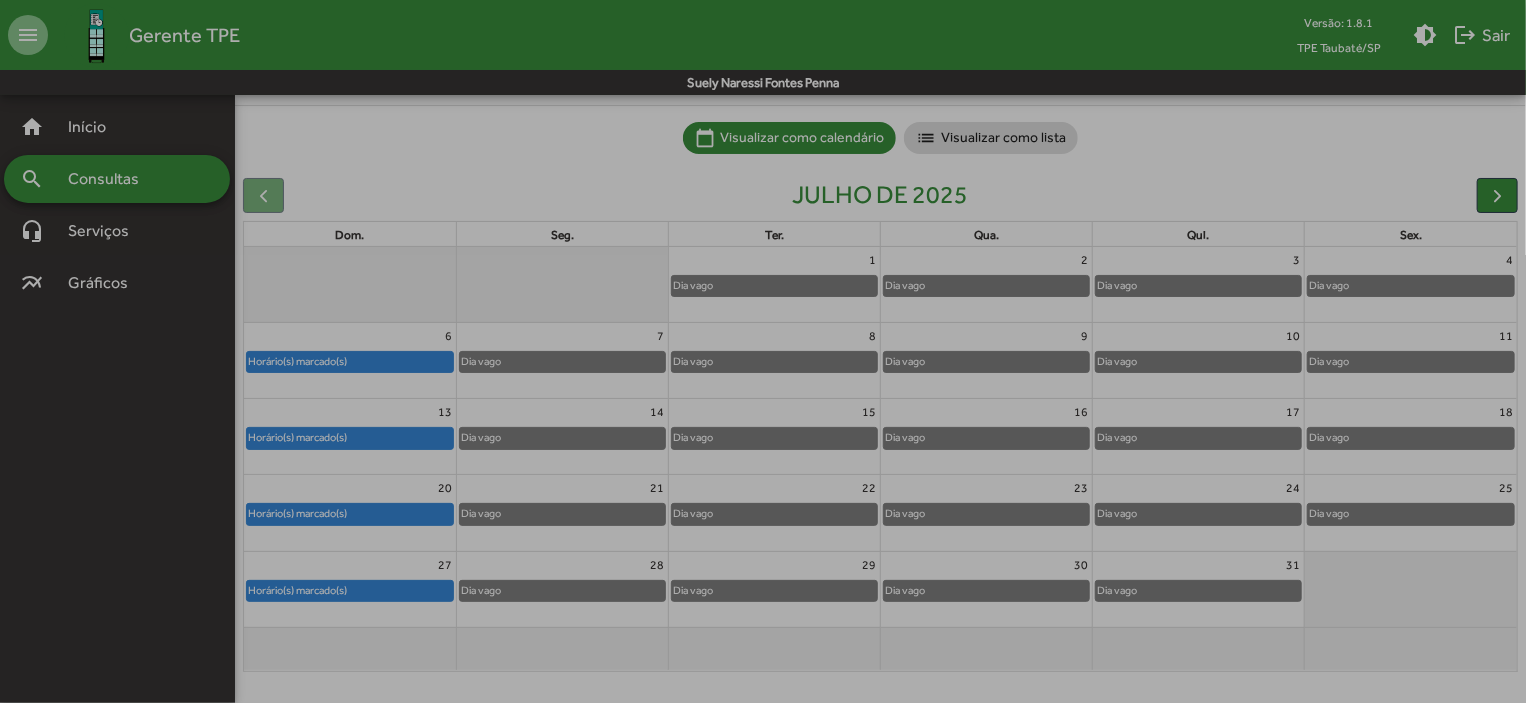 click on "clear  Fechar" at bounding box center (763, 592) 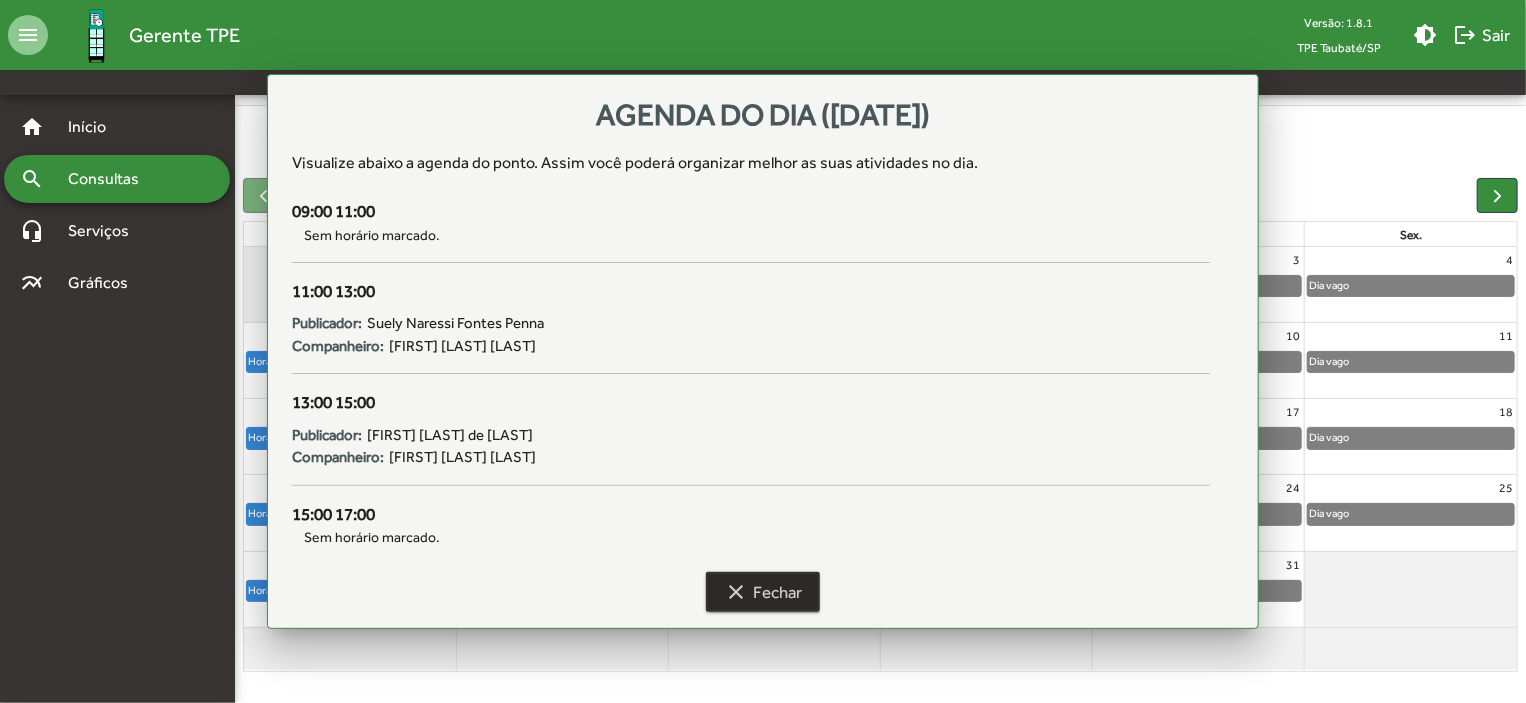 scroll, scrollTop: 124, scrollLeft: 0, axis: vertical 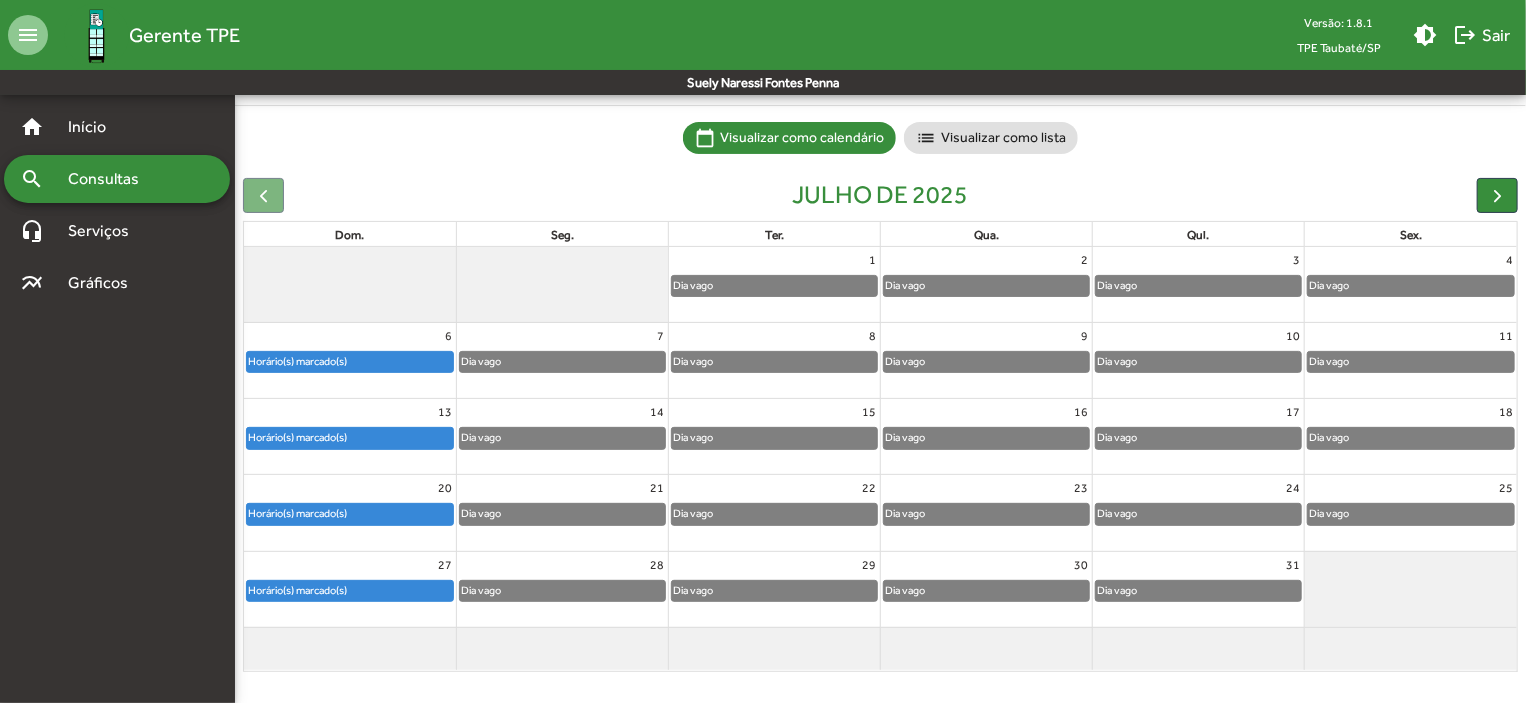 click on "Horário(s) marcado(s)" 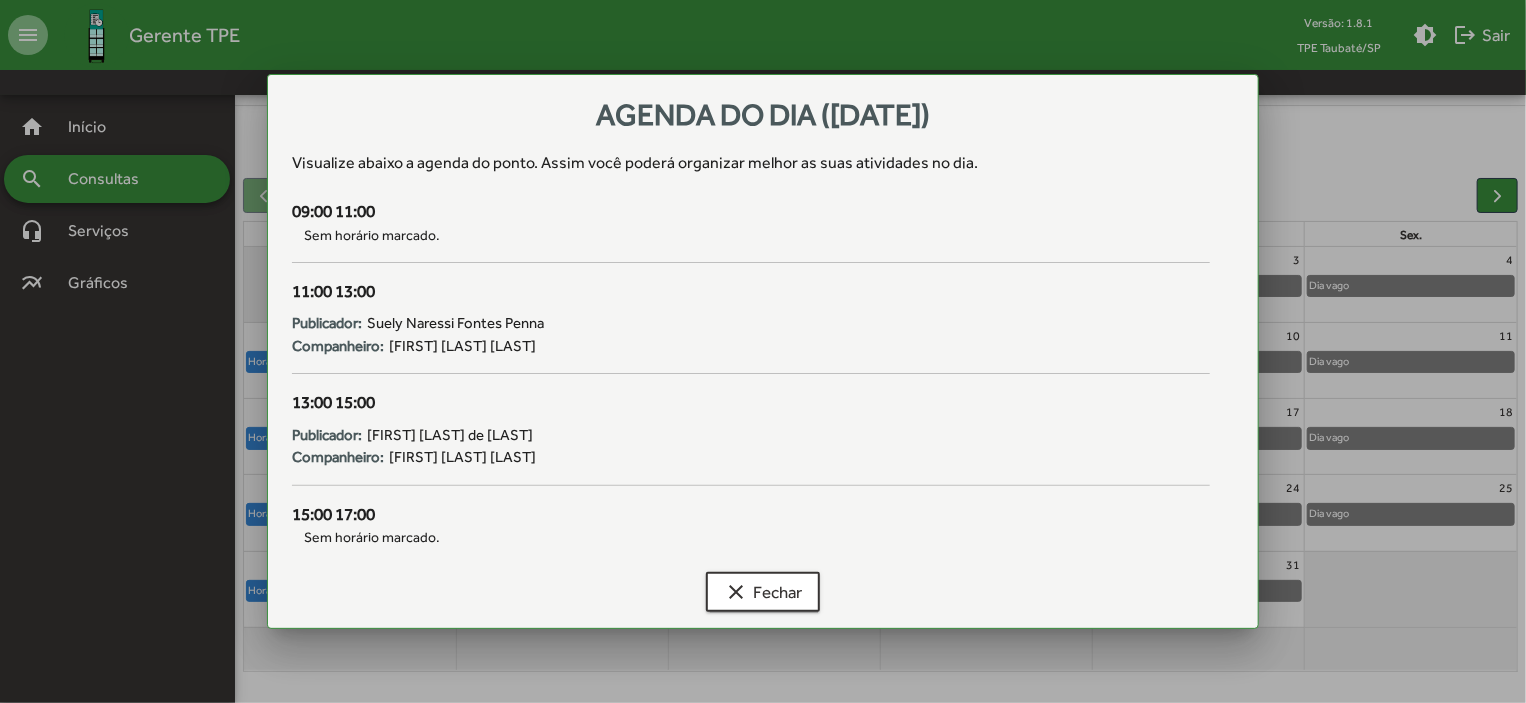 scroll, scrollTop: 0, scrollLeft: 0, axis: both 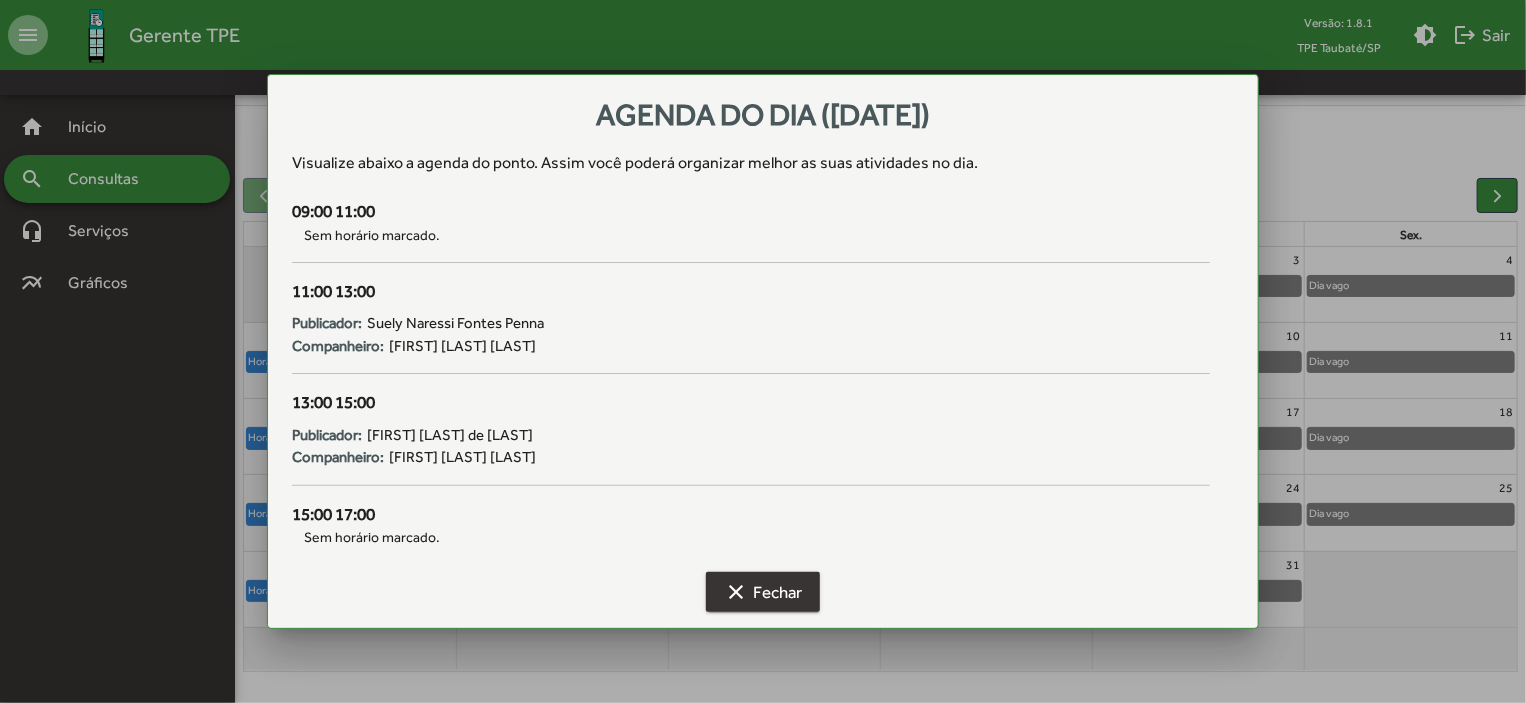 click on "clear  Fechar" at bounding box center (763, 592) 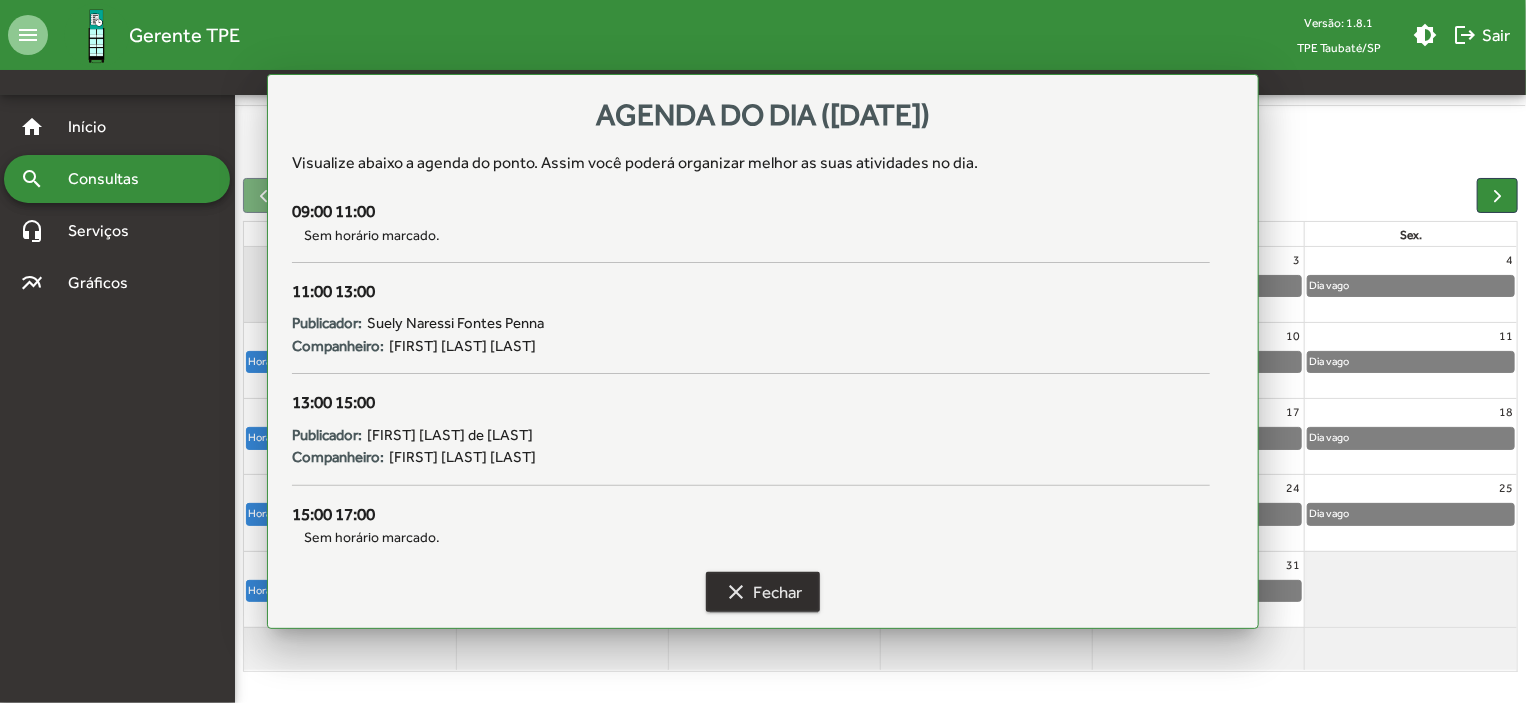 scroll, scrollTop: 124, scrollLeft: 0, axis: vertical 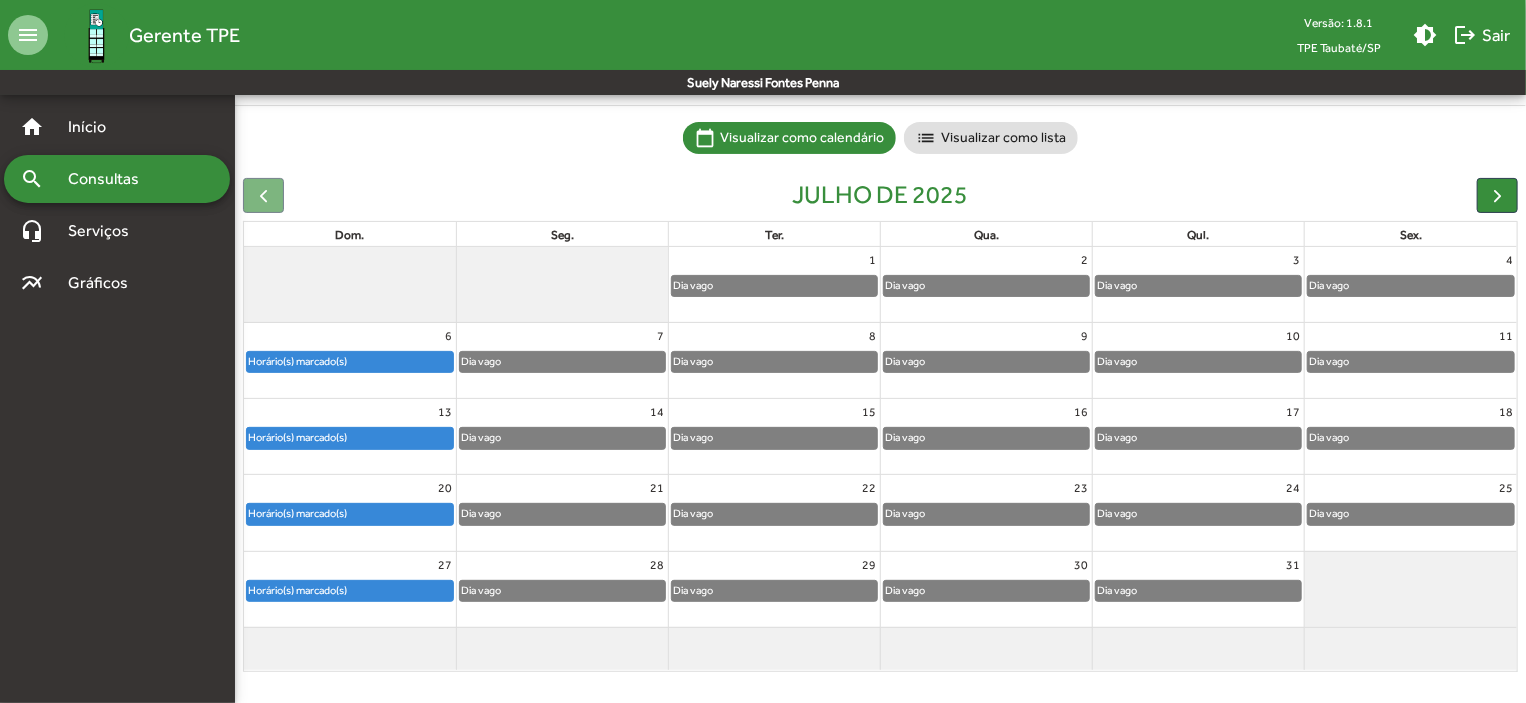 click 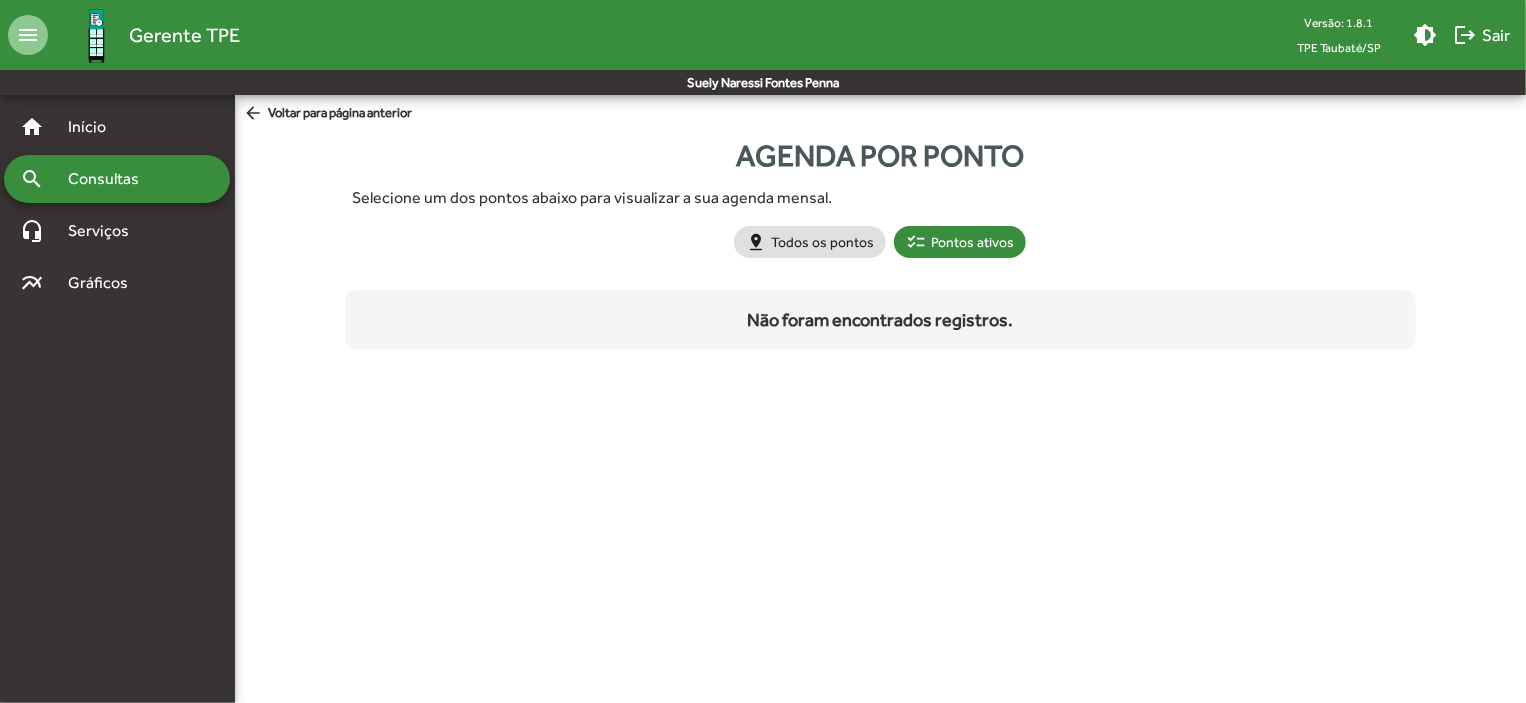 scroll, scrollTop: 0, scrollLeft: 0, axis: both 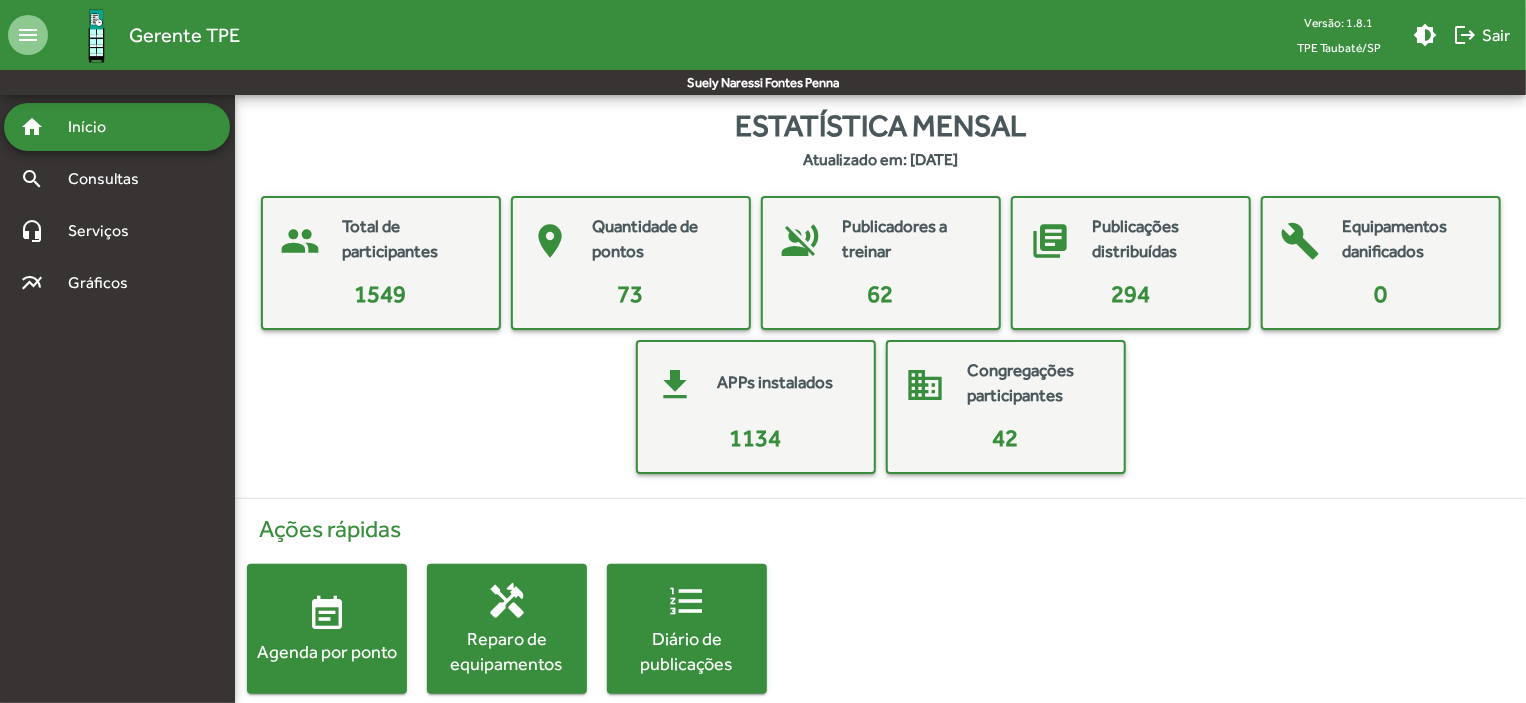 click on "event_note  Agenda por ponto" 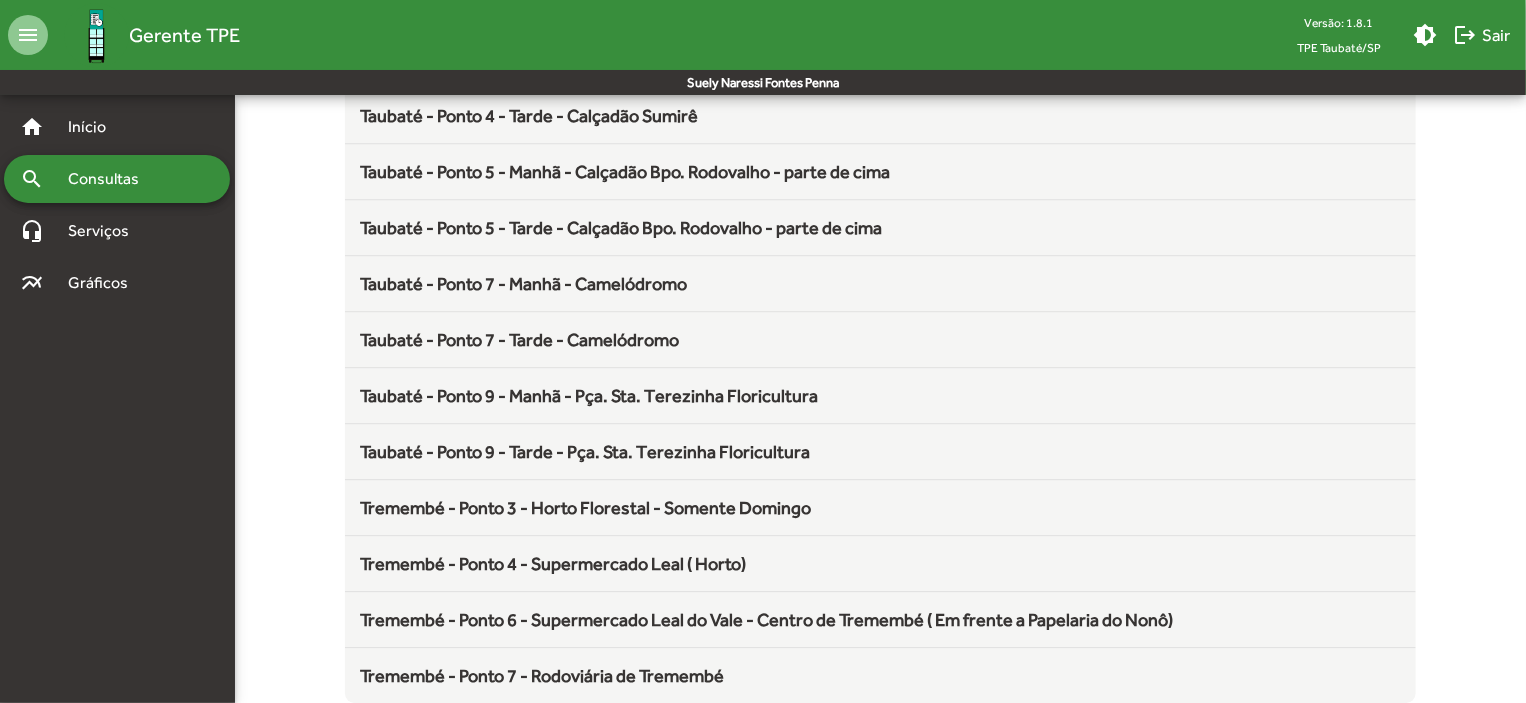 scroll, scrollTop: 2636, scrollLeft: 0, axis: vertical 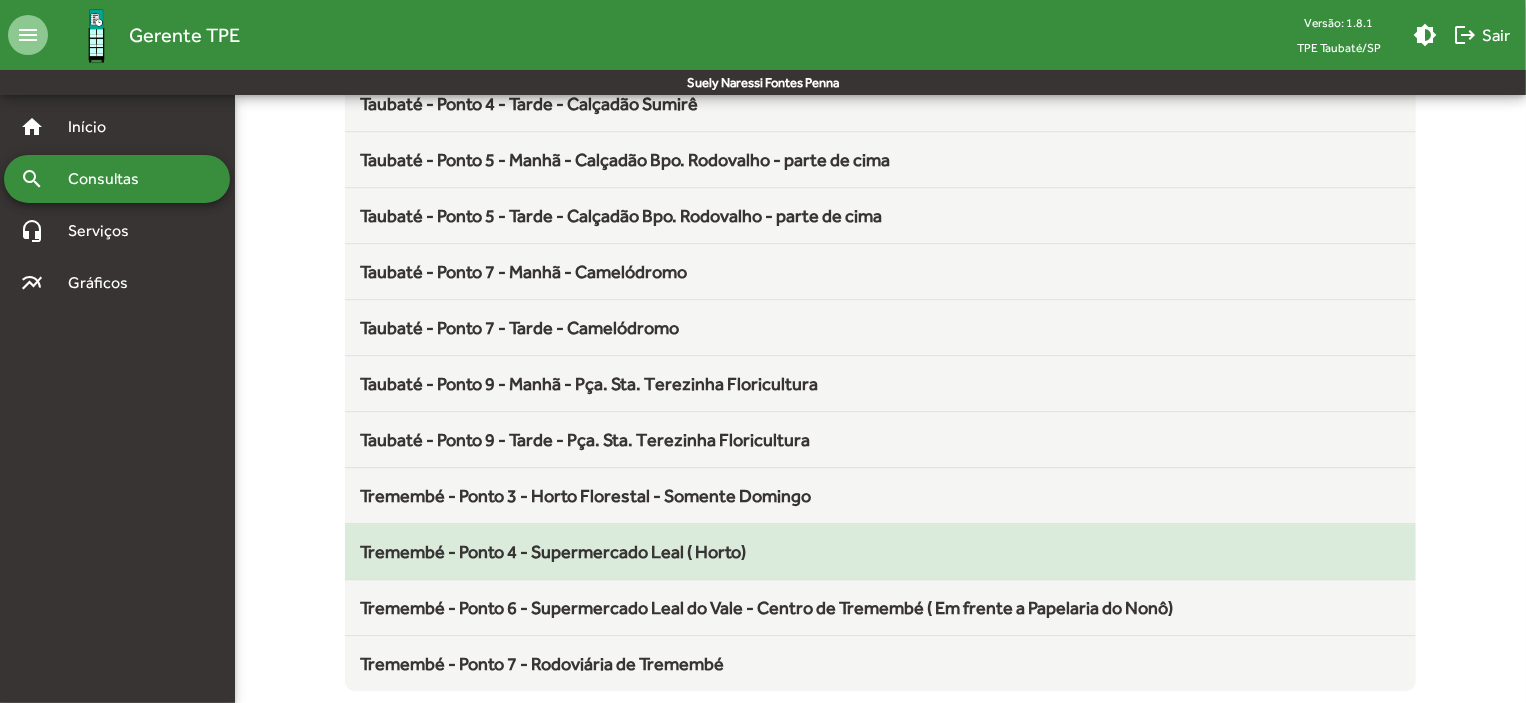 click on "Tremembé - Ponto 4 - Supermercado Leal ( Horto)" 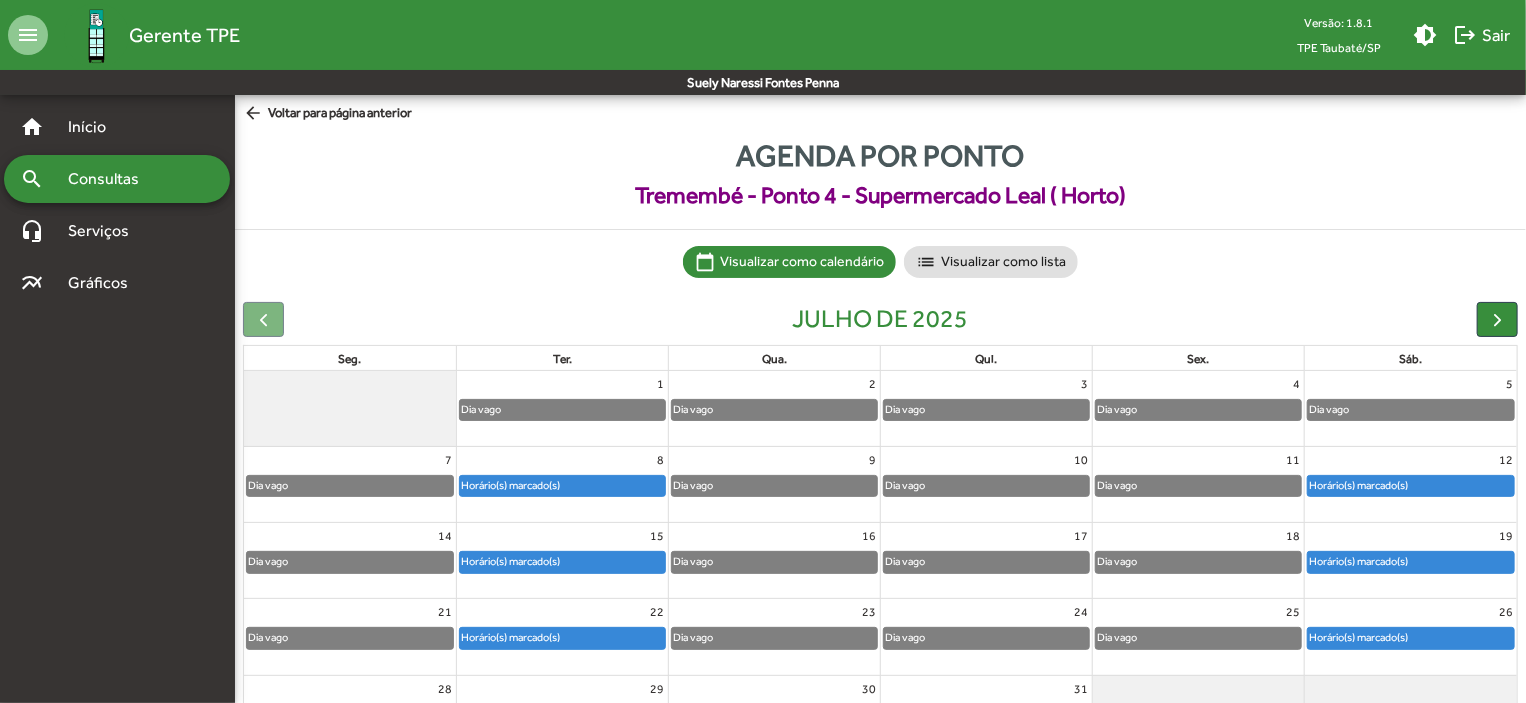 click on "Horário(s) marcado(s)" 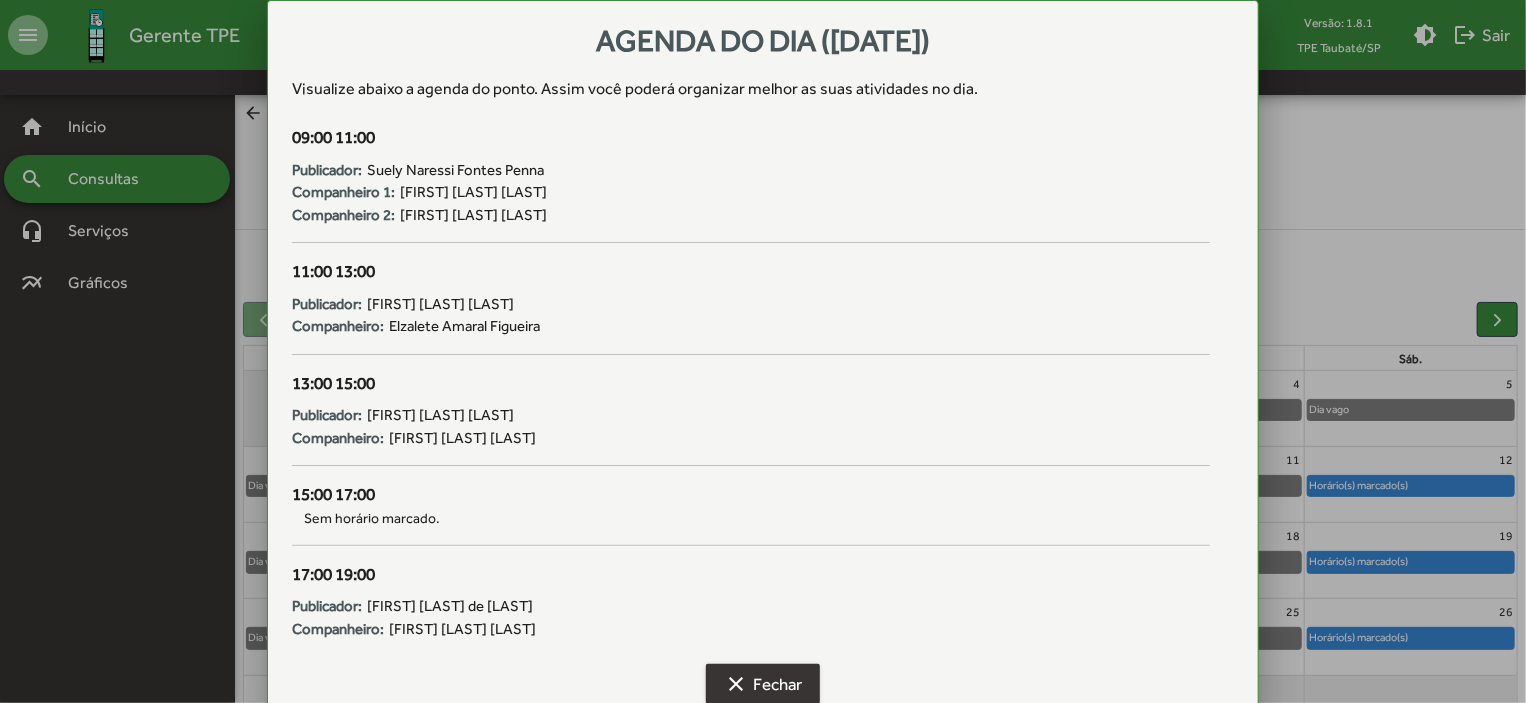 click on "clear  Fechar" at bounding box center (763, 684) 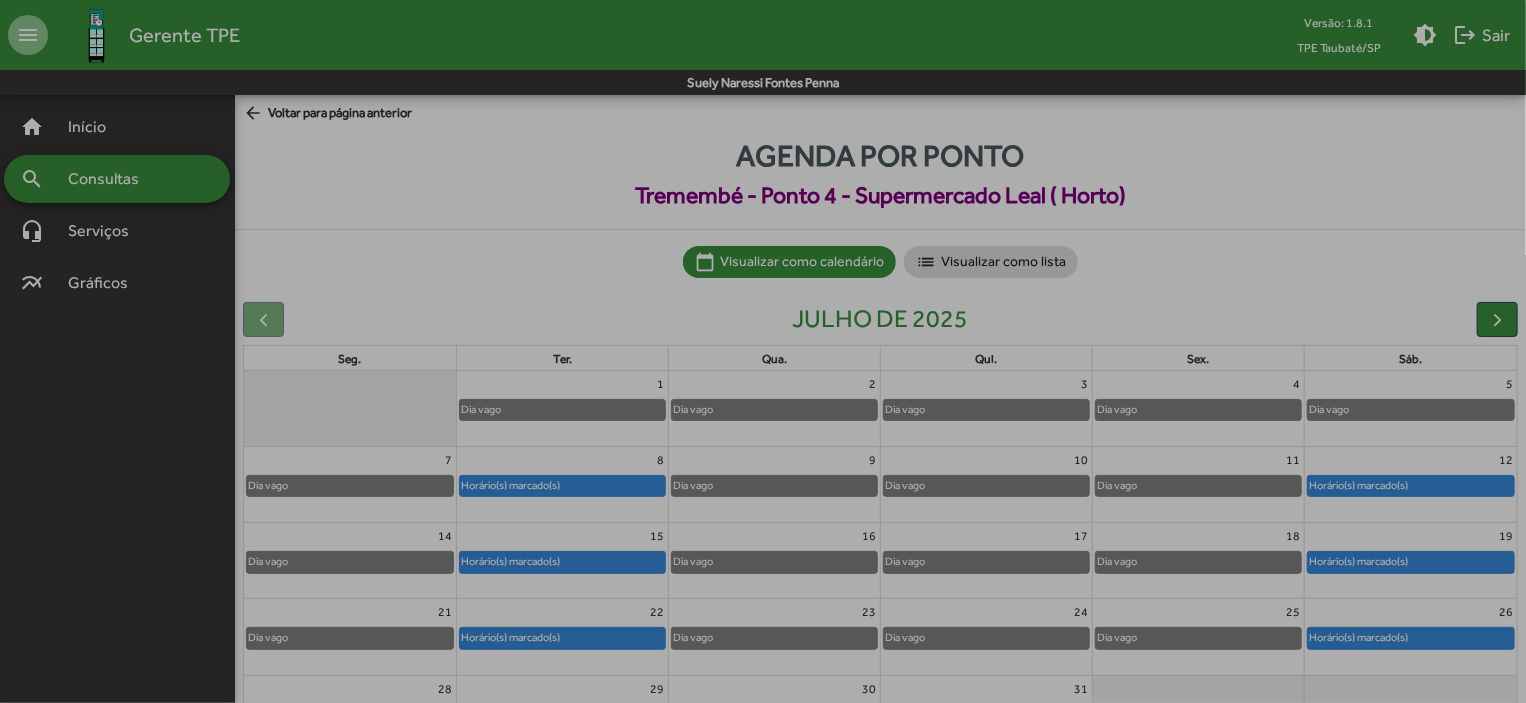 click on "clear  Fechar" at bounding box center [763, 684] 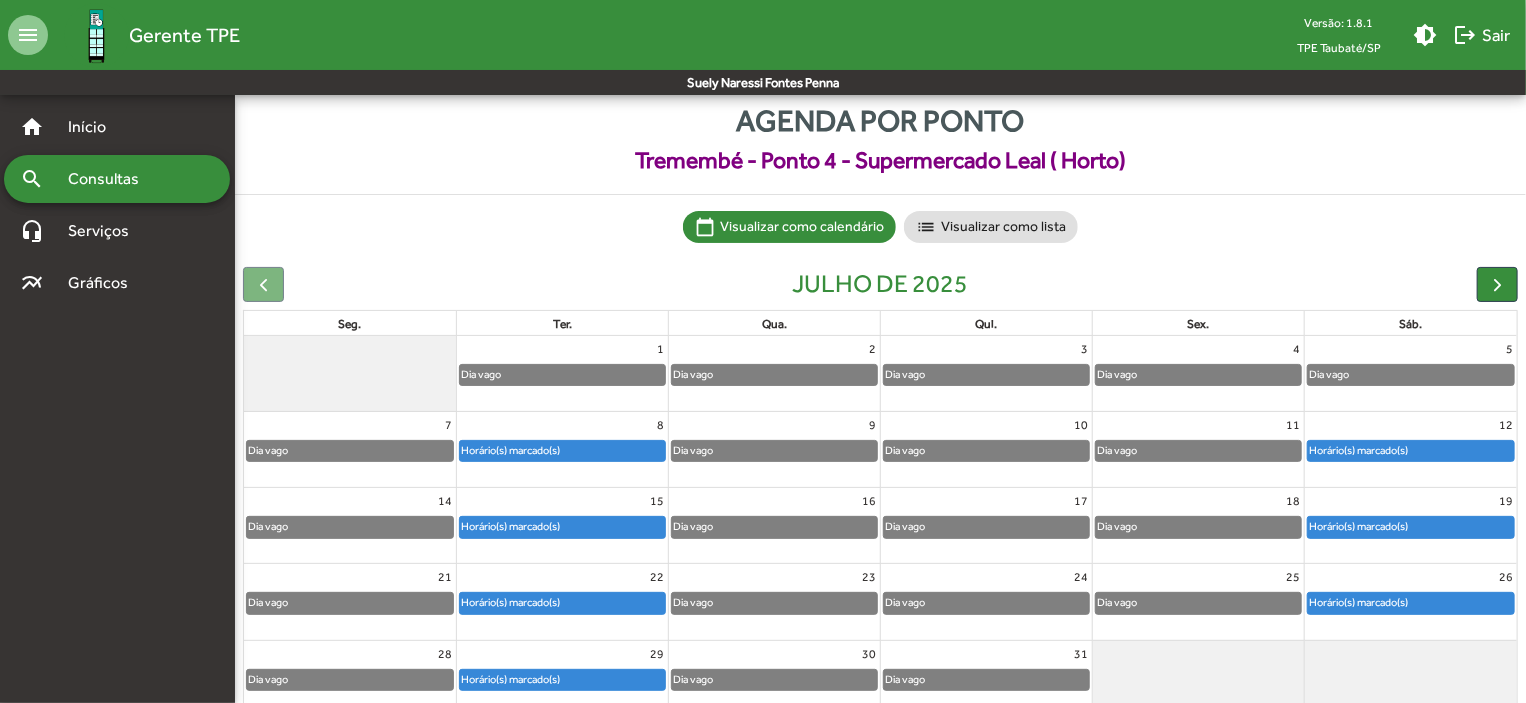scroll, scrollTop: 124, scrollLeft: 0, axis: vertical 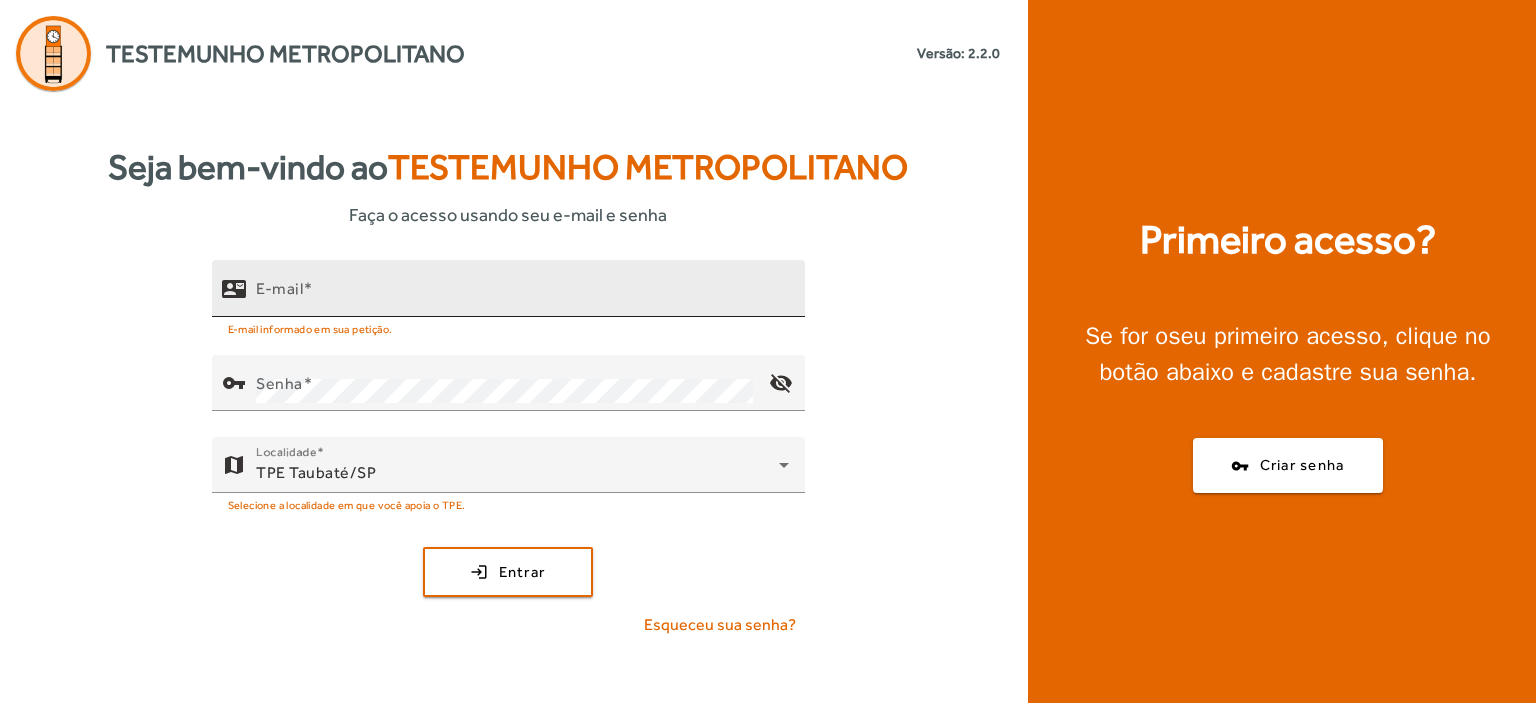click on "E-mail" at bounding box center [522, 297] 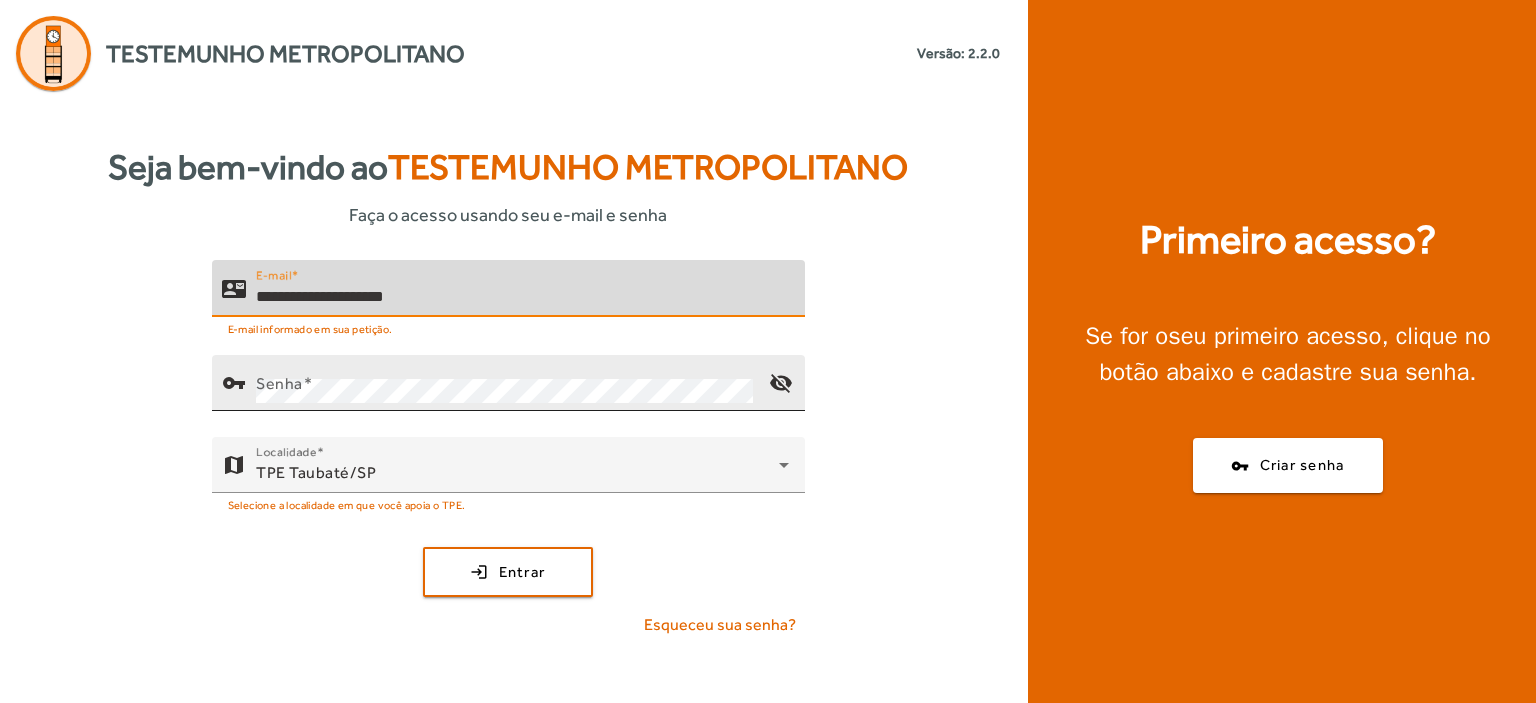 type on "**********" 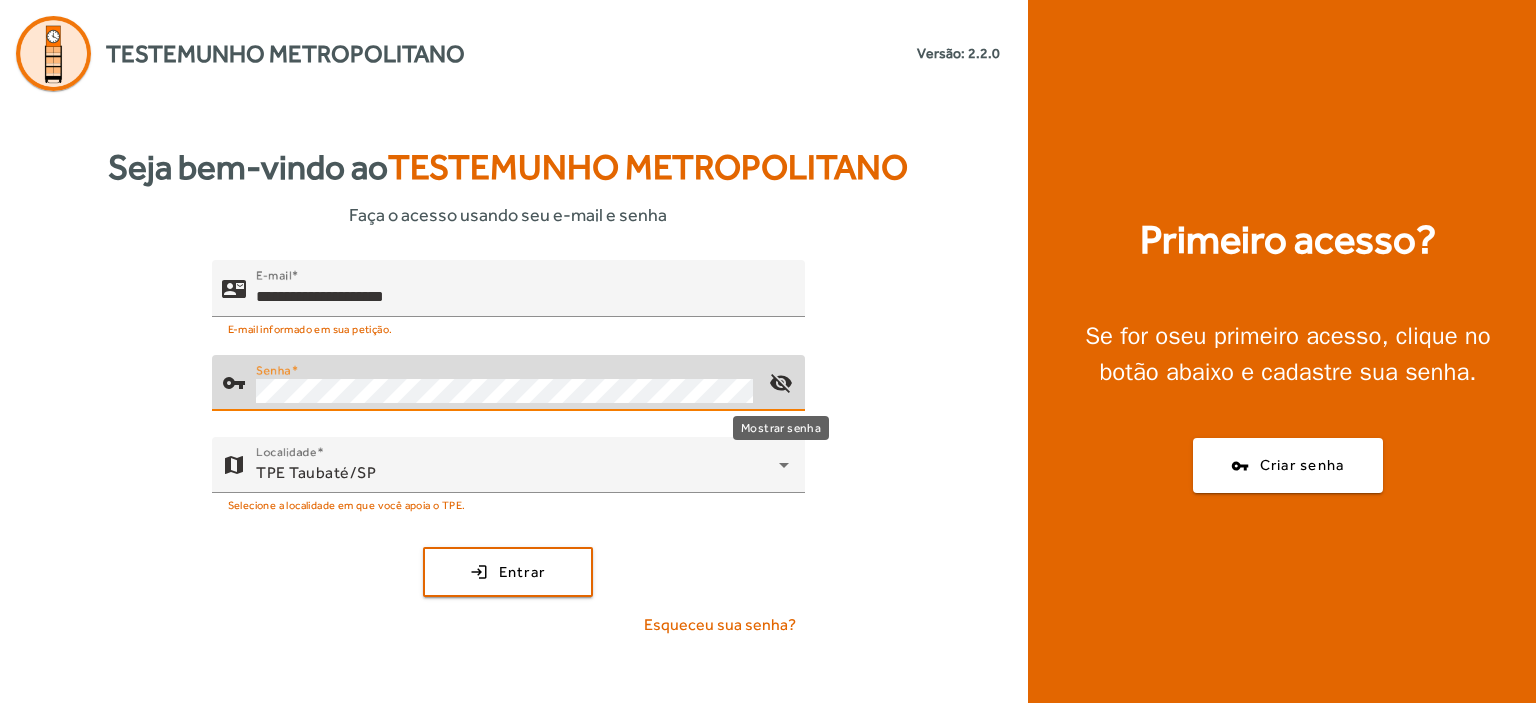click on "visibility_off" 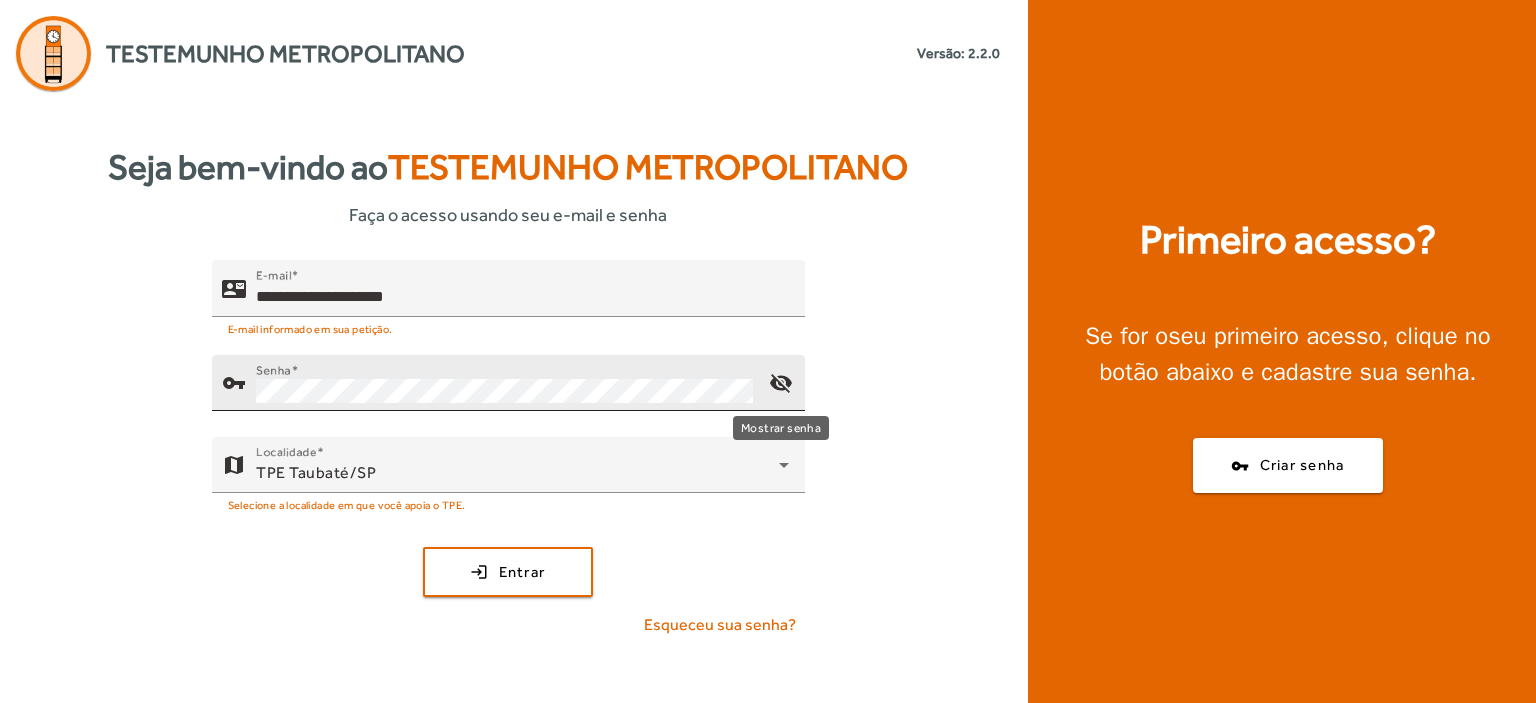 click on "visibility_off" 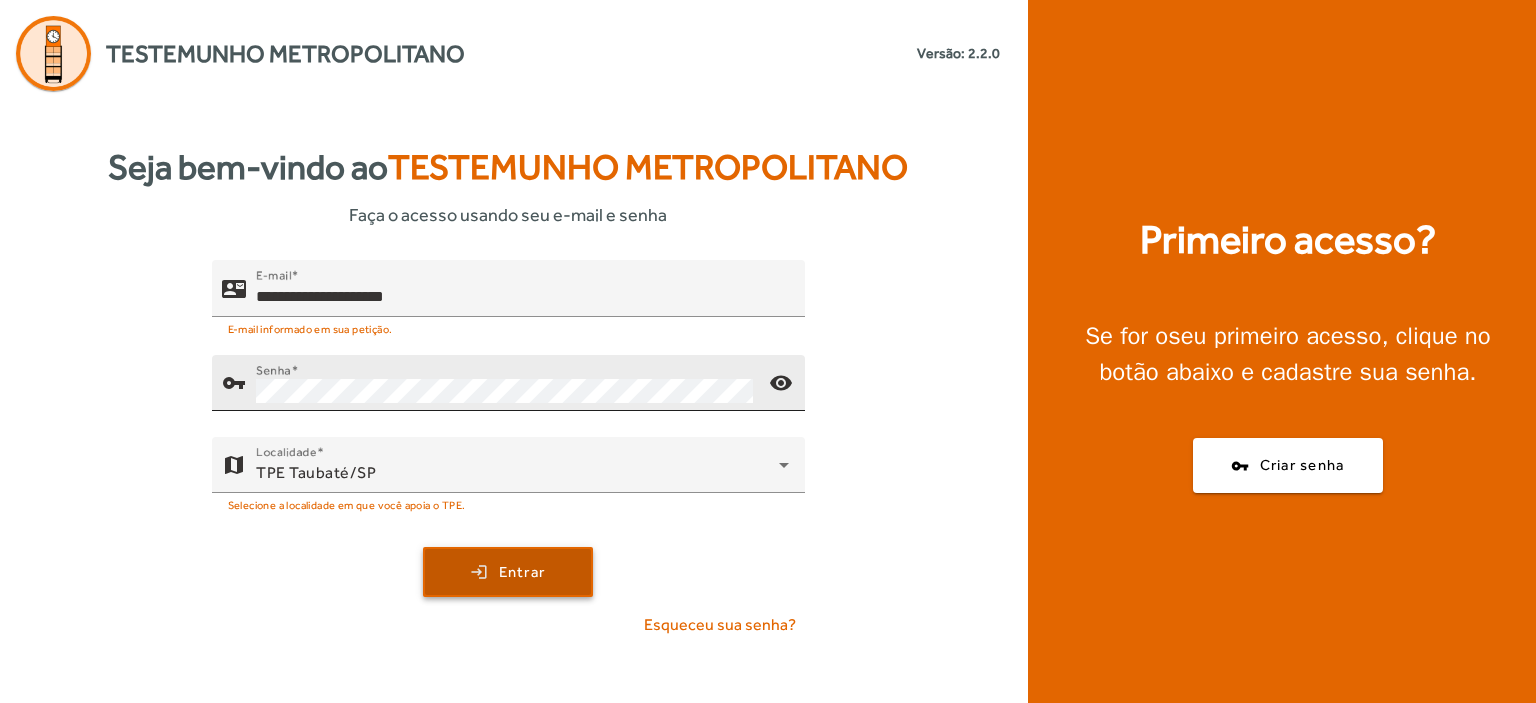 click on "Entrar" 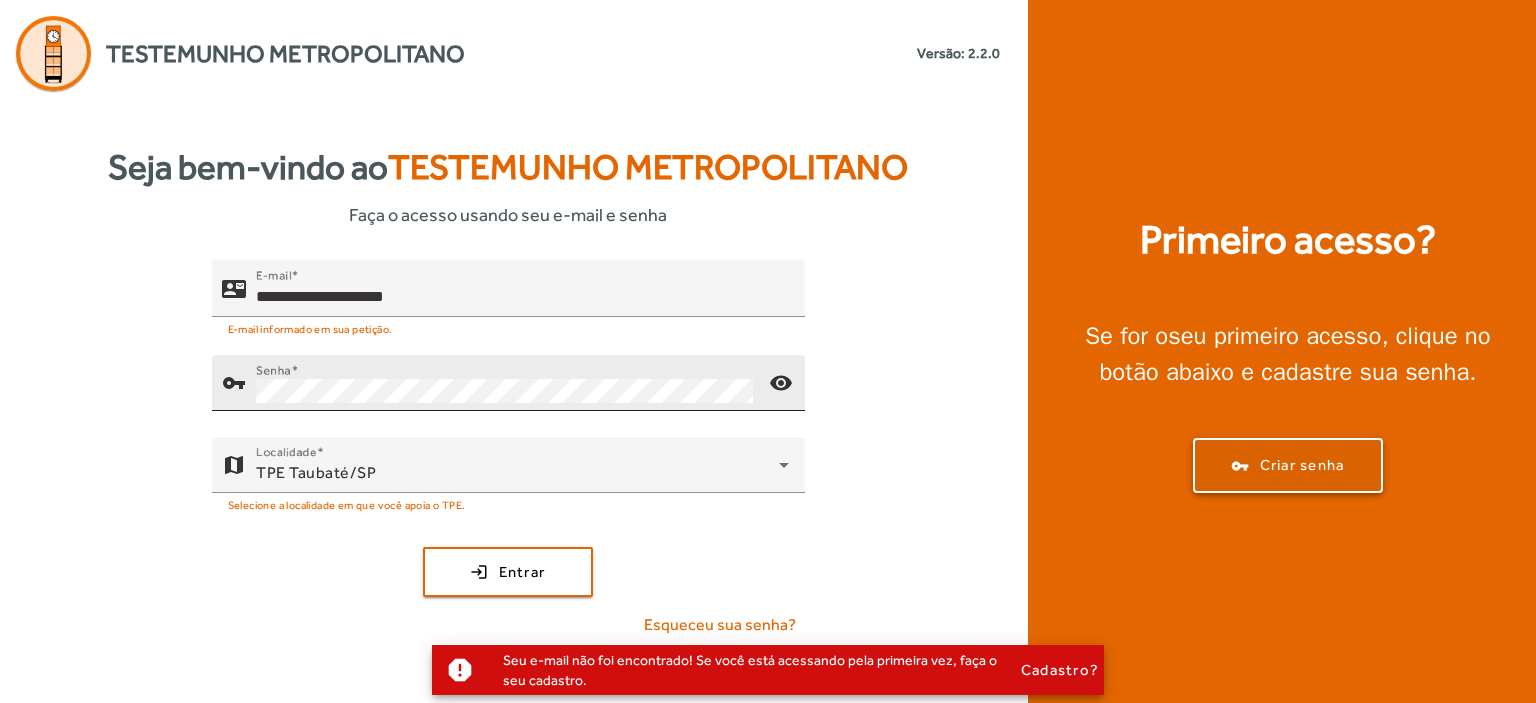 click on "Criar senha" 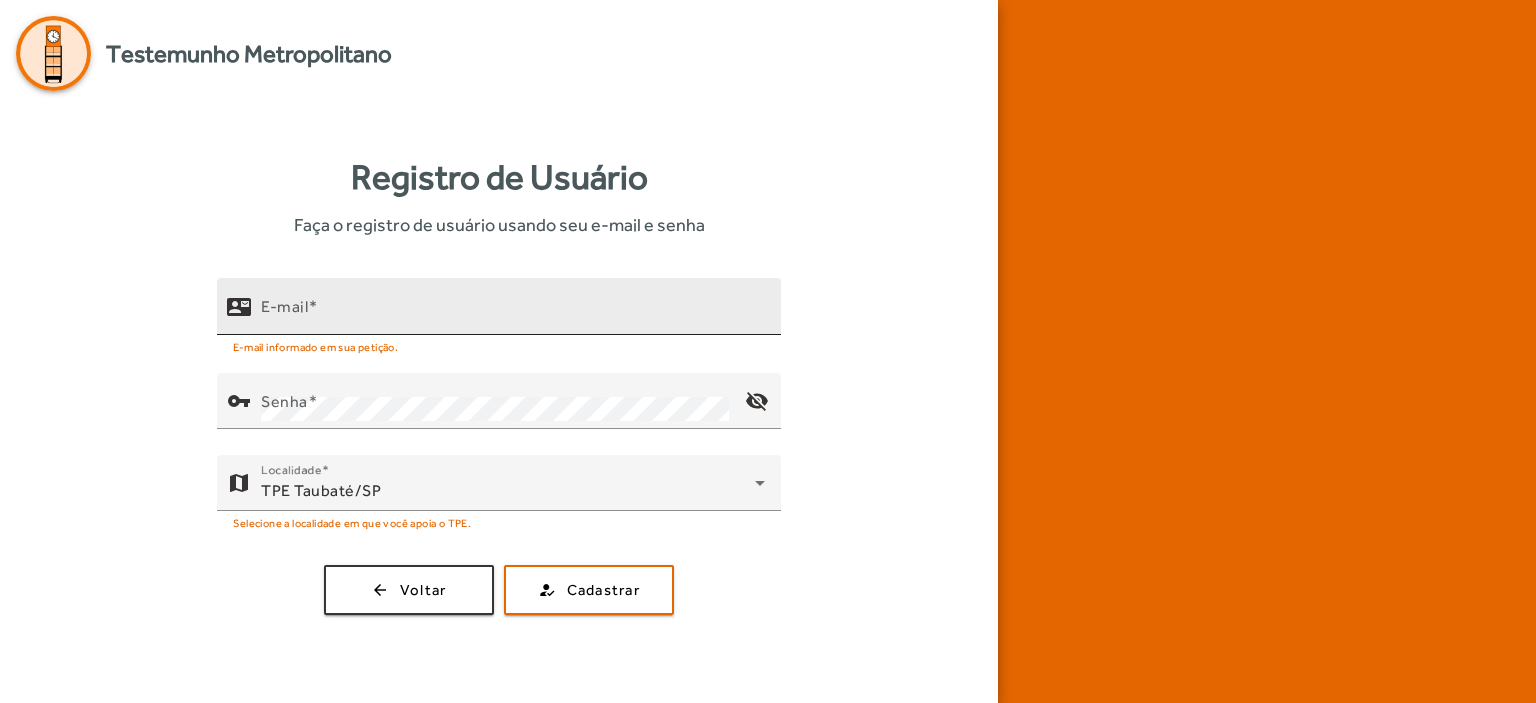 click on "E-mail" at bounding box center (284, 306) 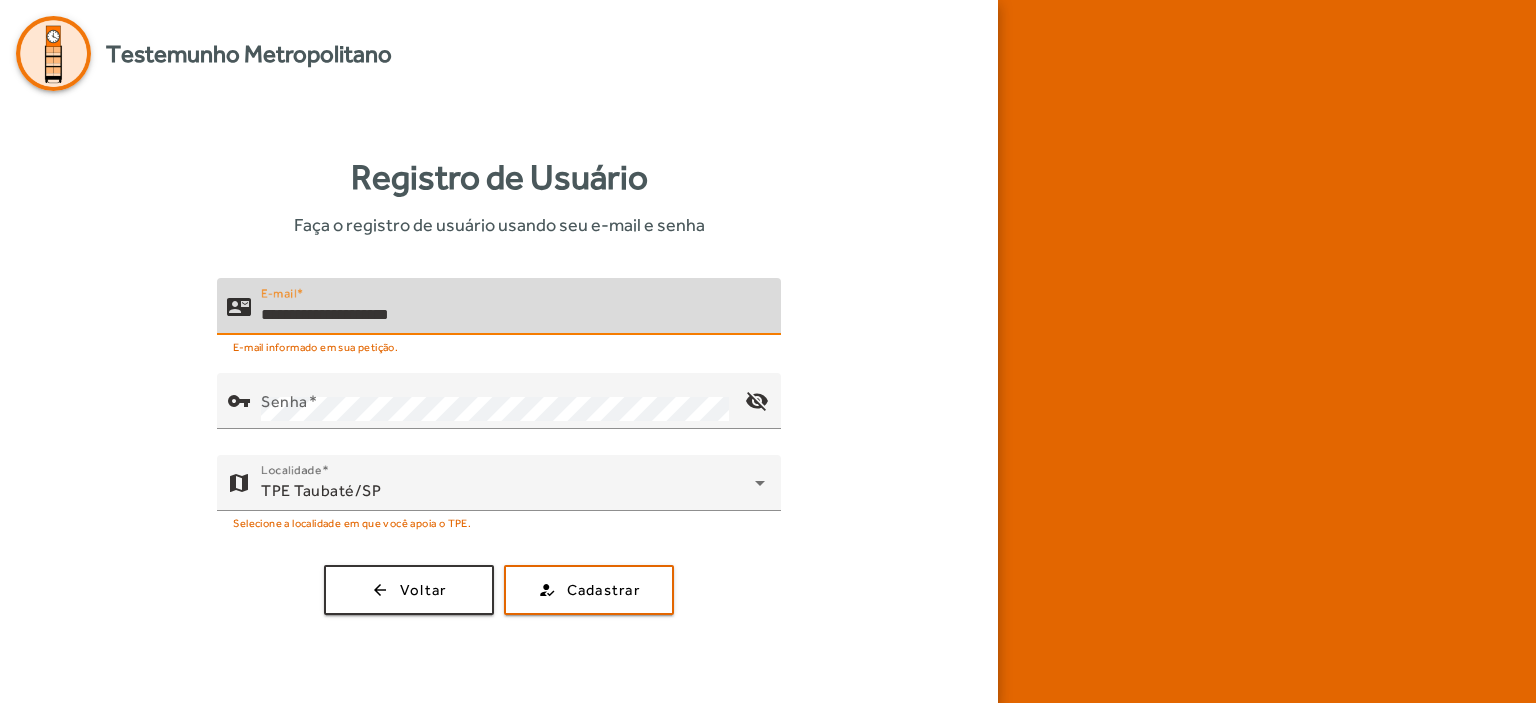 type on "**********" 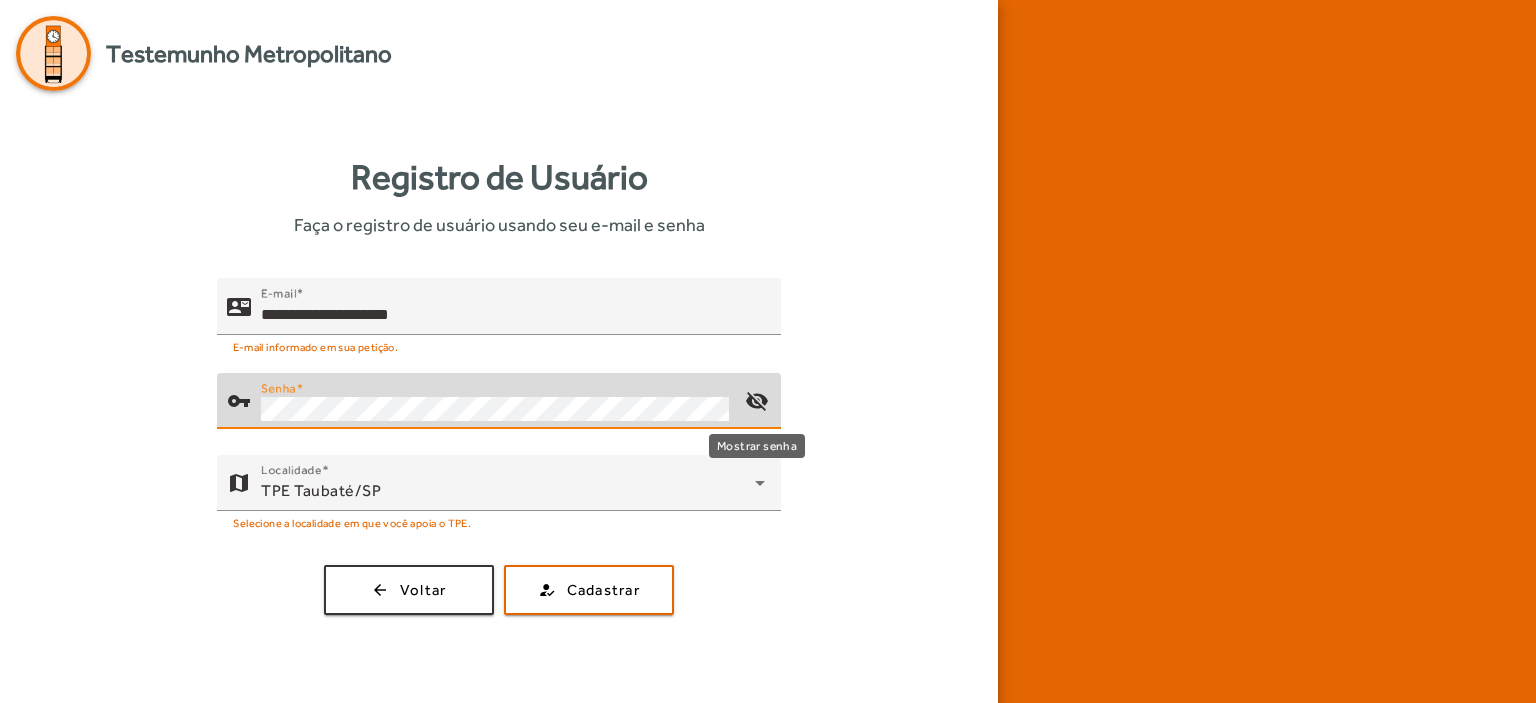 click on "visibility_off" 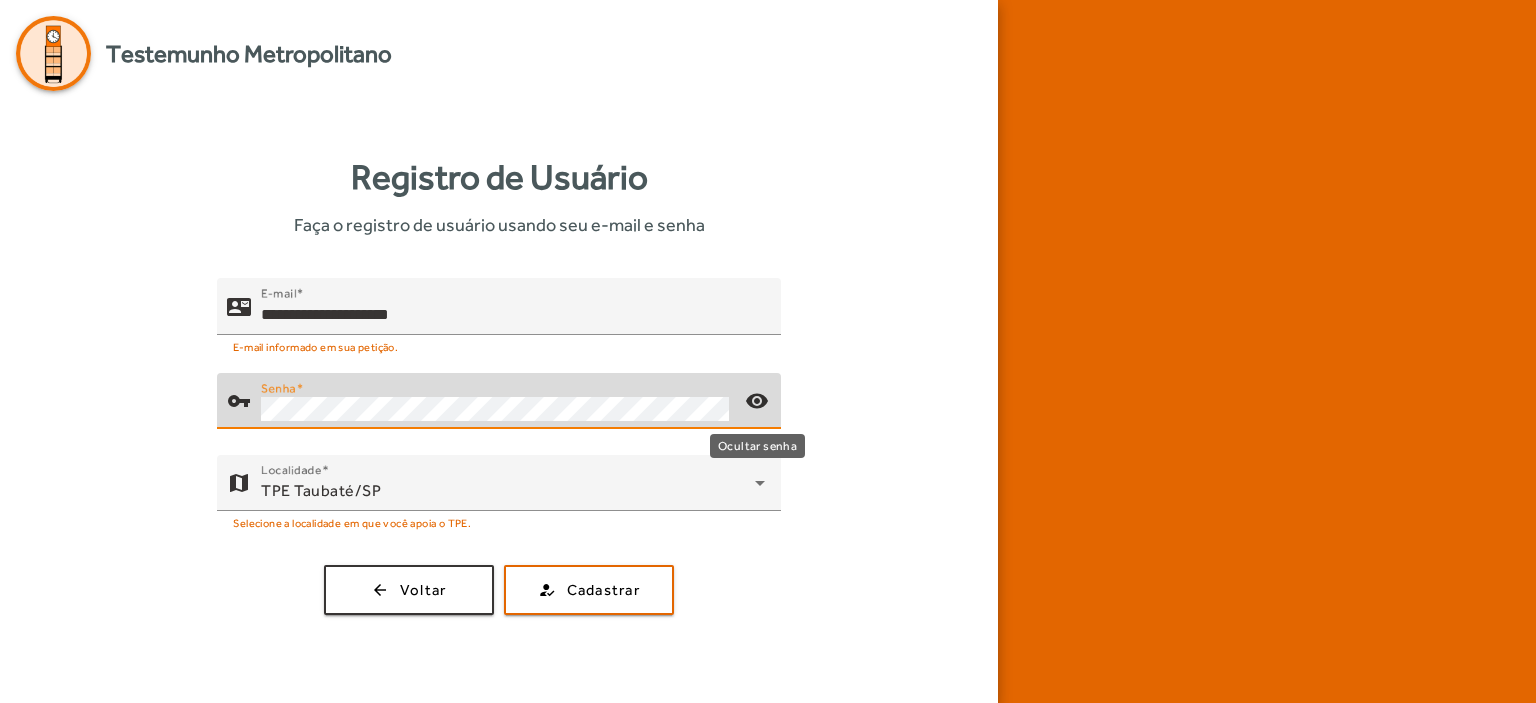 click on "visibility" 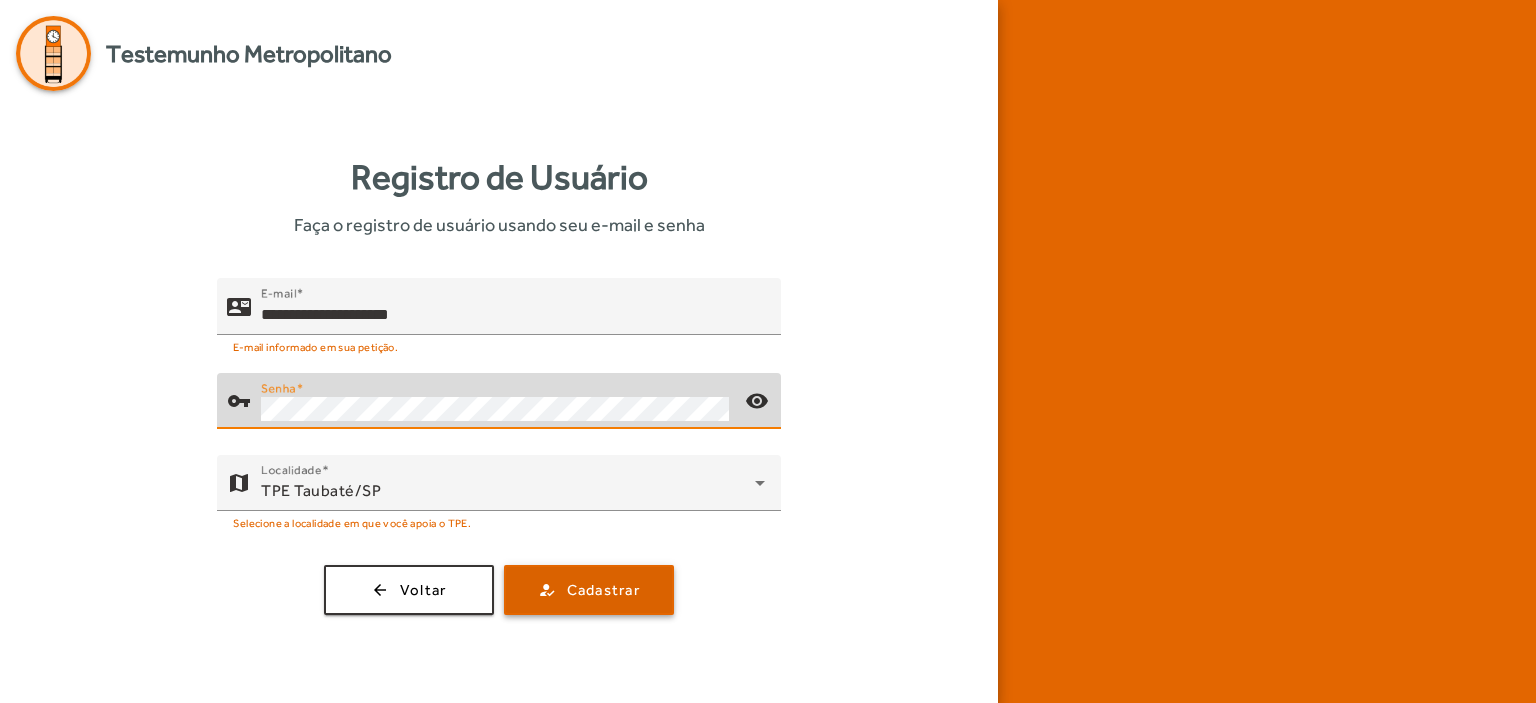 click 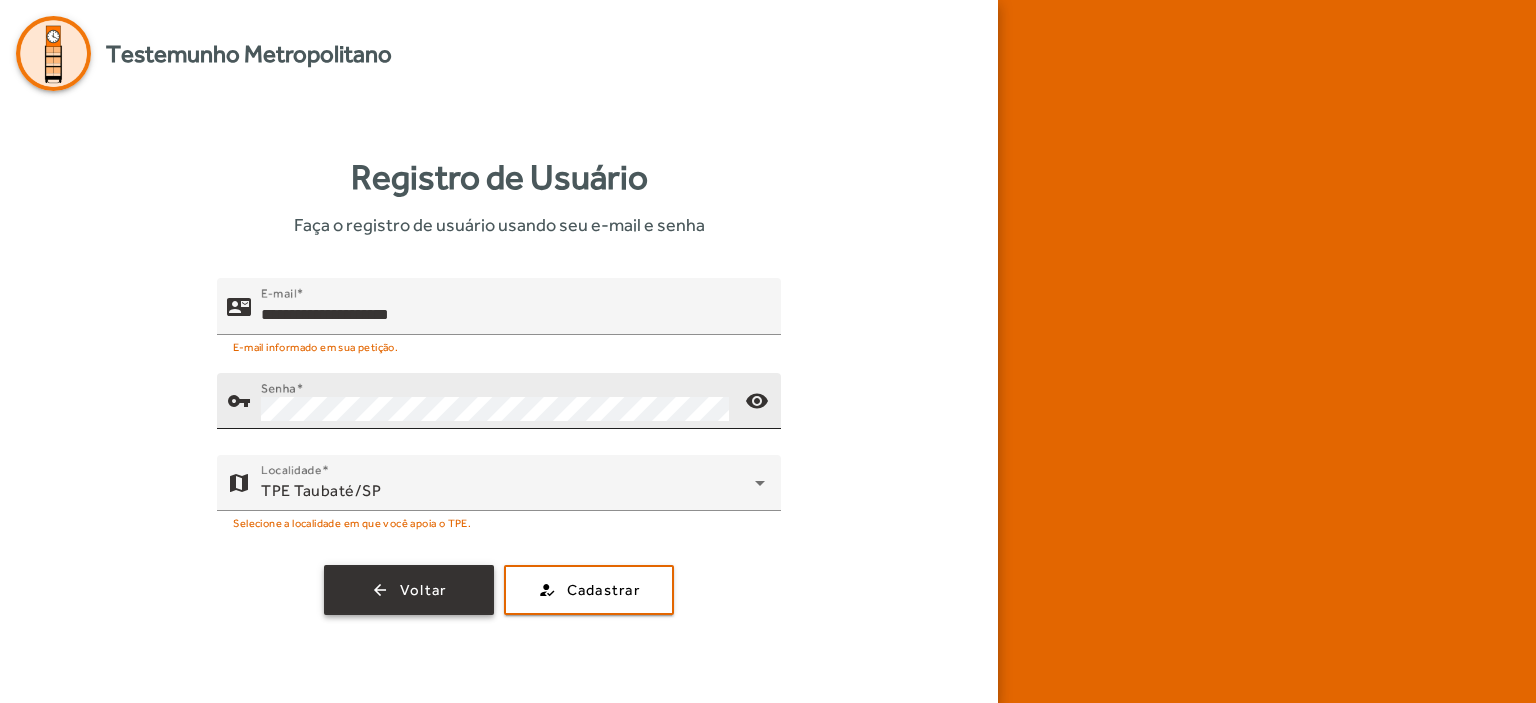 click on "Voltar" 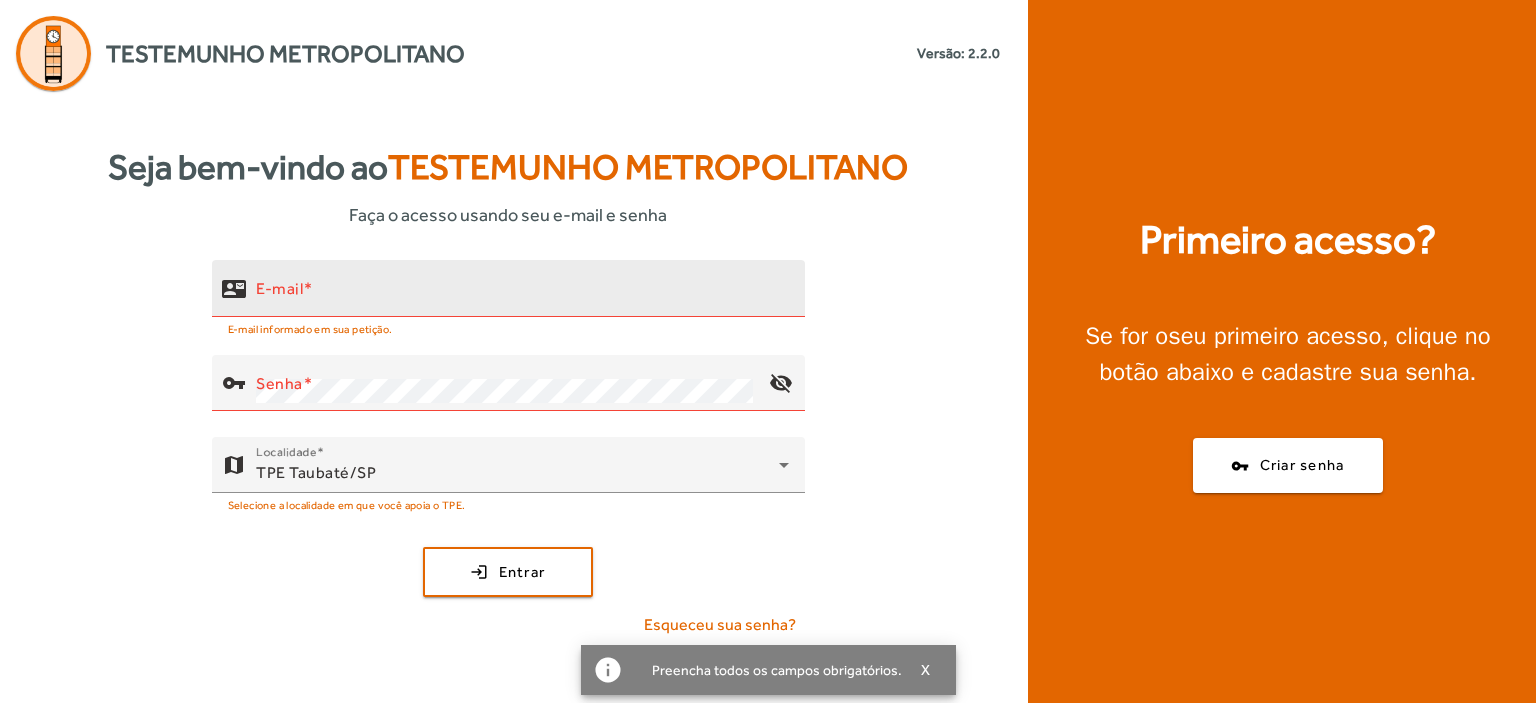 click at bounding box center (308, 288) 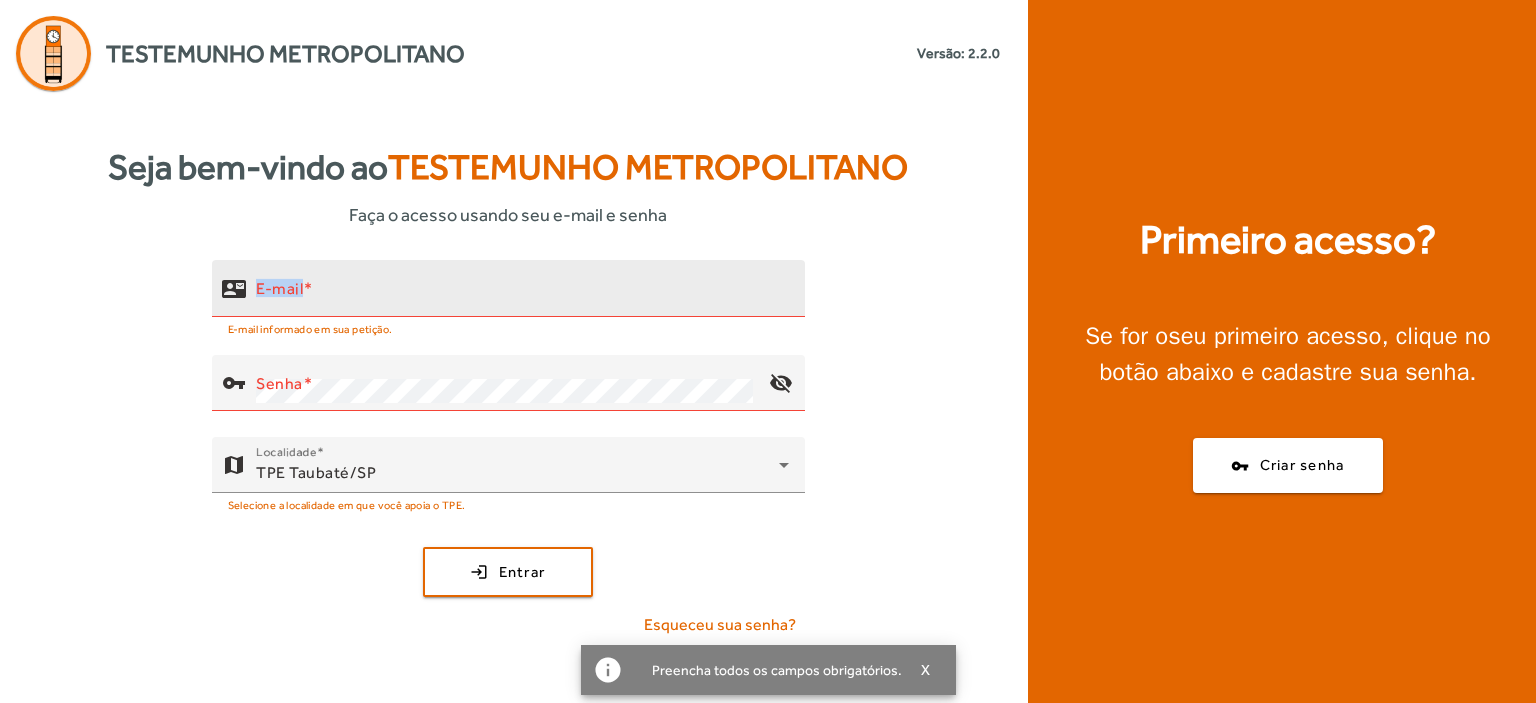 click at bounding box center [308, 288] 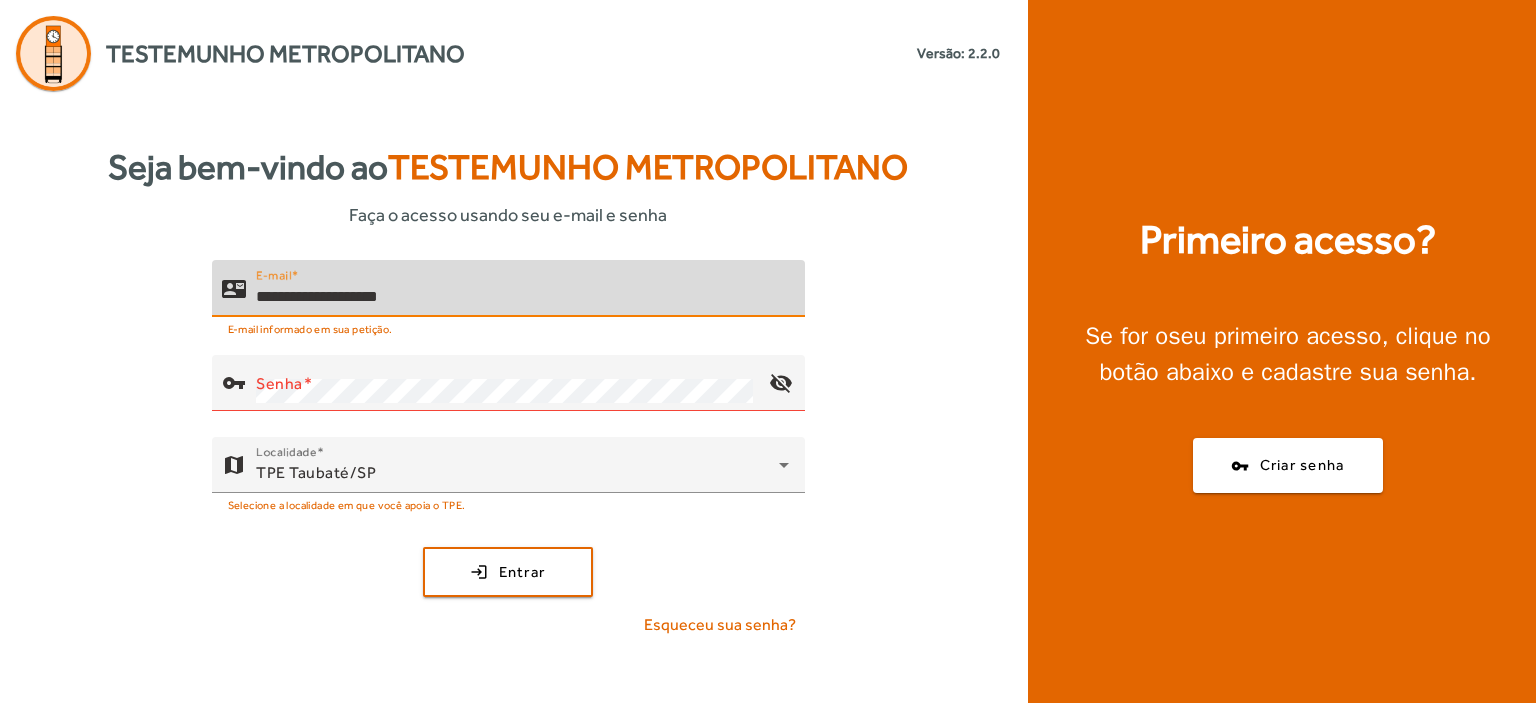 type on "**********" 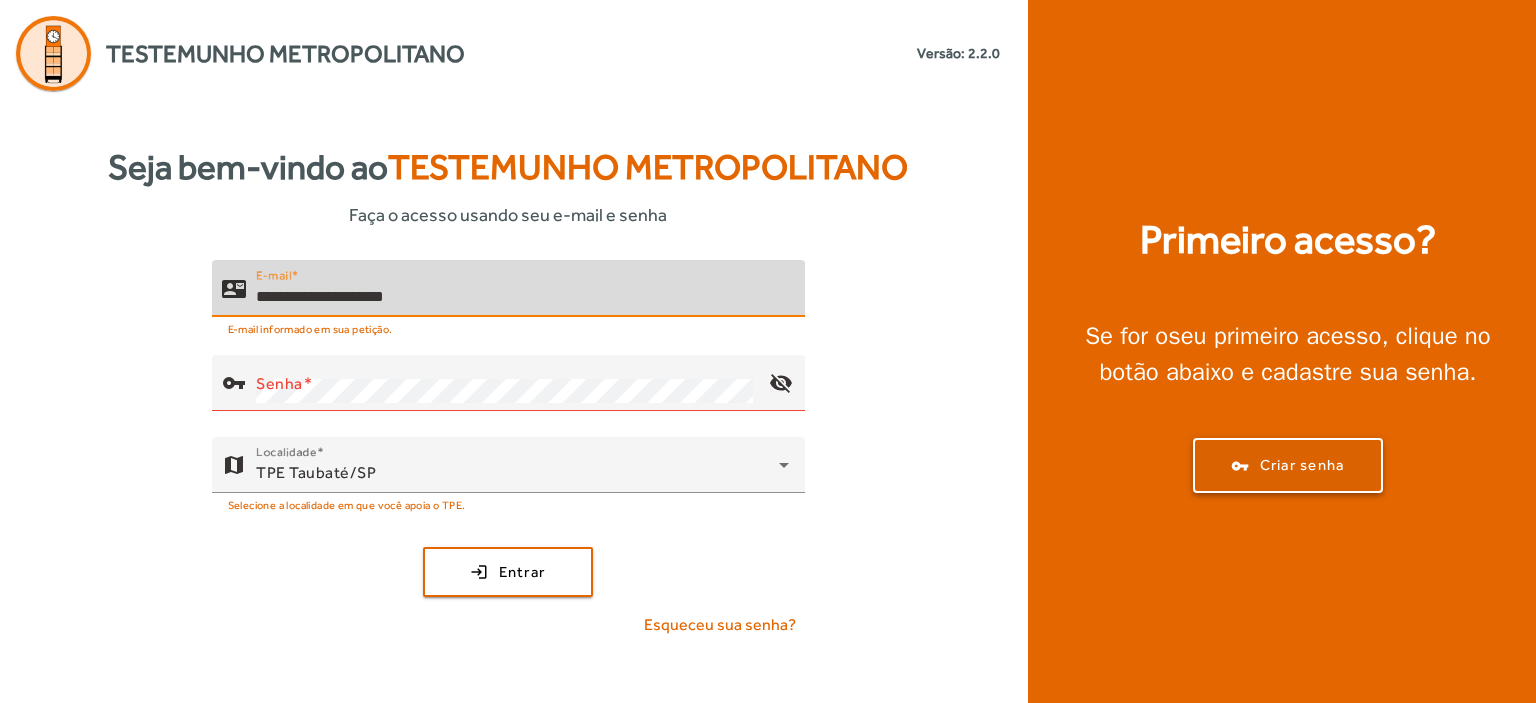 click on "Criar senha" 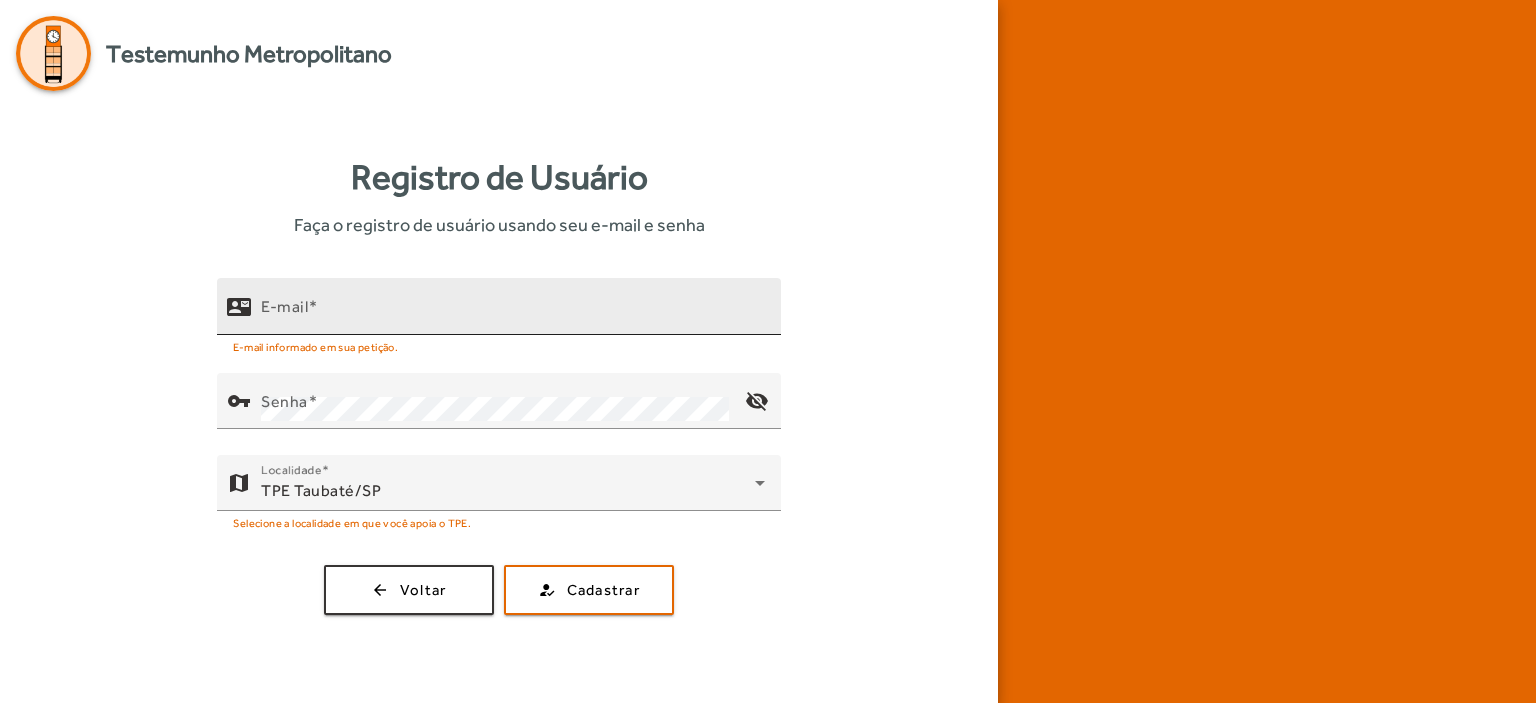 click on "E-mail" at bounding box center [284, 306] 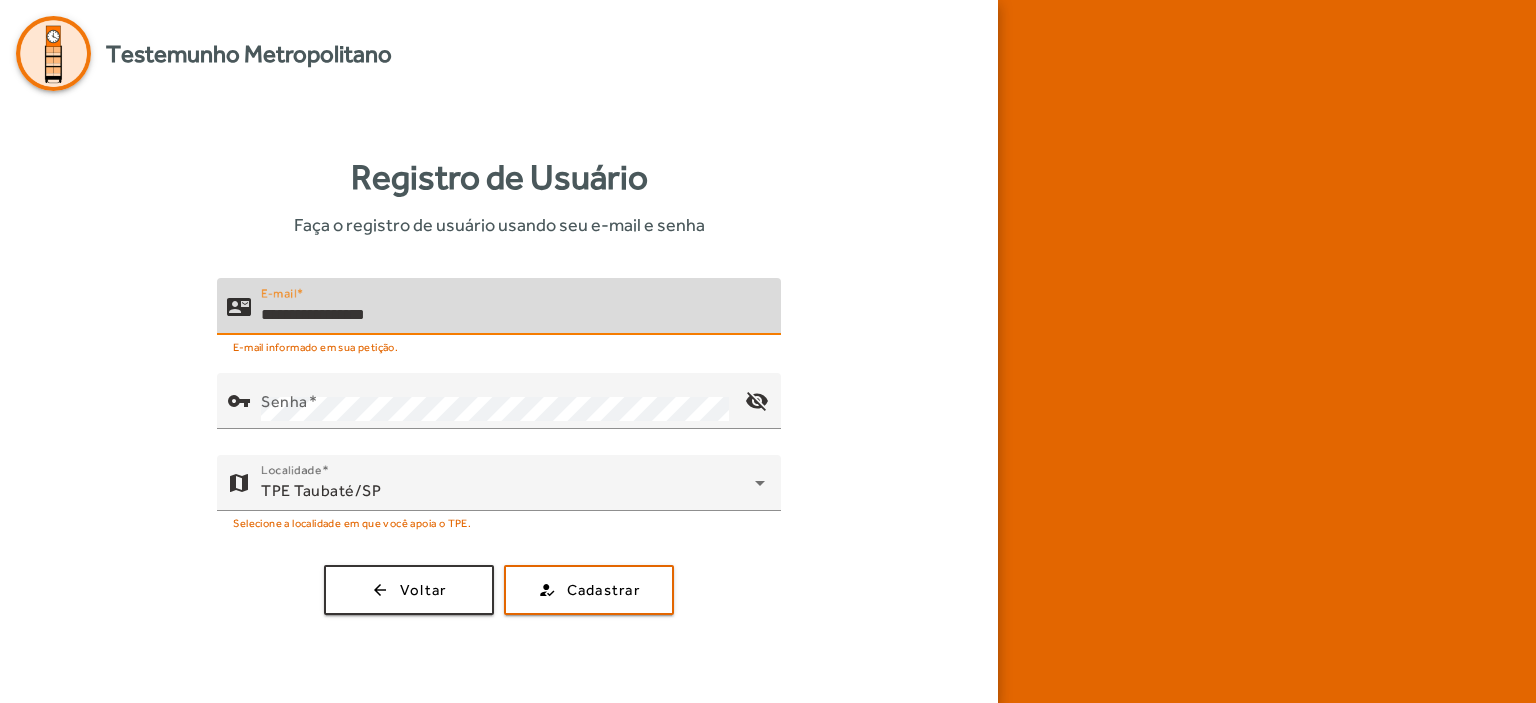 click on "**********" at bounding box center [513, 315] 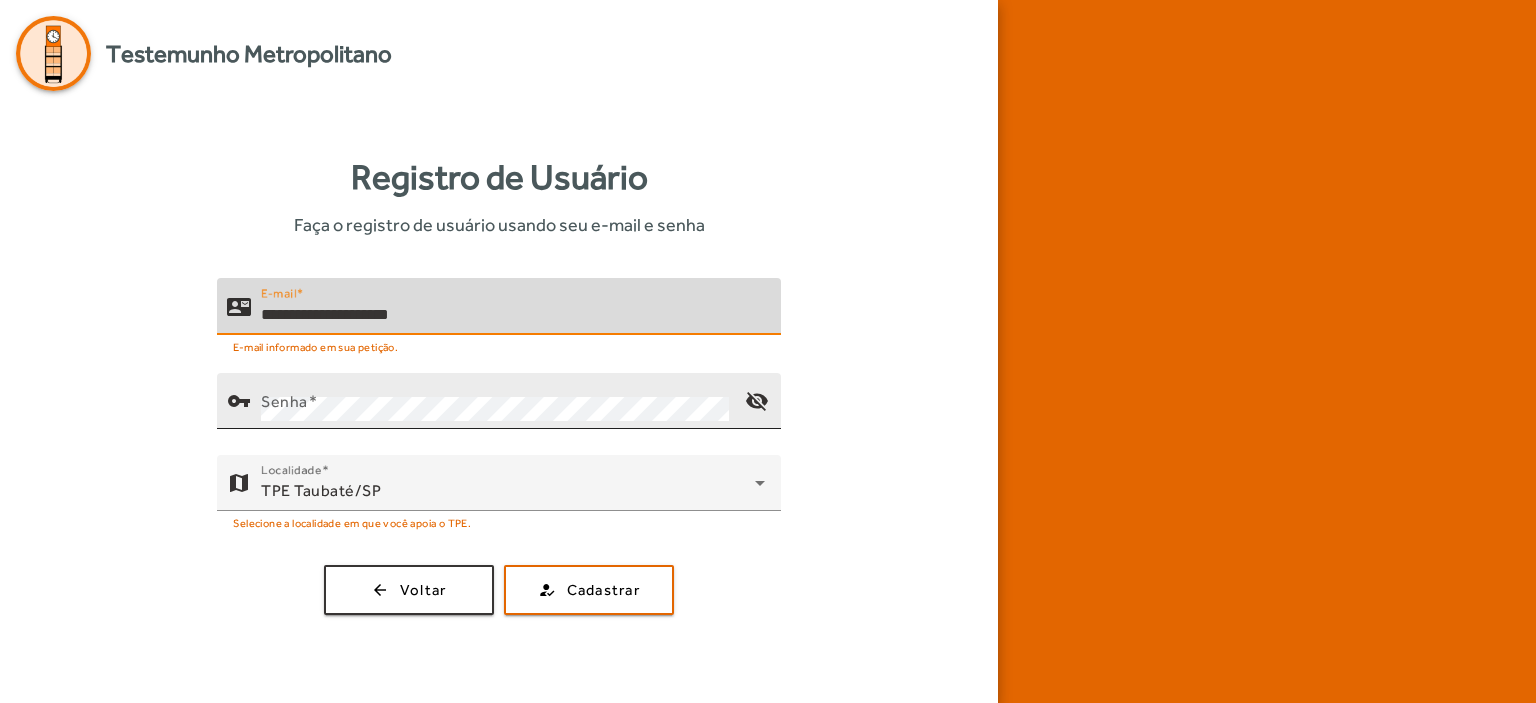 type on "**********" 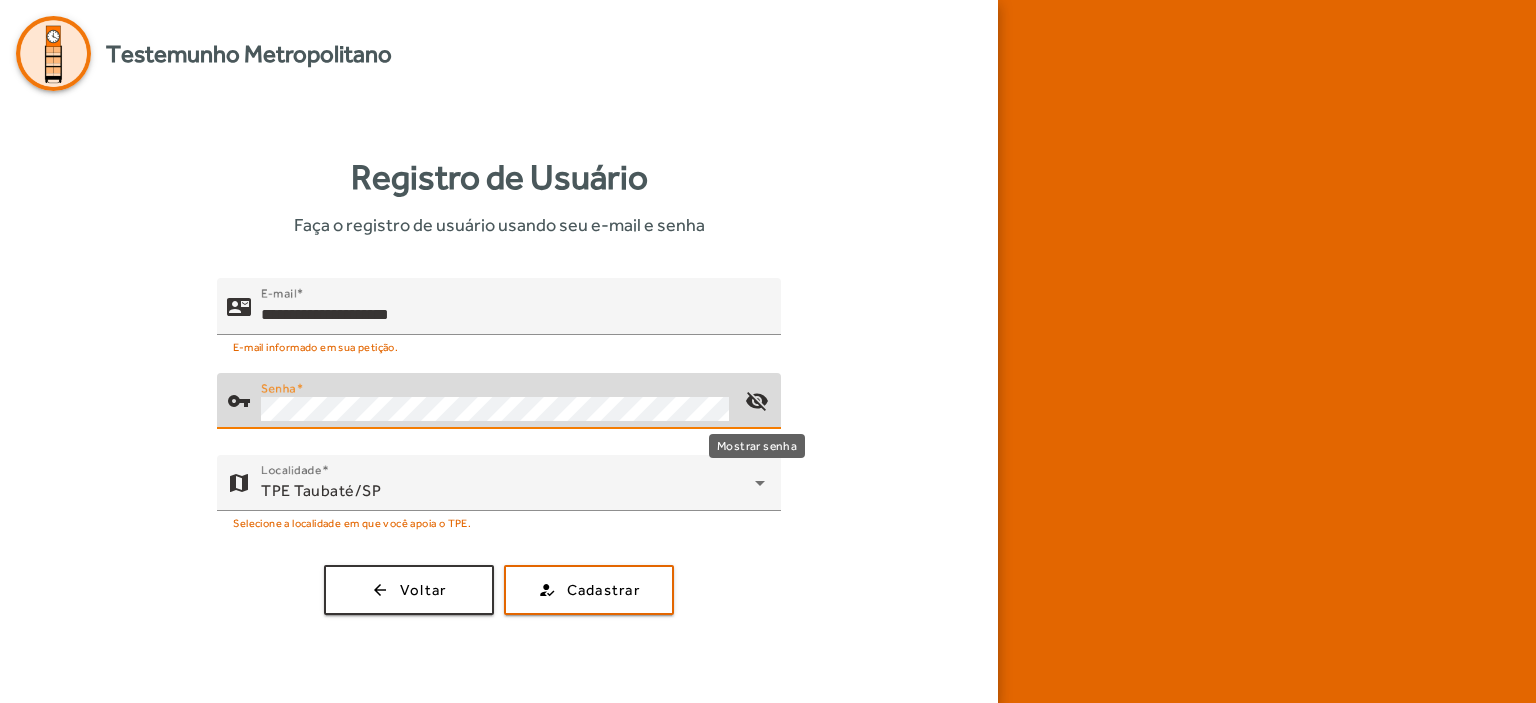 click on "visibility_off" 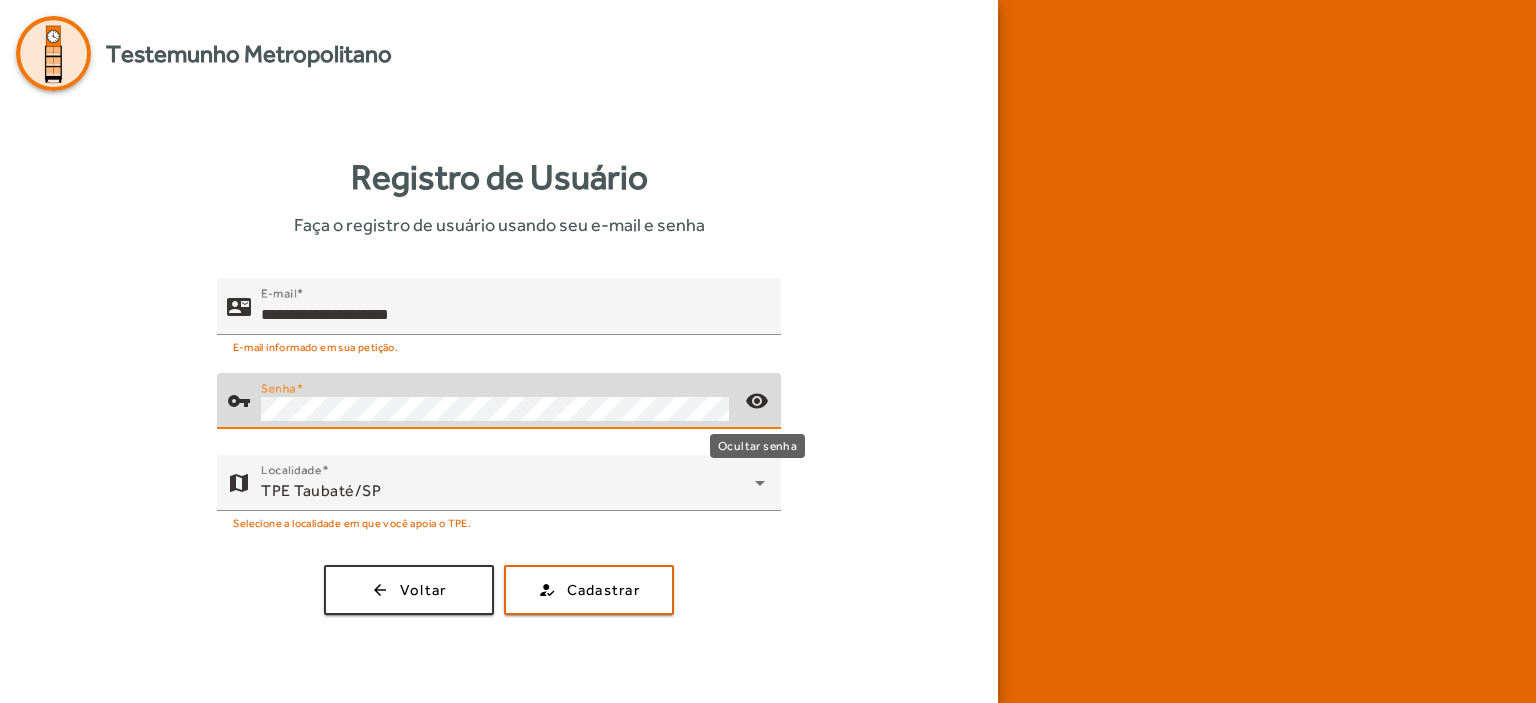 click on "visibility" 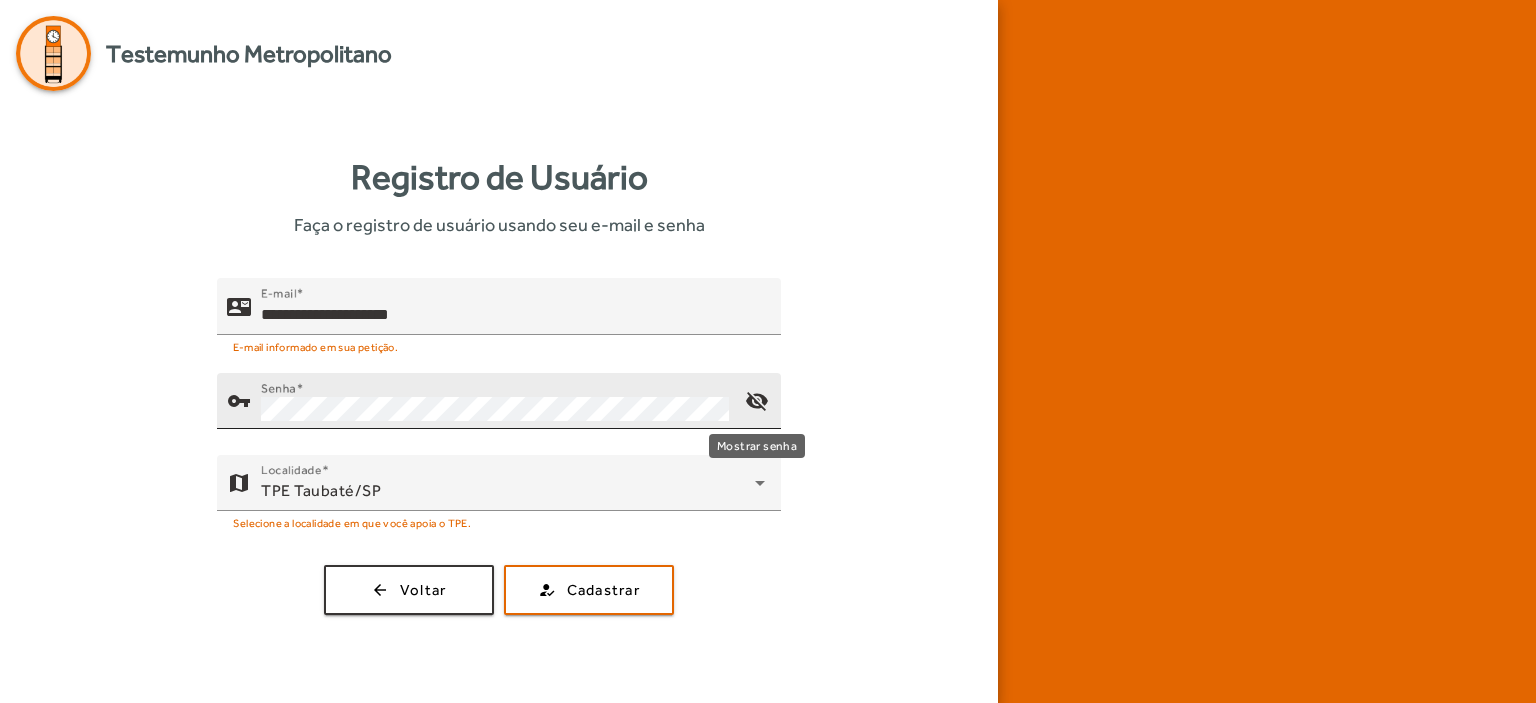 click on "visibility_off" 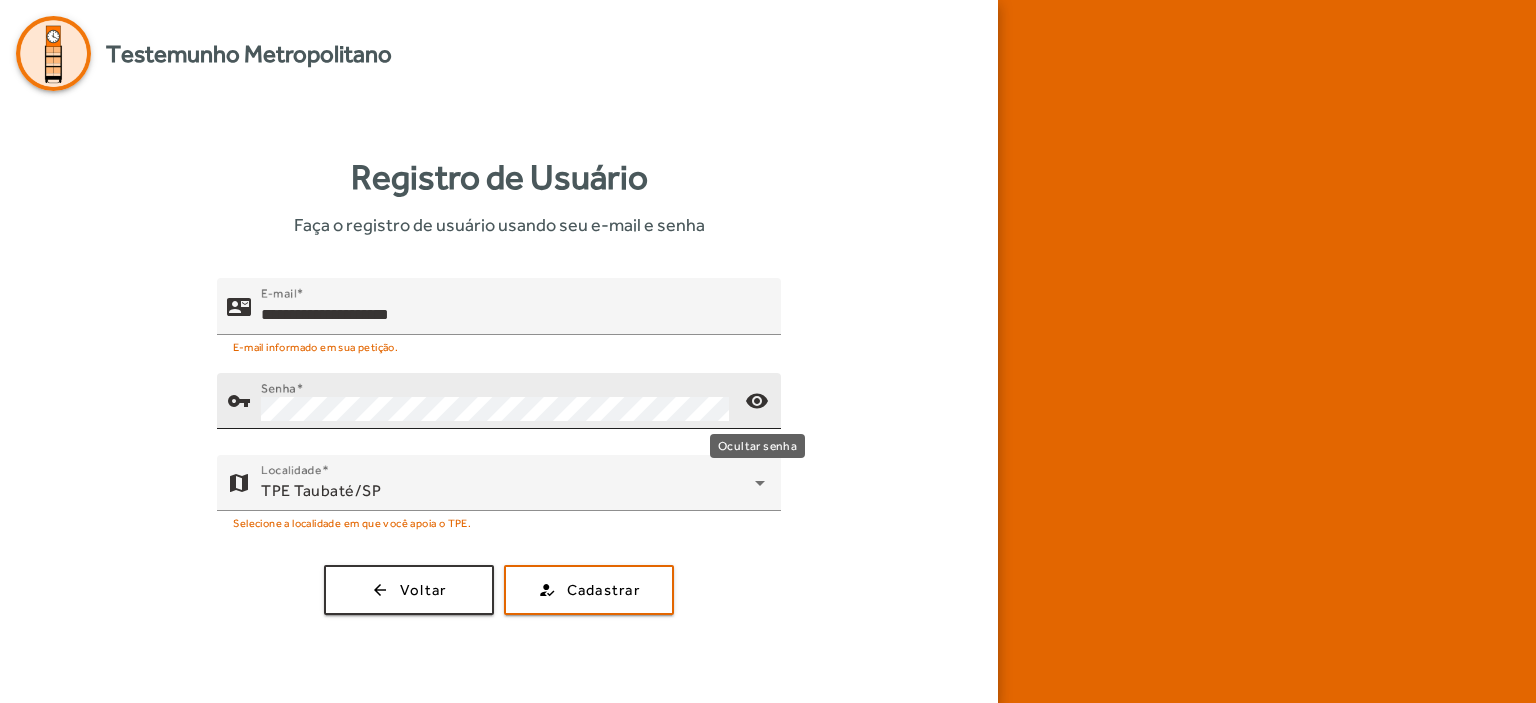 click on "visibility" 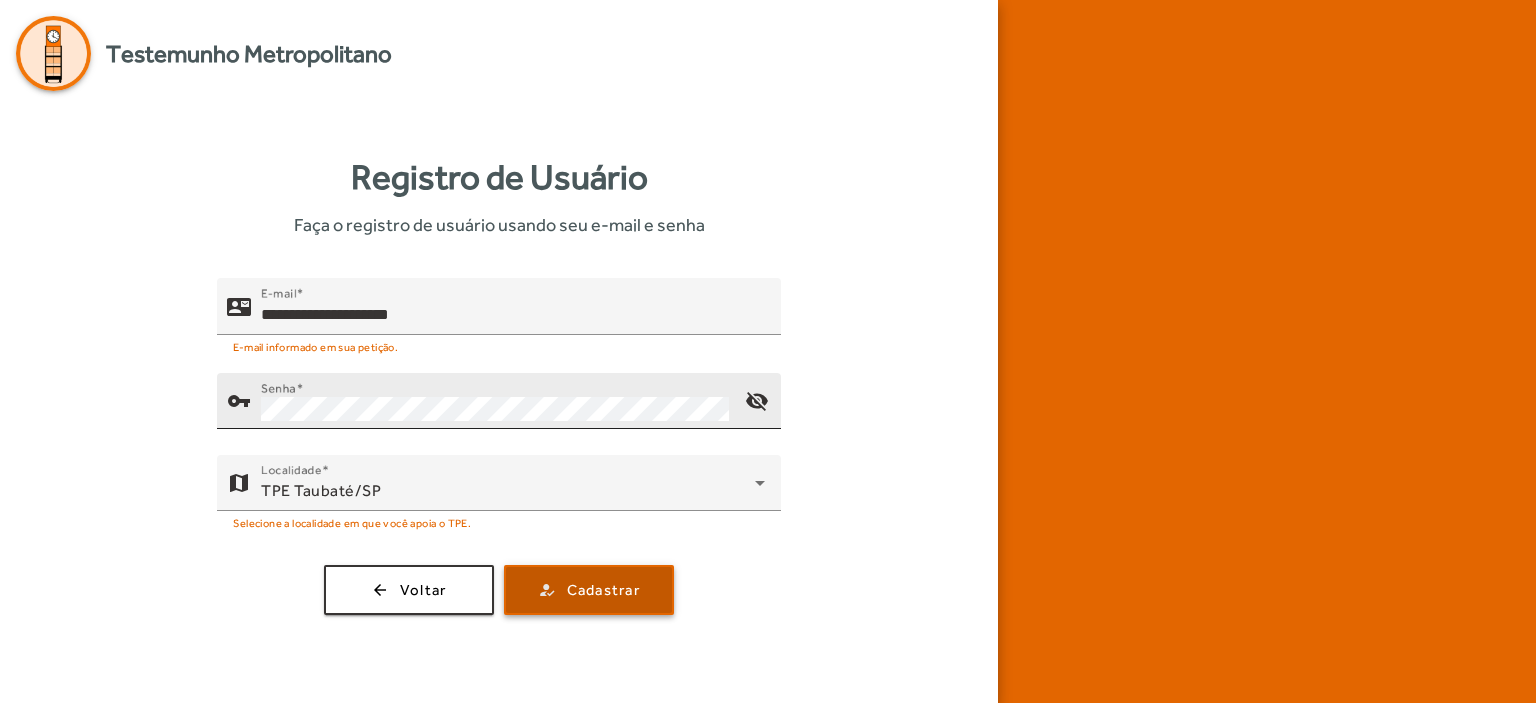 click on "Cadastrar" 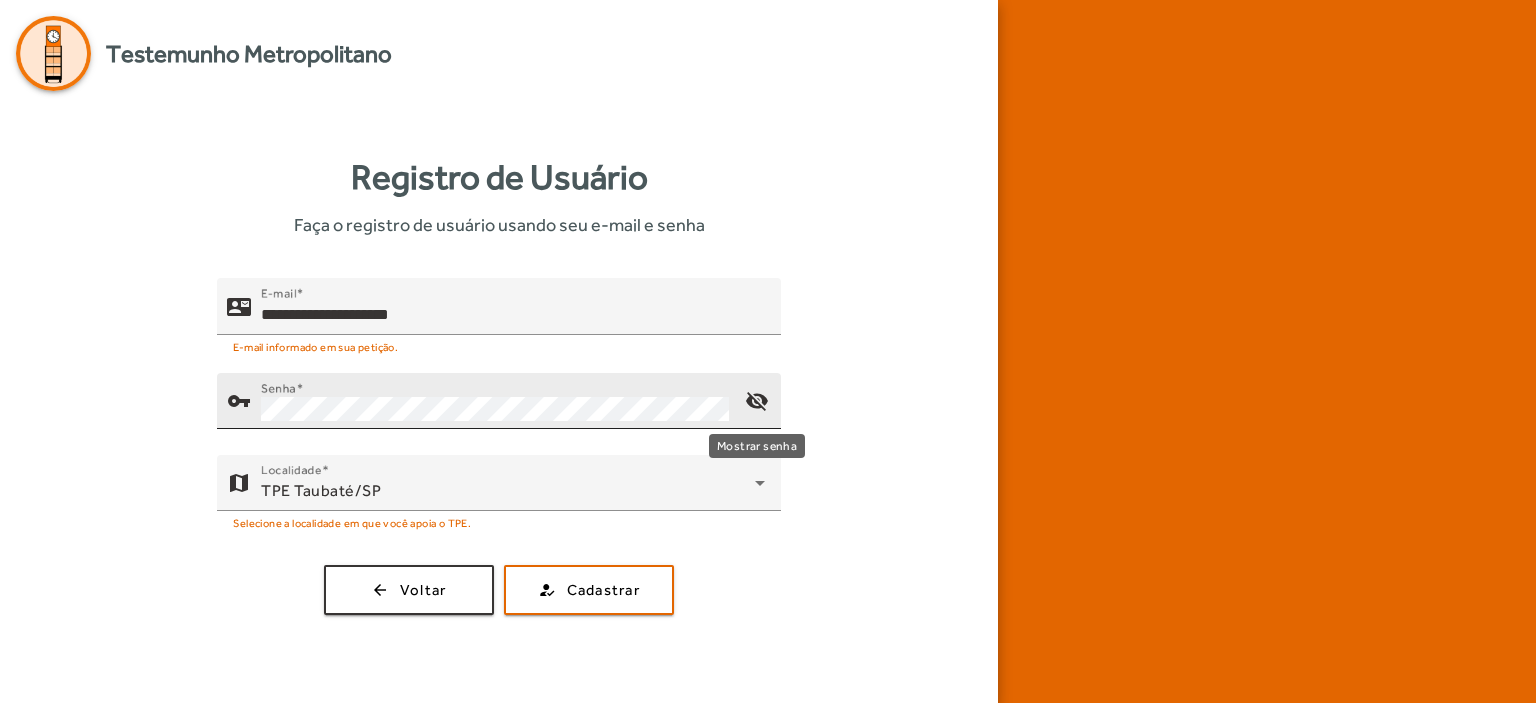 click on "visibility_off" 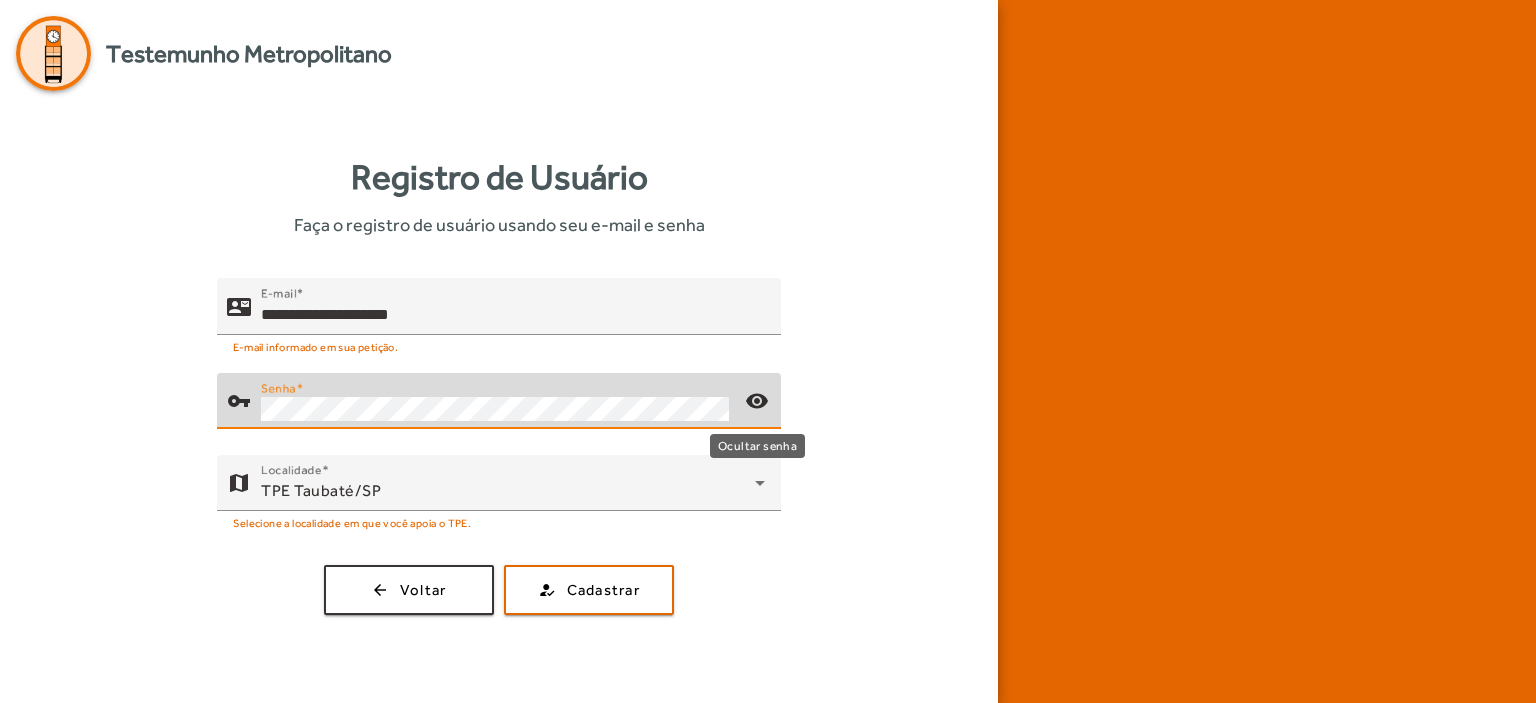 click on "visibility" 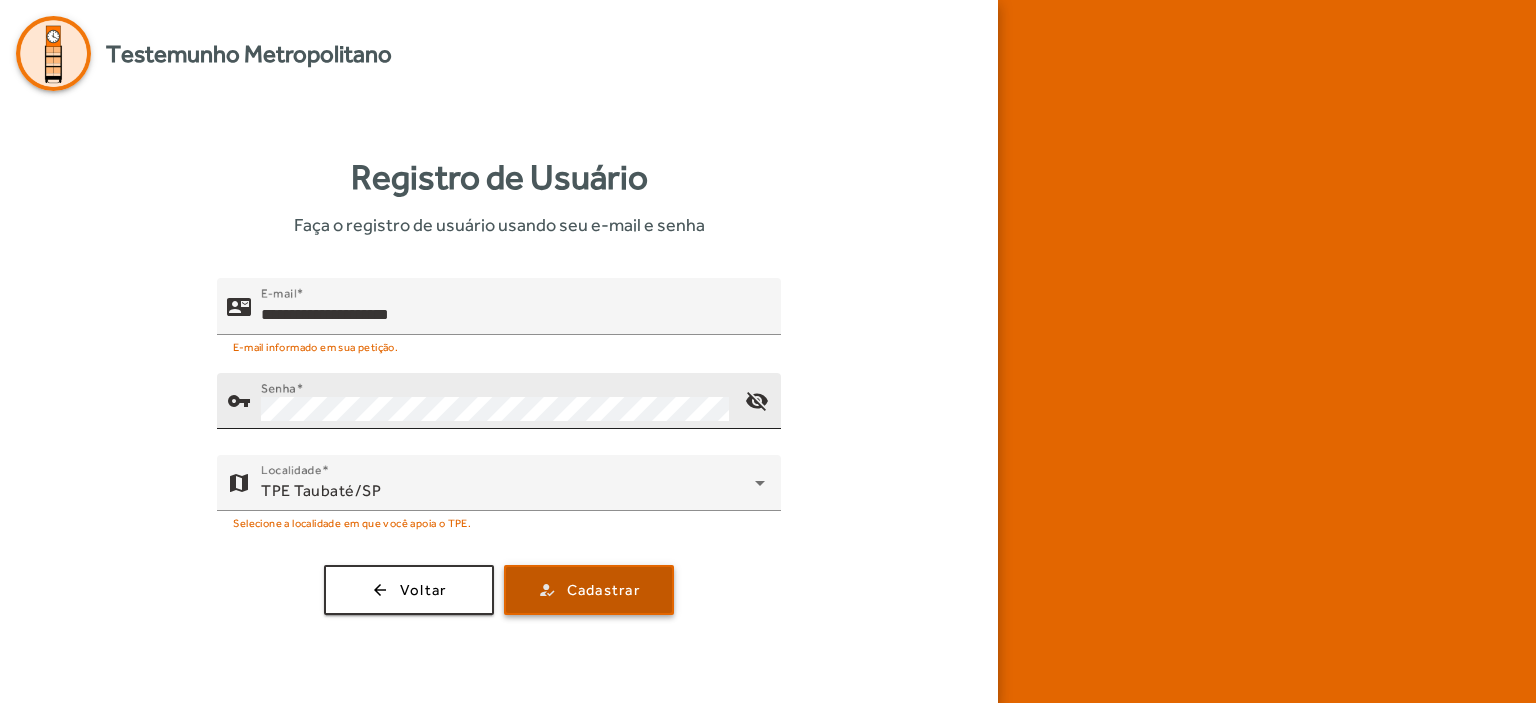 click on "Cadastrar" 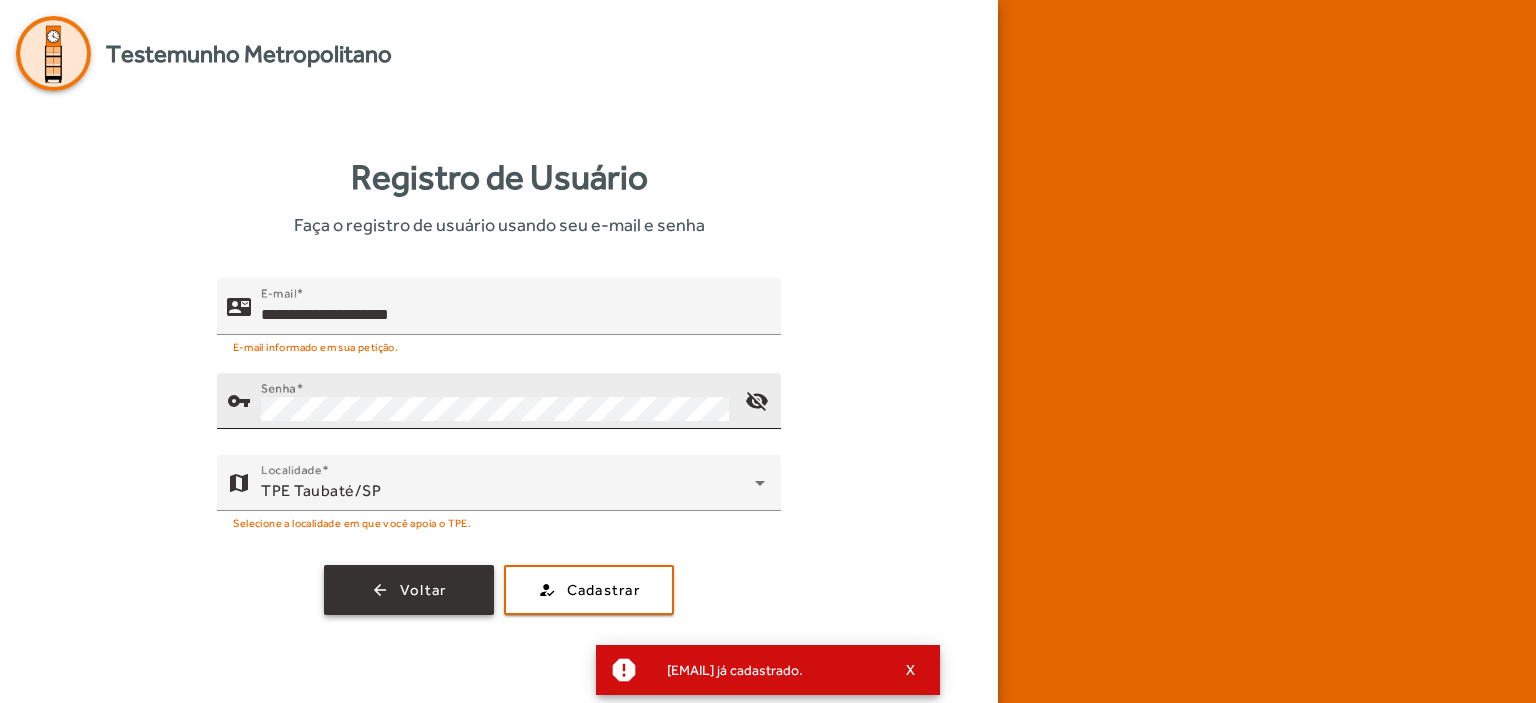click on "Voltar" 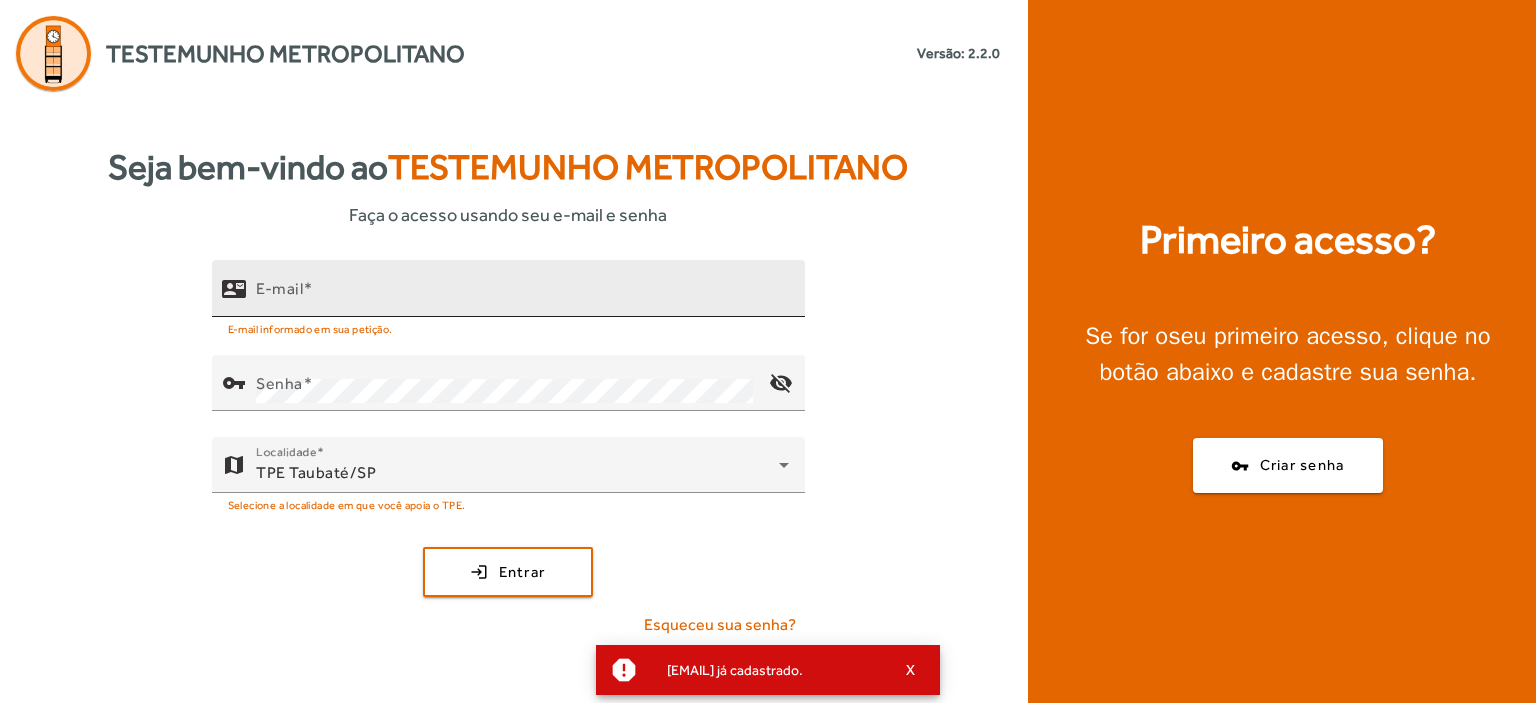 click on "E-mail" at bounding box center (279, 288) 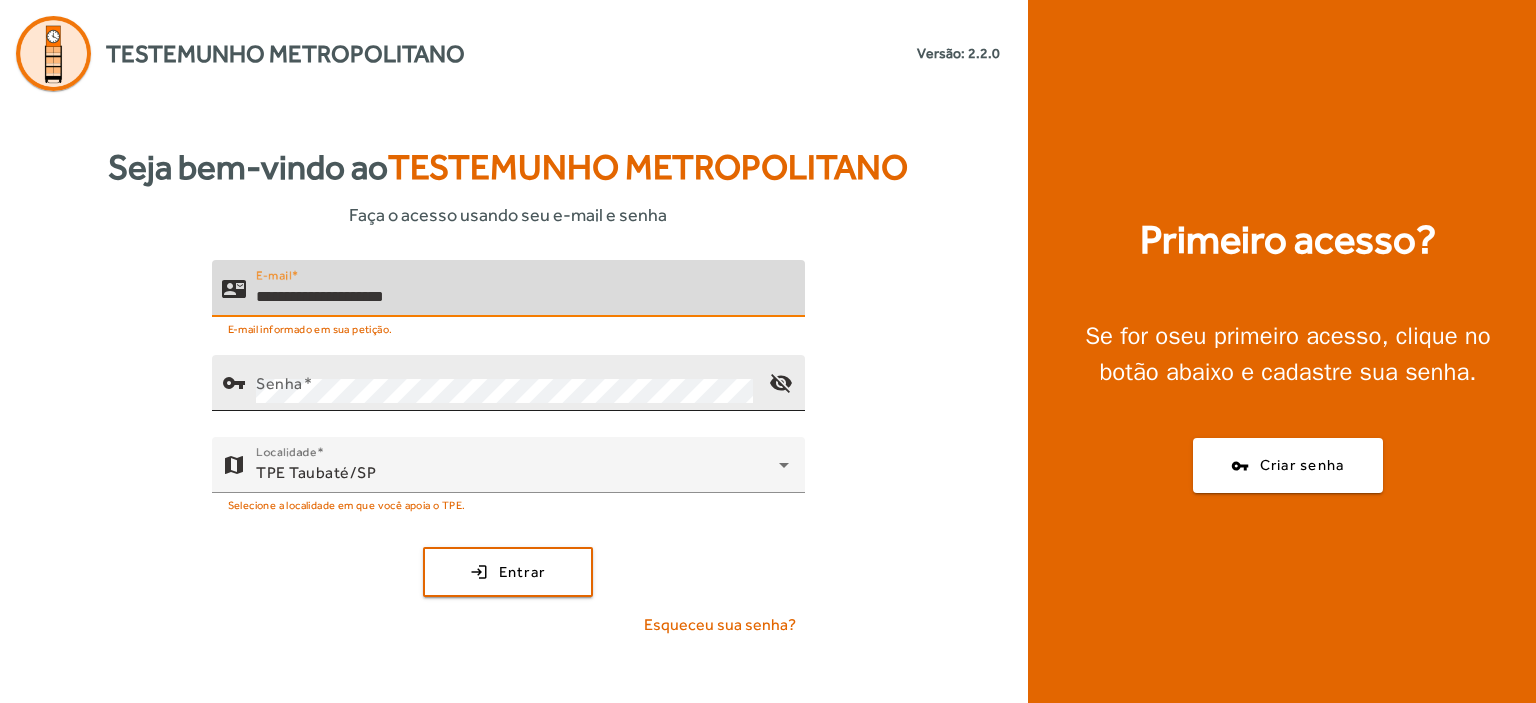 type on "**********" 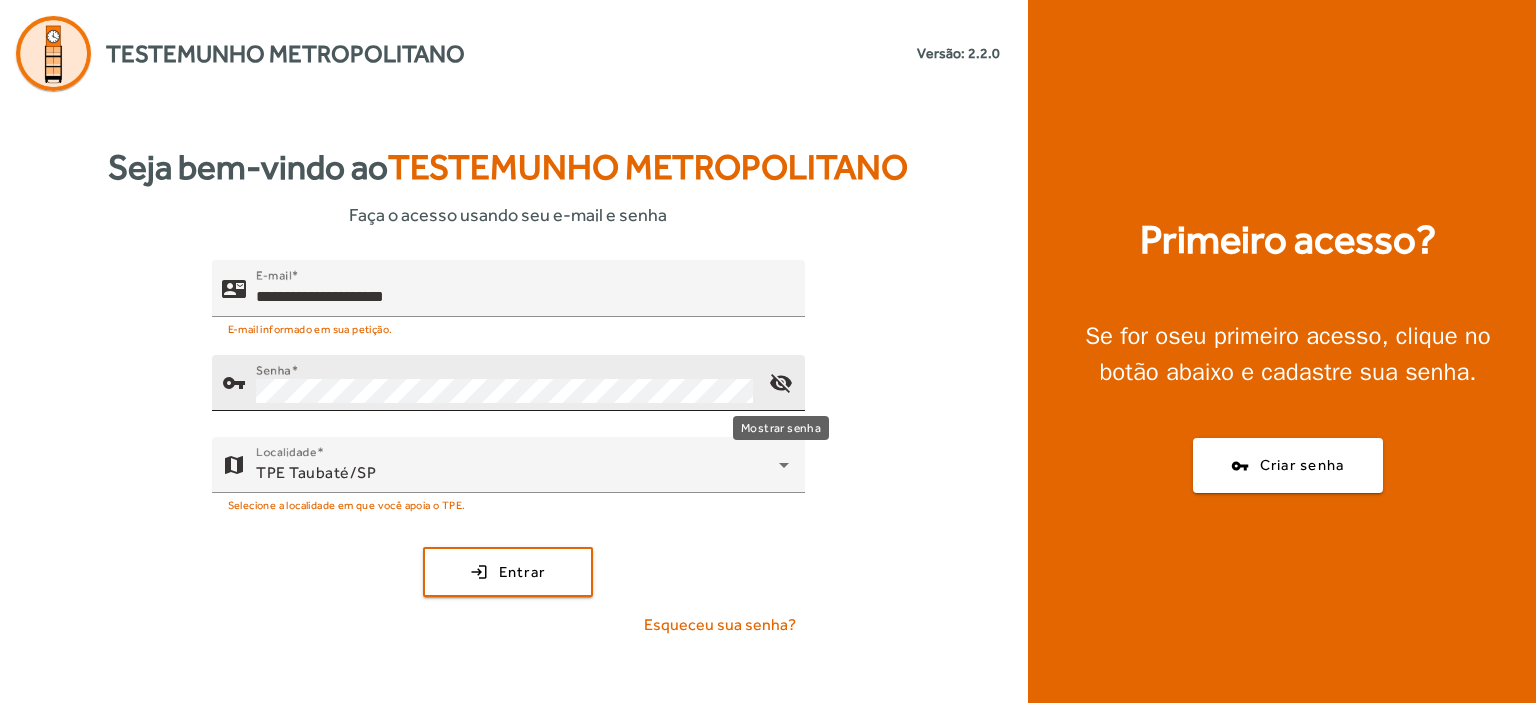 click on "visibility_off" 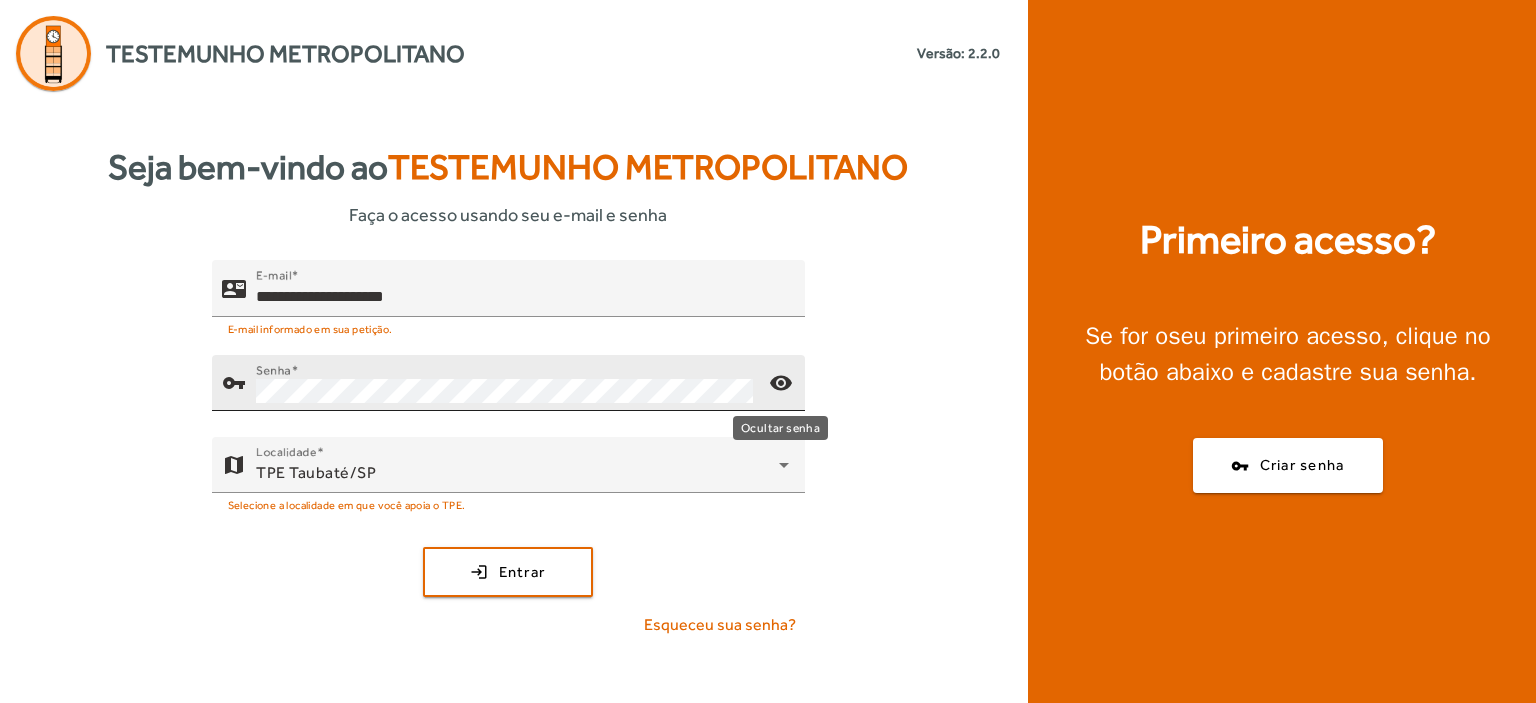 click on "visibility" 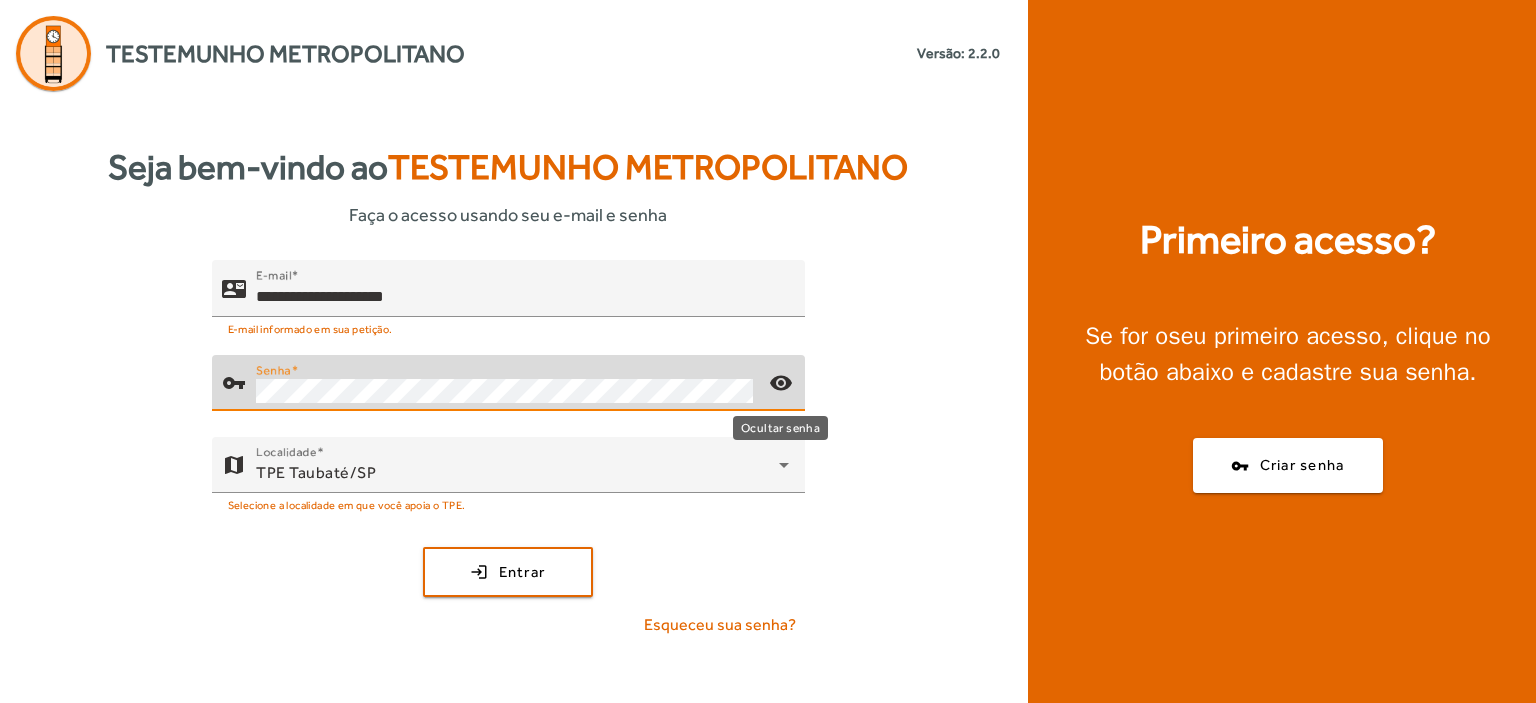 click on "visibility" 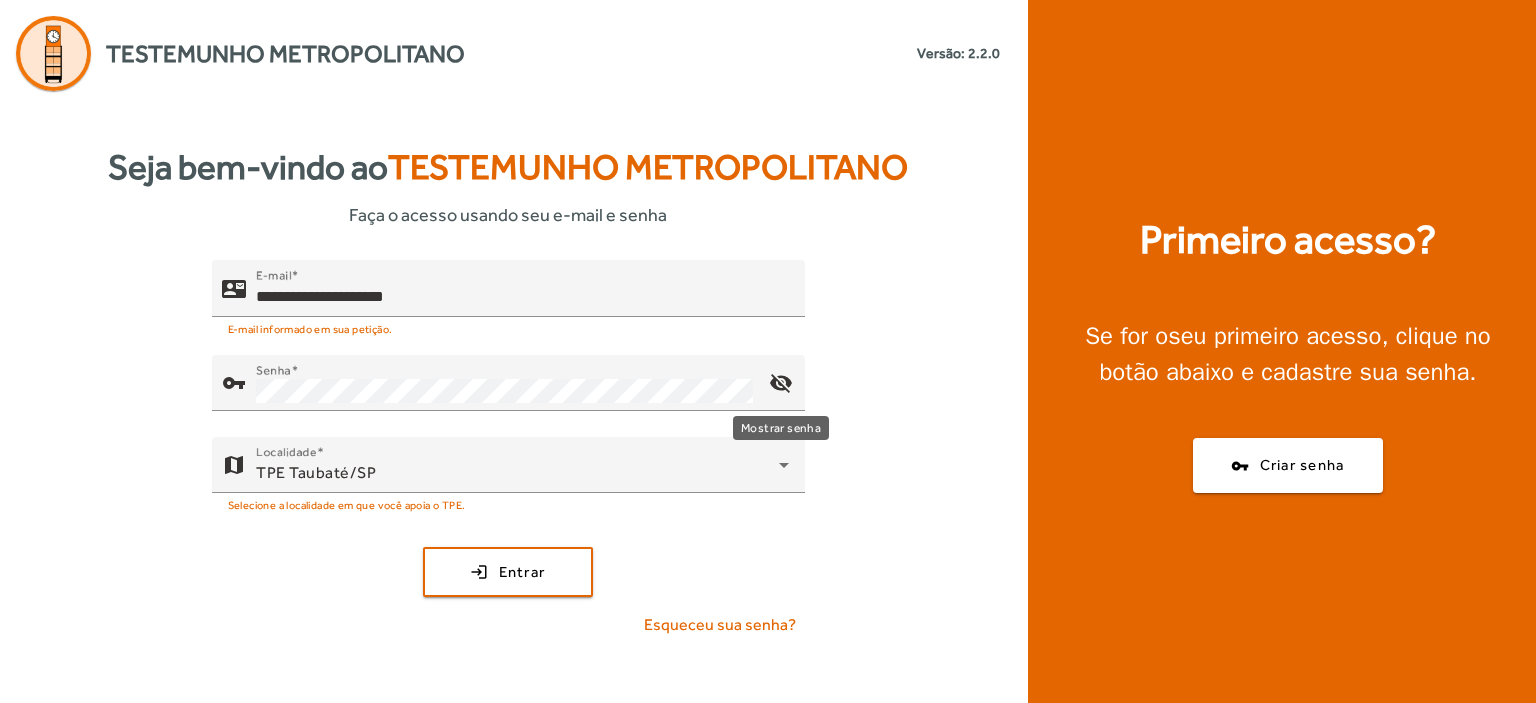 click on "visibility_off" 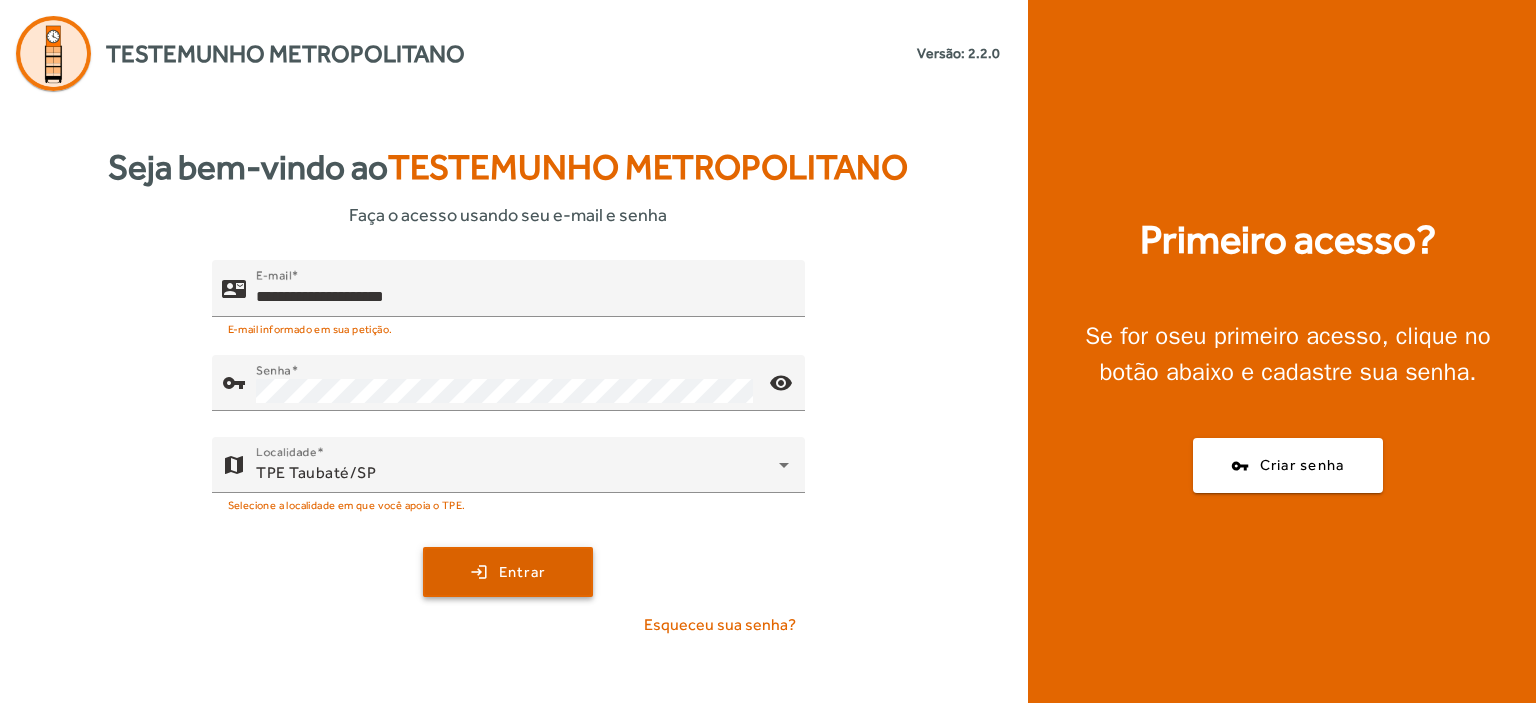 click 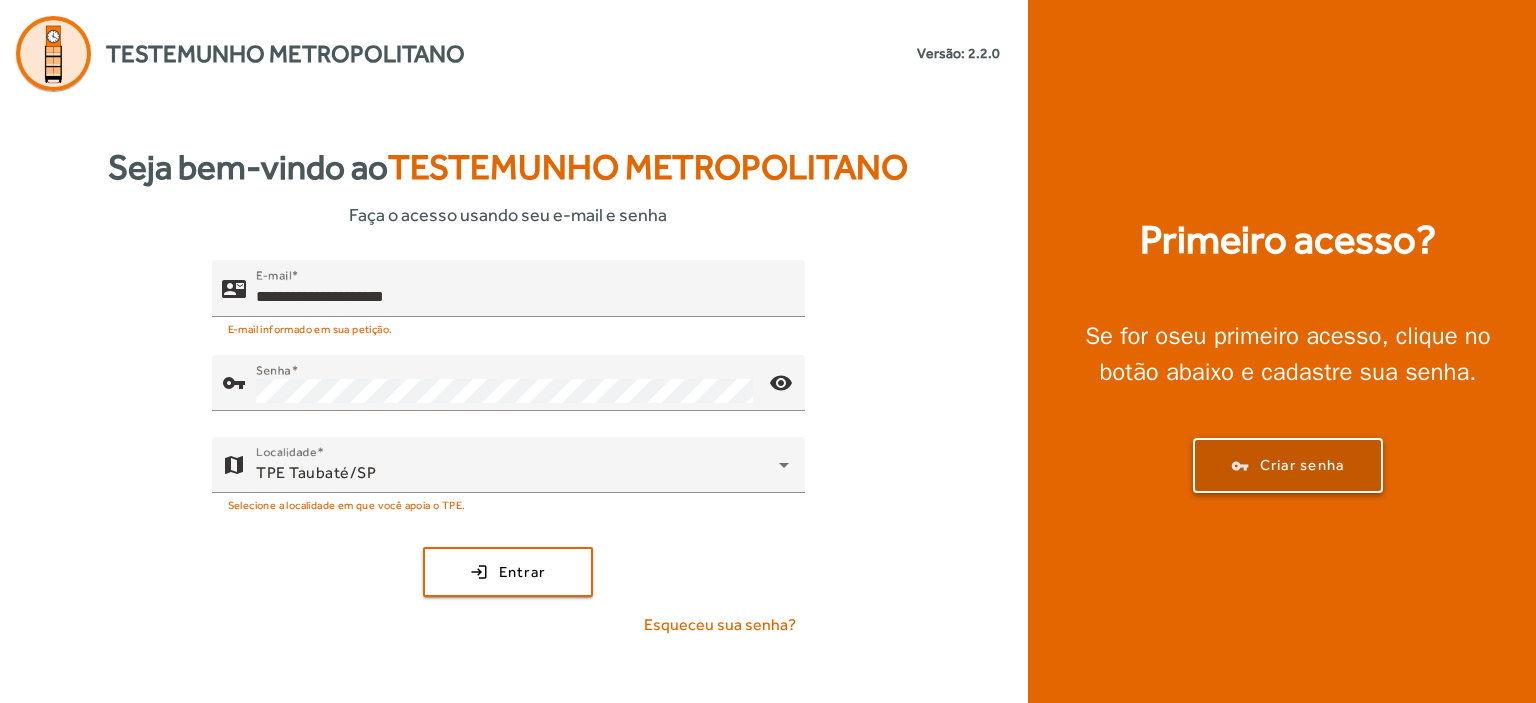 click on "Criar senha" 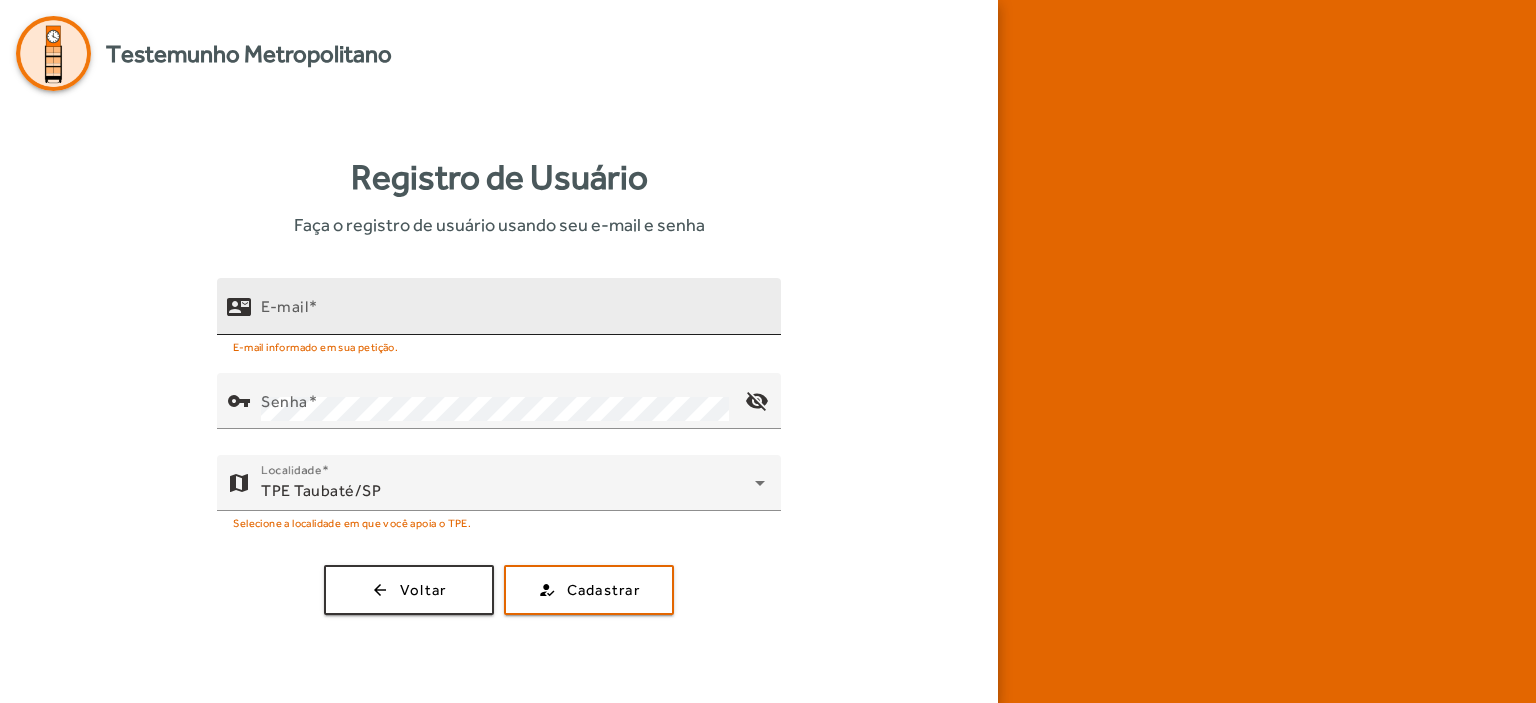 click at bounding box center [313, 306] 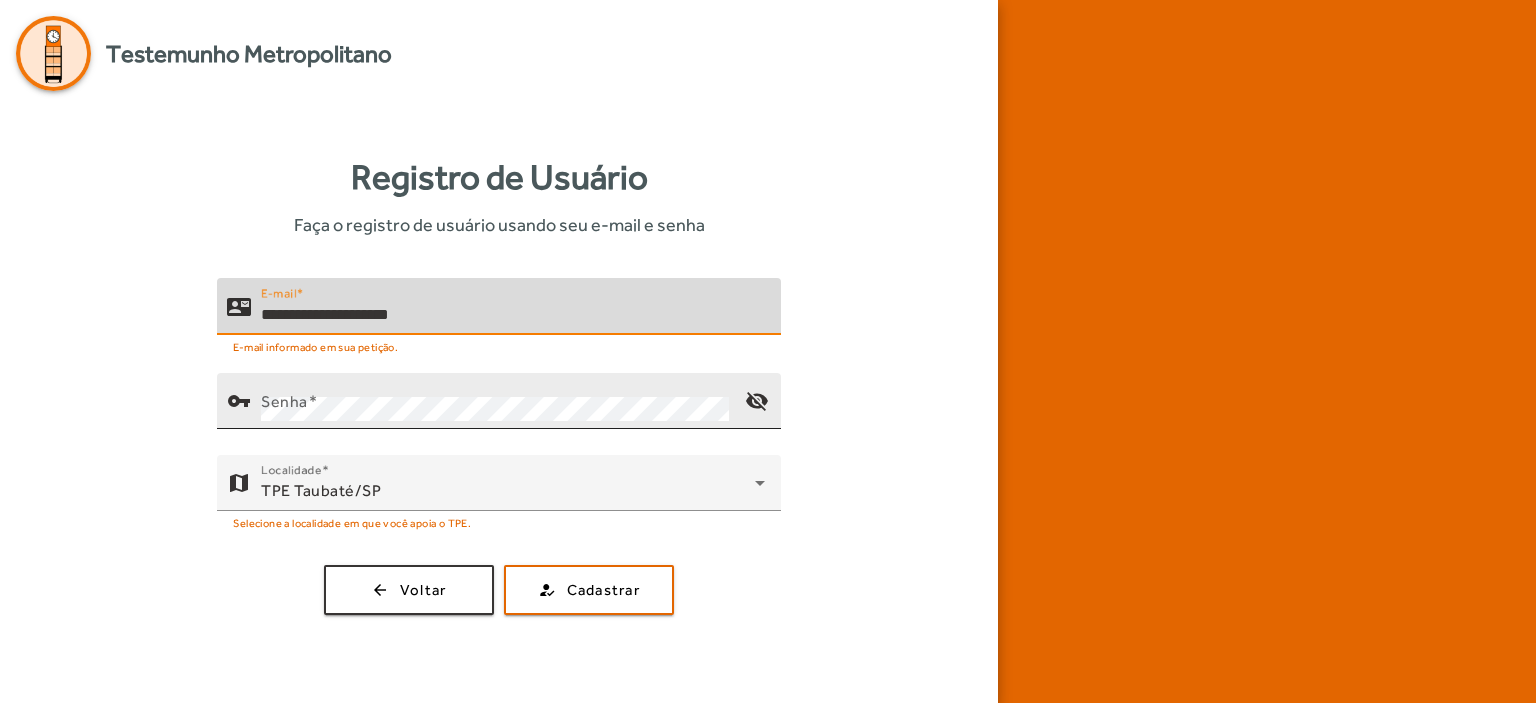 type on "**********" 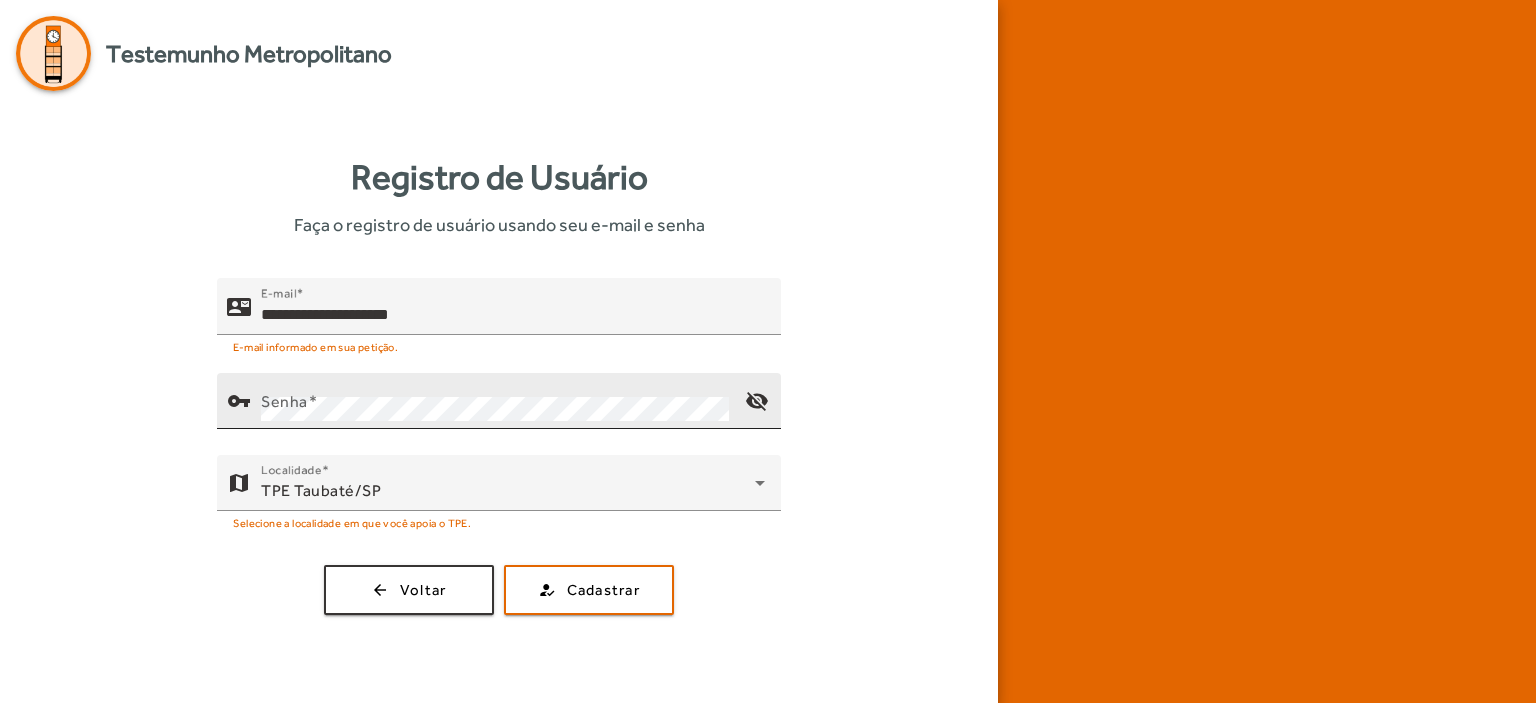 click on "Senha" at bounding box center (284, 401) 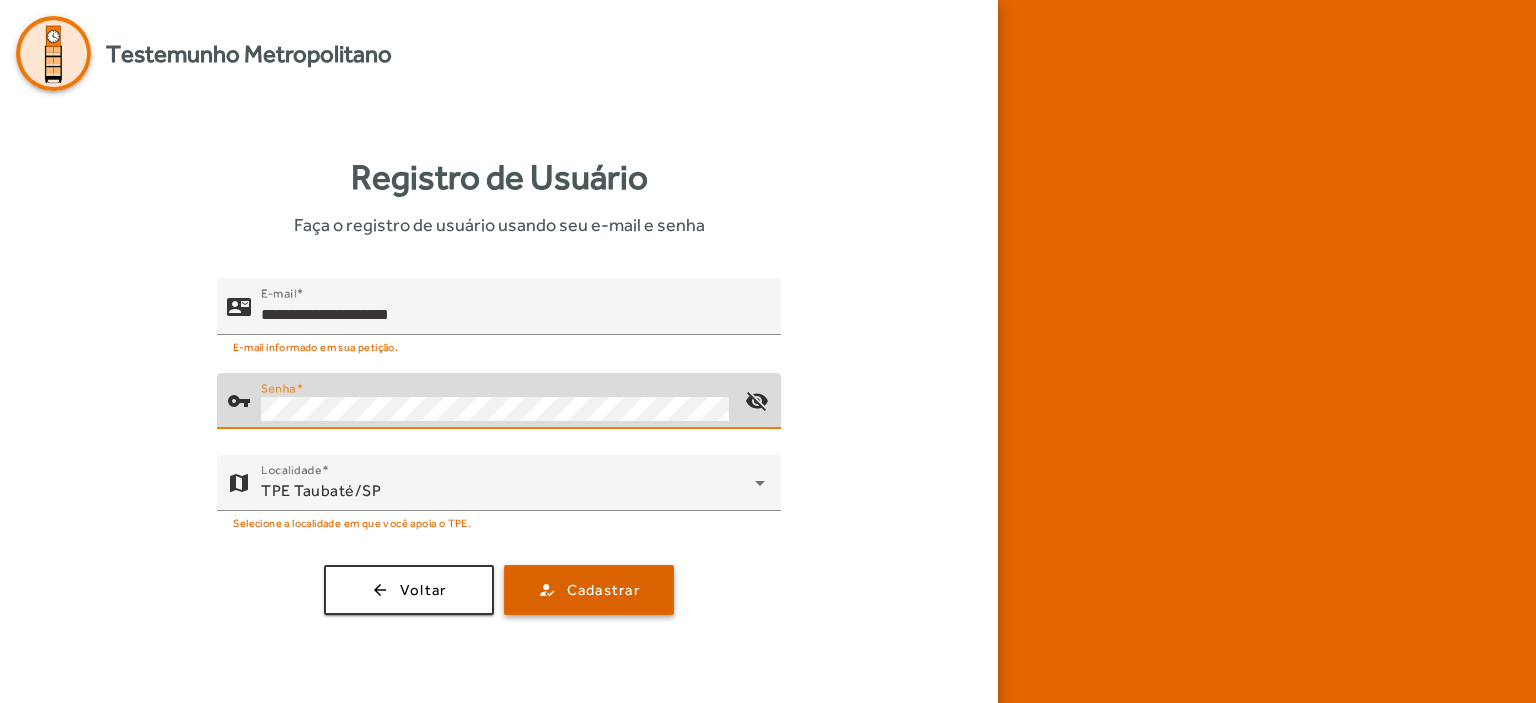 click on "Cadastrar" 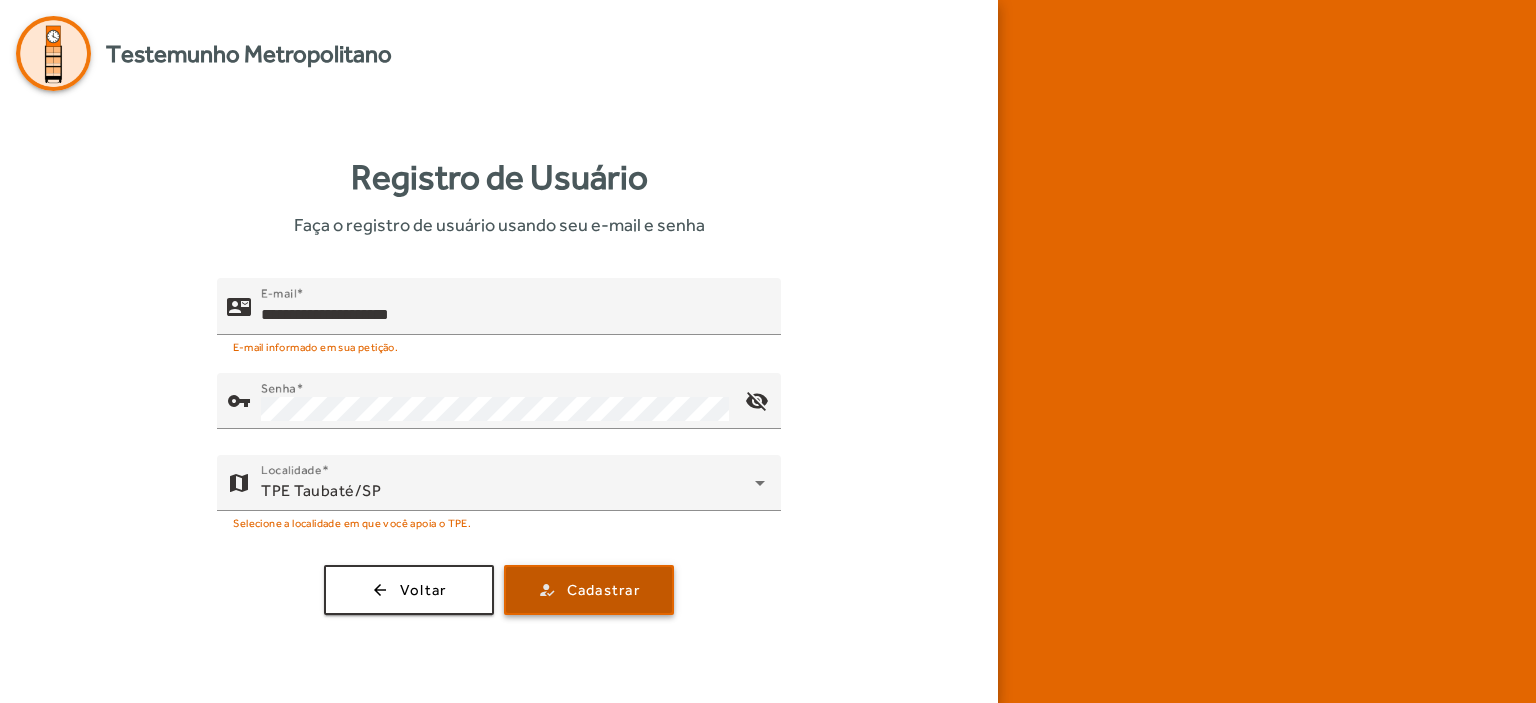 click on "Cadastrar" 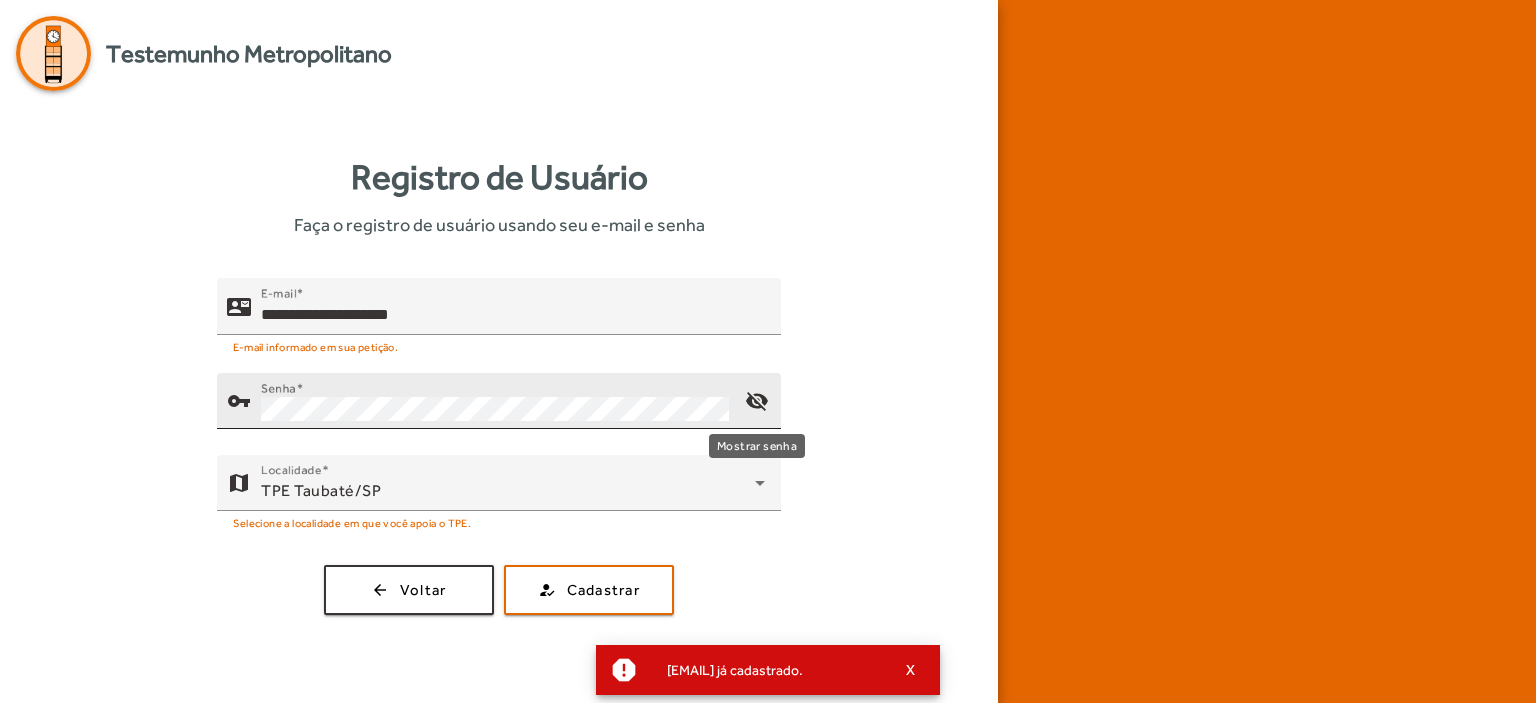 click on "visibility_off" 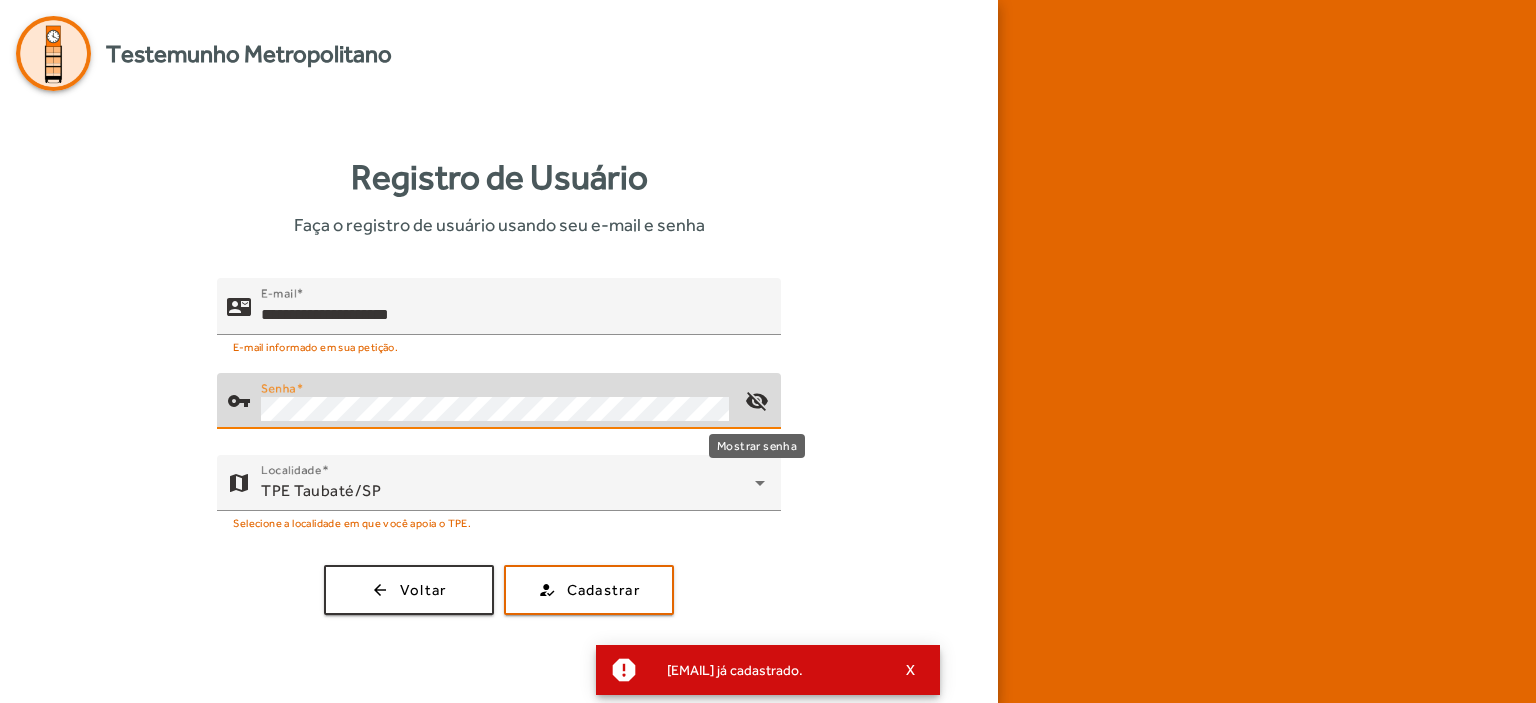 click on "visibility_off" 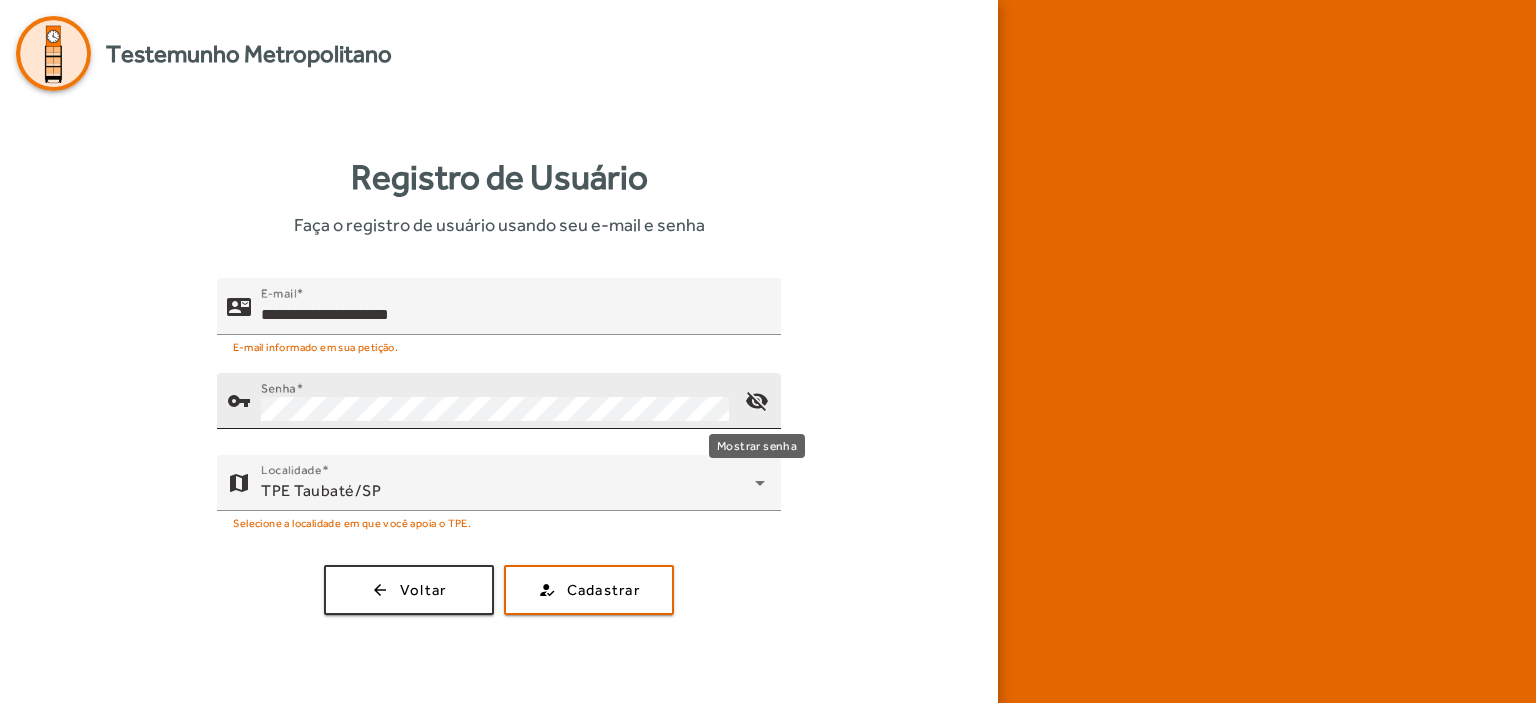 click on "visibility_off" 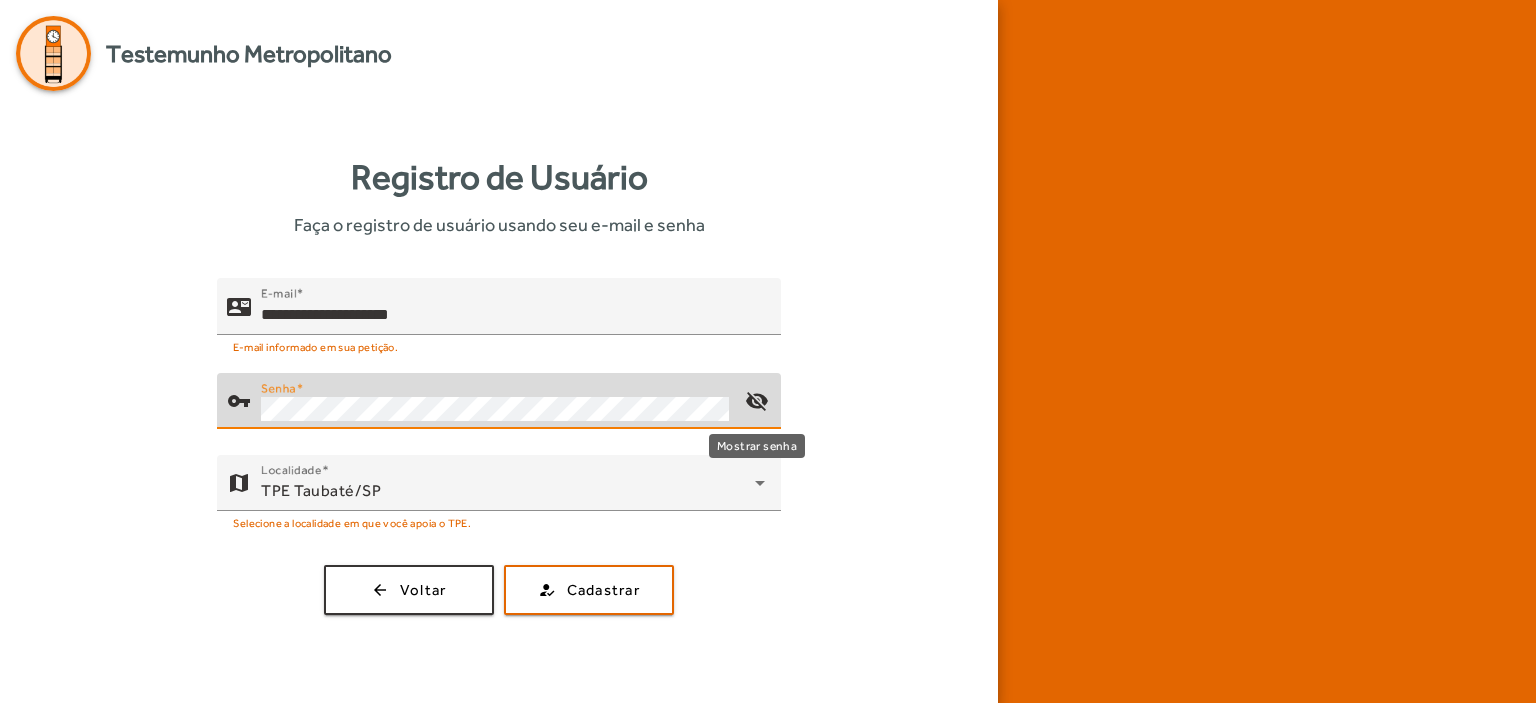 click on "visibility_off" 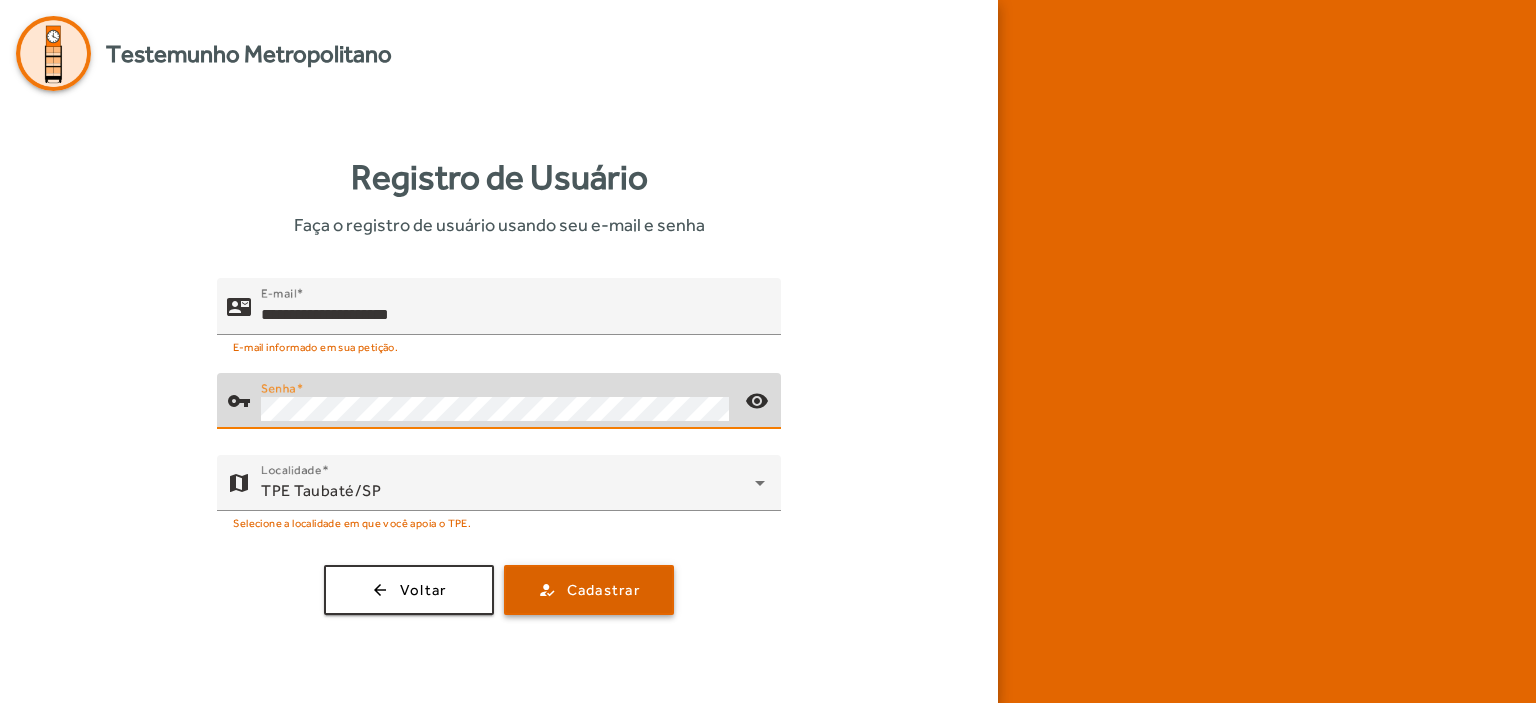 click on "Cadastrar" 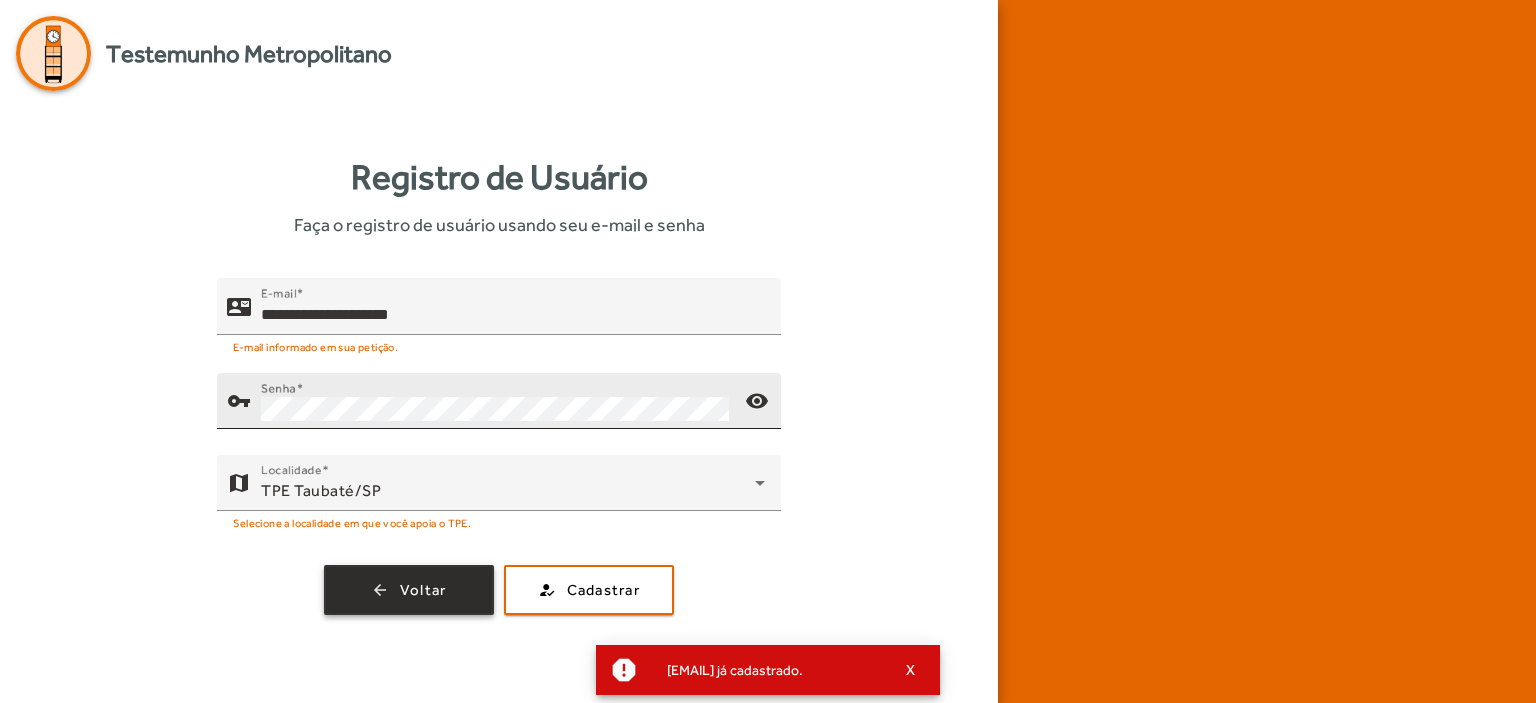 click 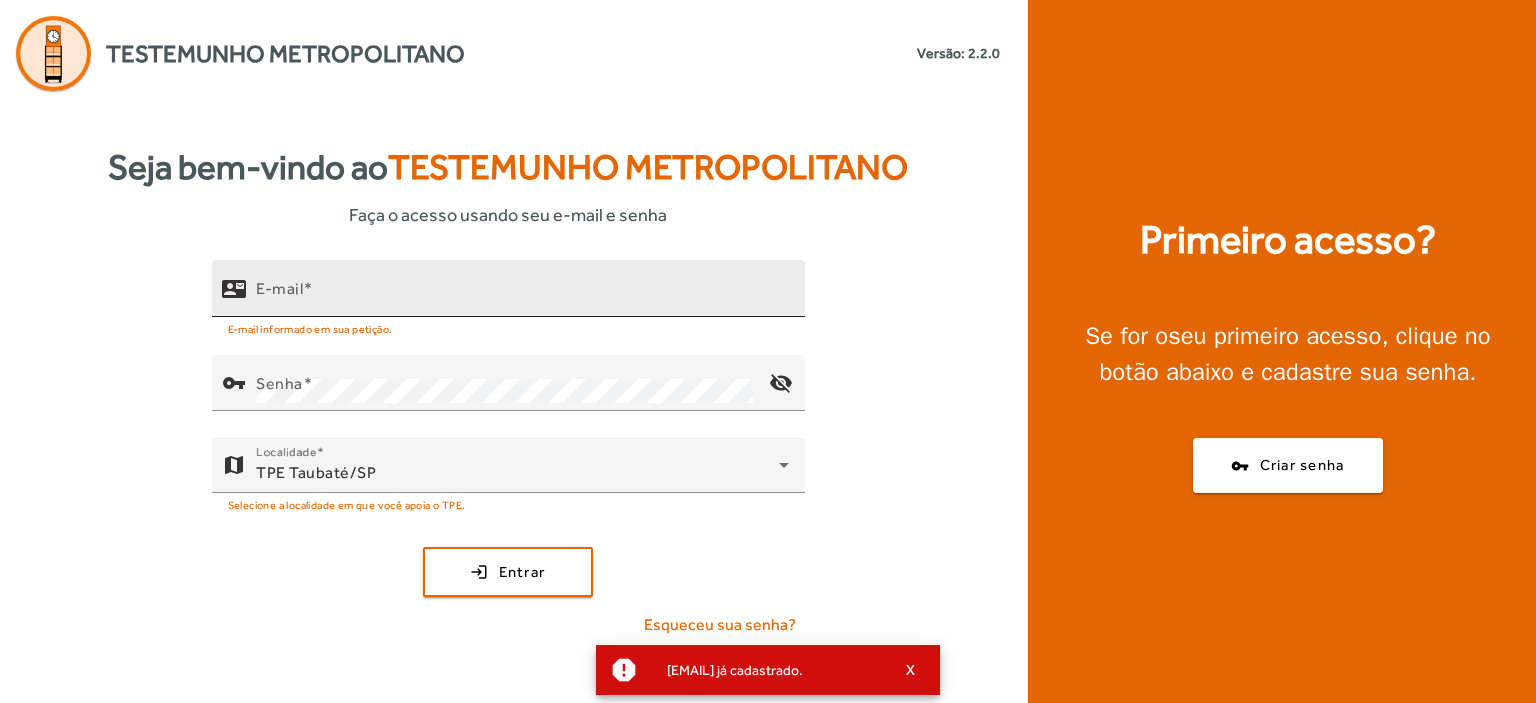 click on "E-mail" at bounding box center [279, 288] 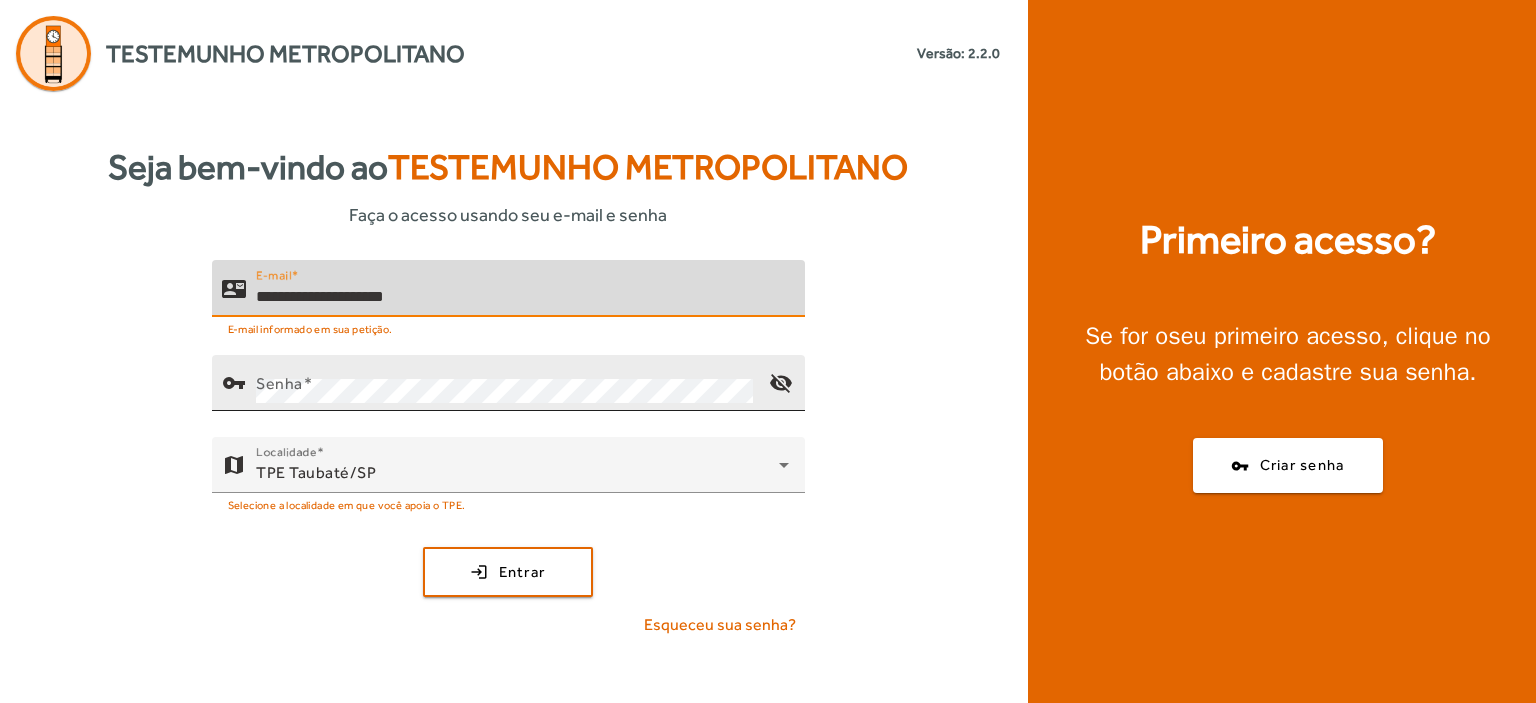 type on "**********" 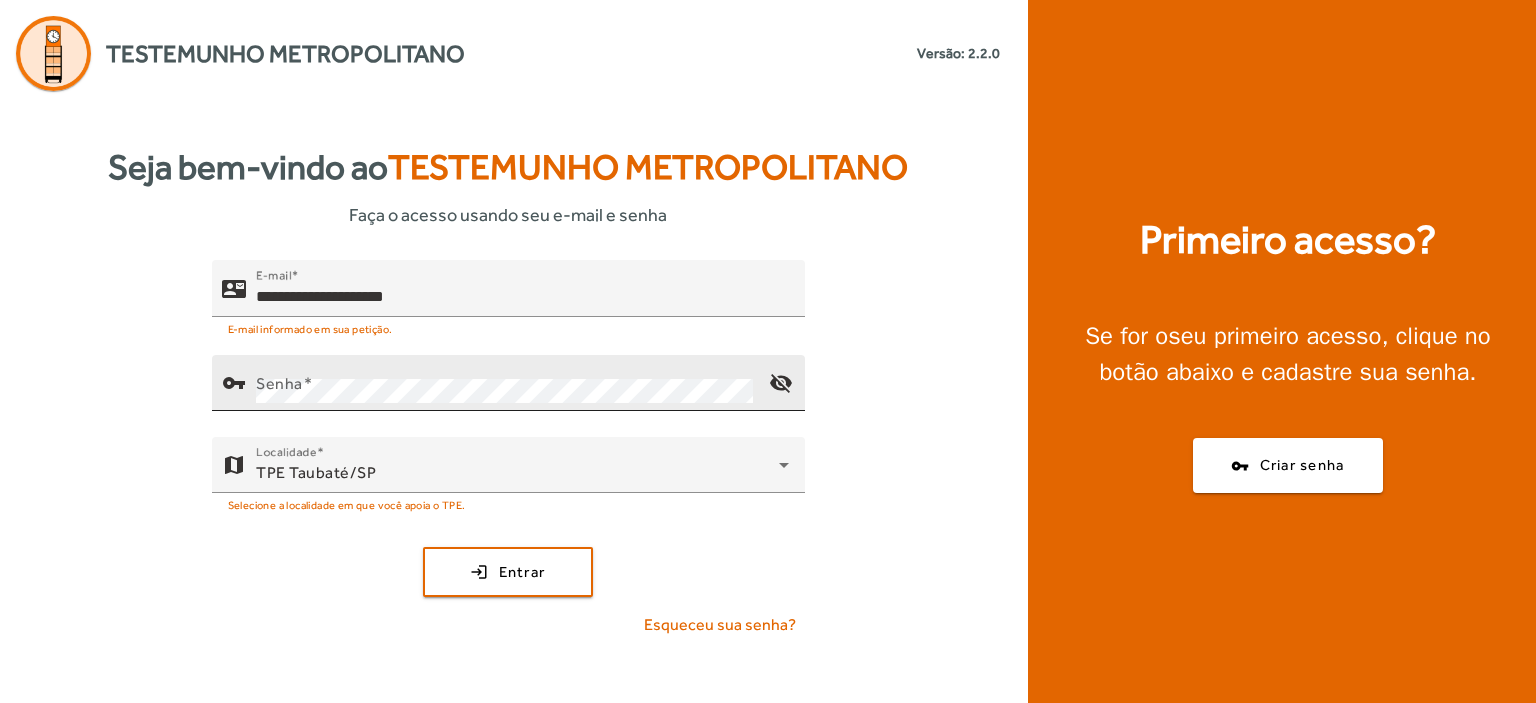 click on "Senha" at bounding box center (279, 383) 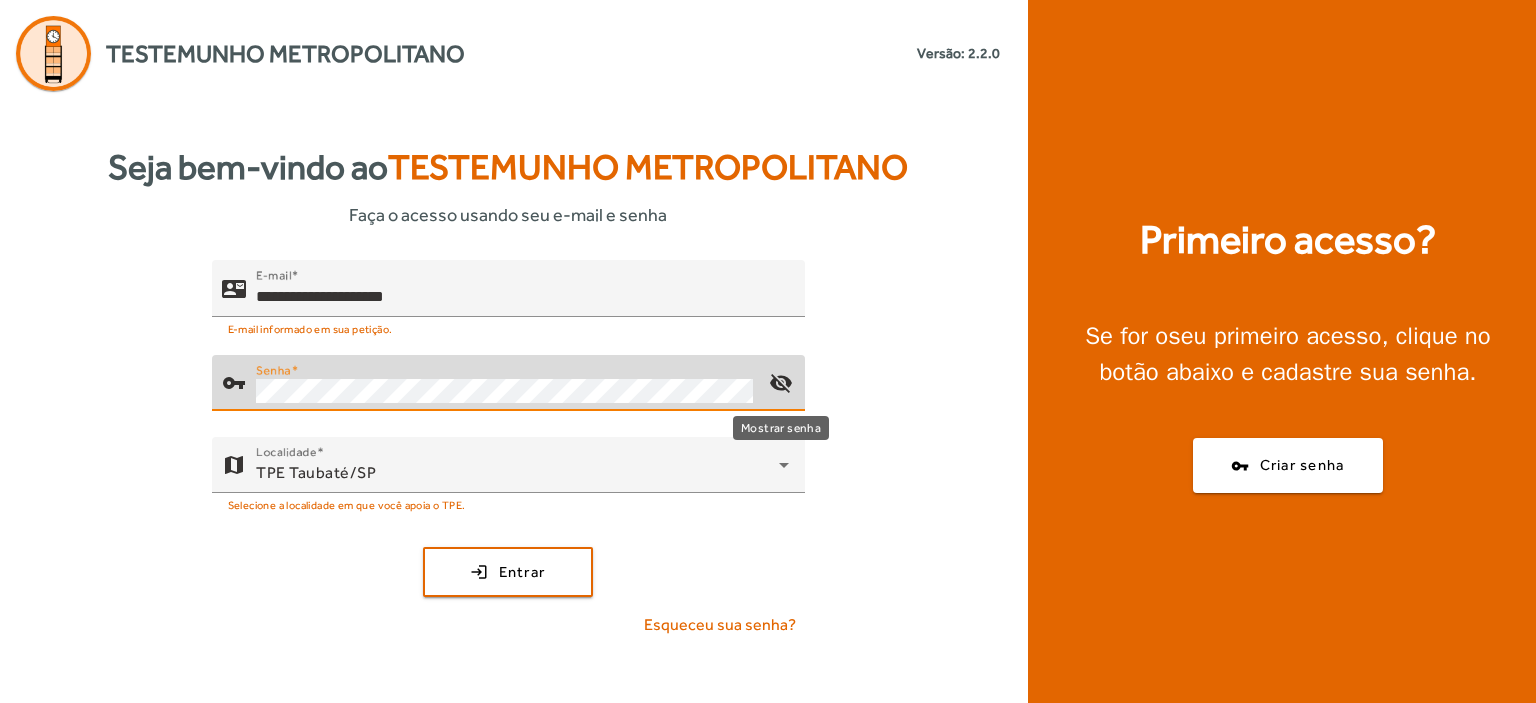 click on "visibility_off" 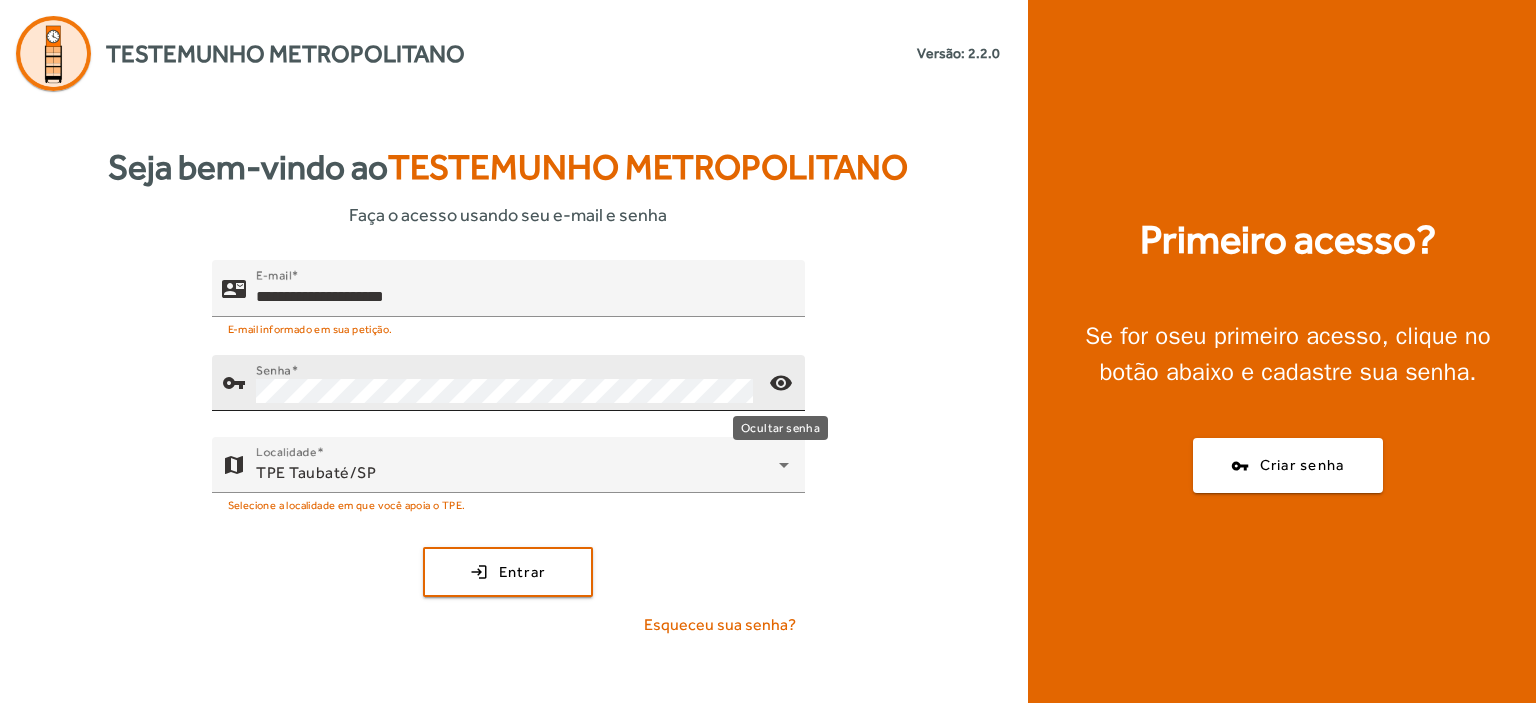 click on "visibility" 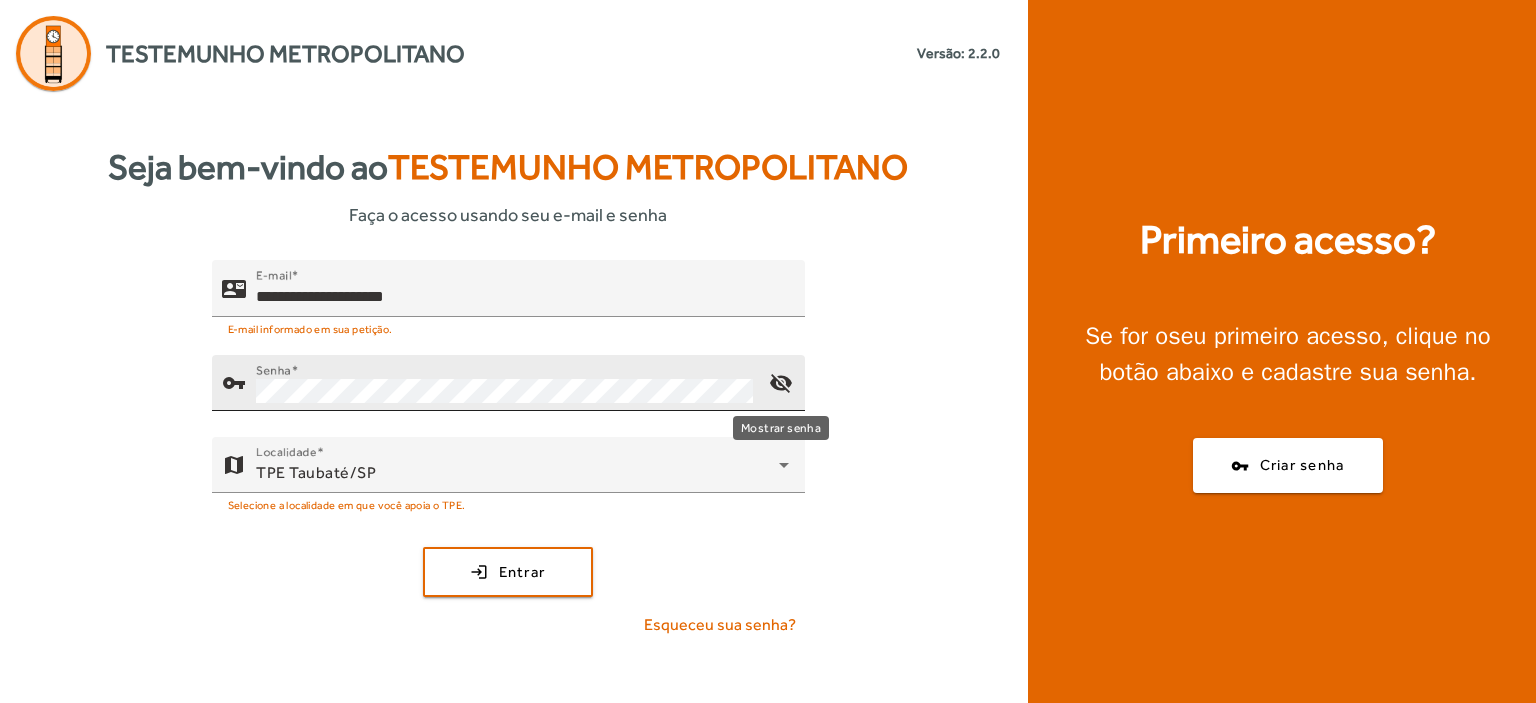 click on "visibility_off" 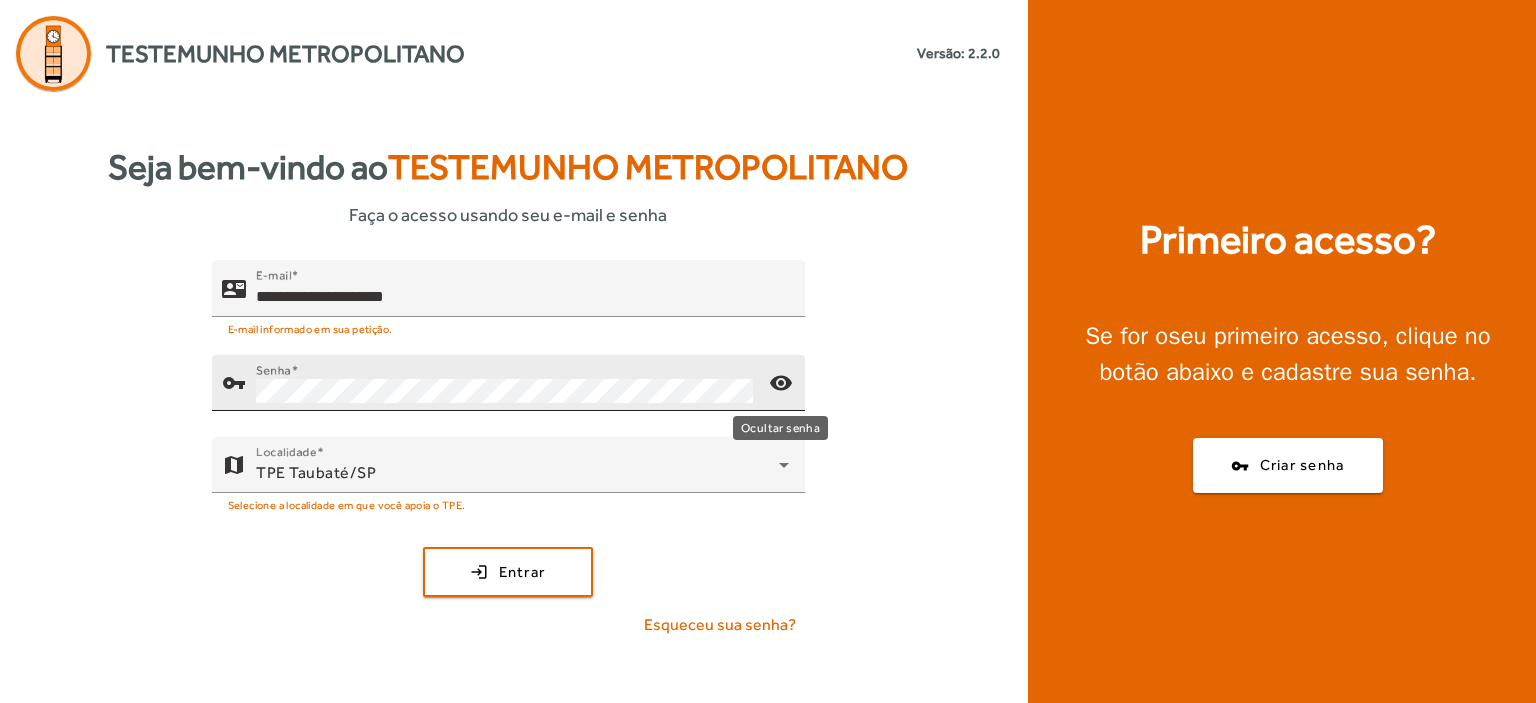 click on "visibility" 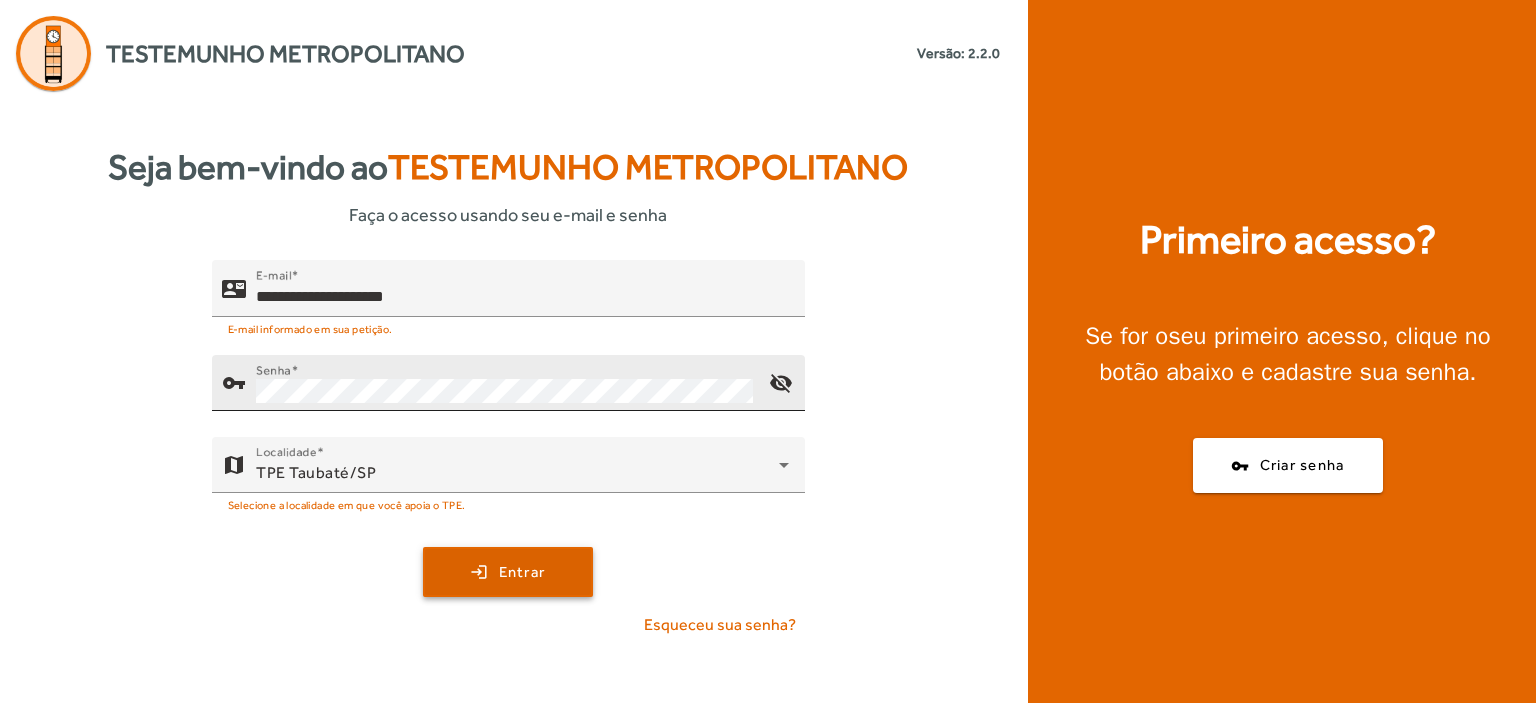 click 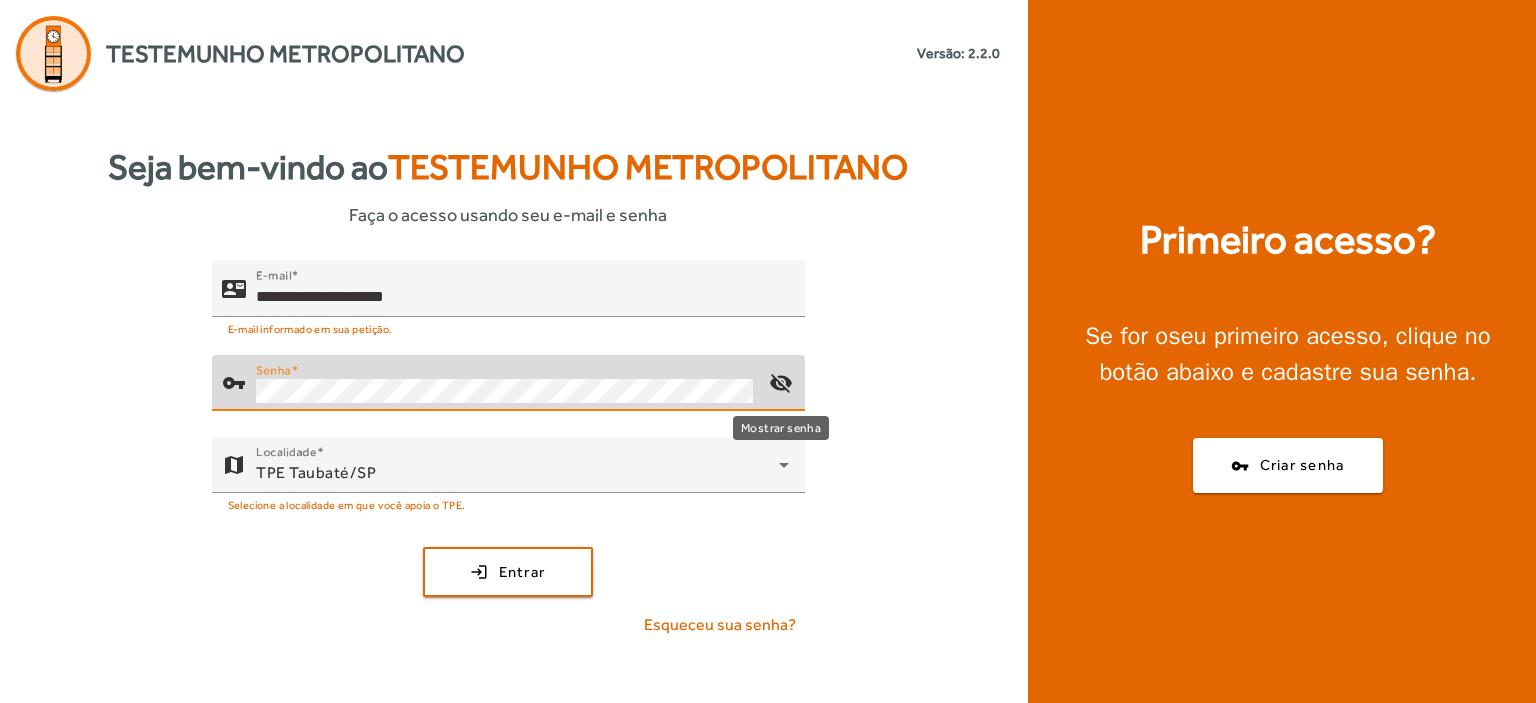 click on "visibility_off" 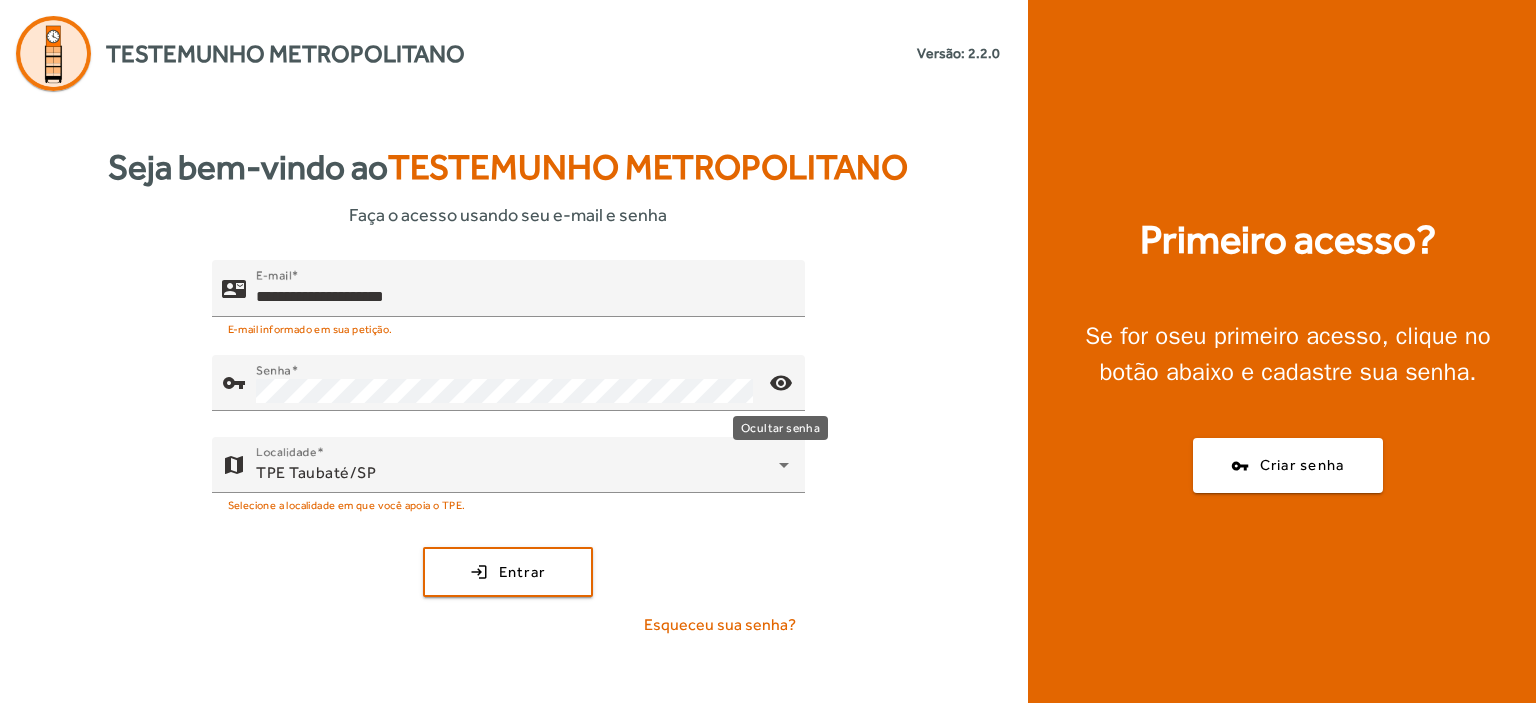 click on "visibility" 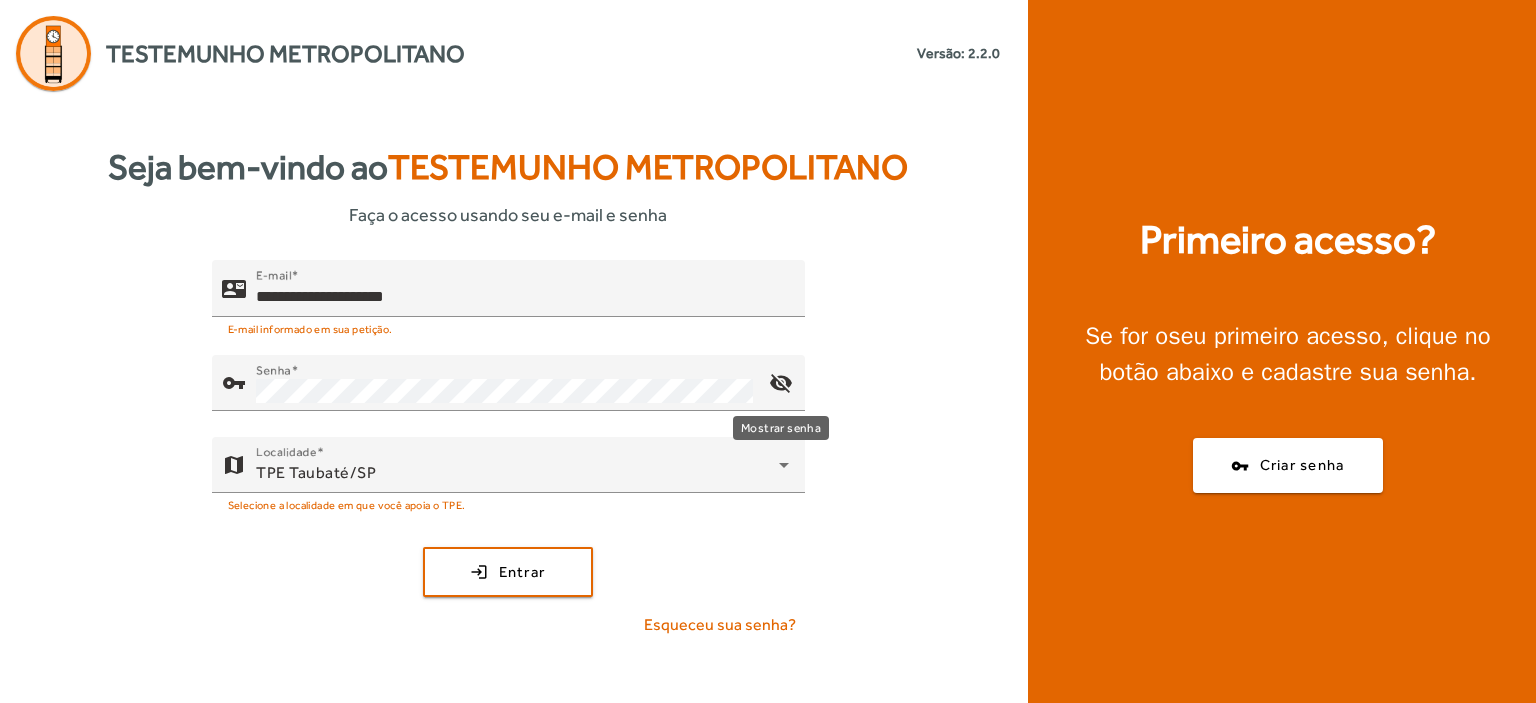 click on "visibility_off" 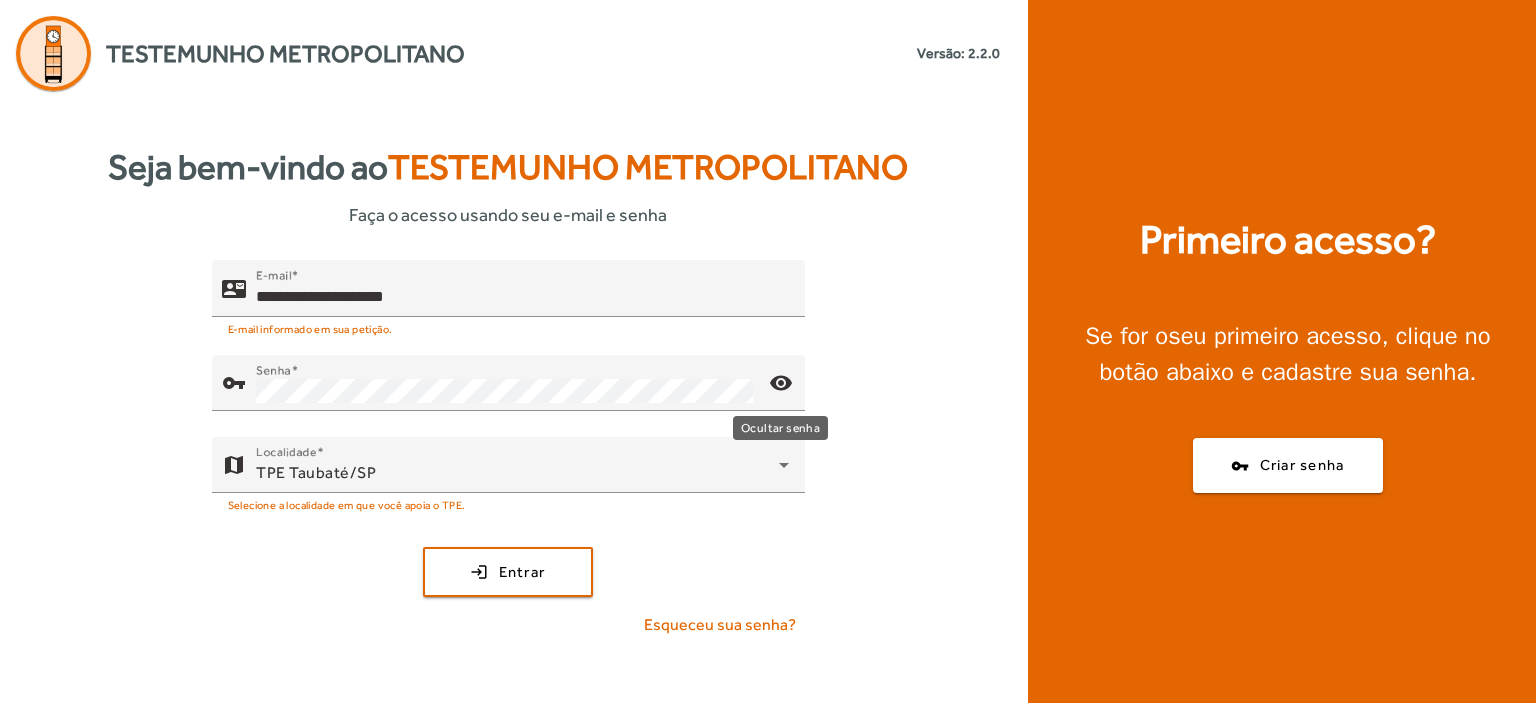 click on "visibility" 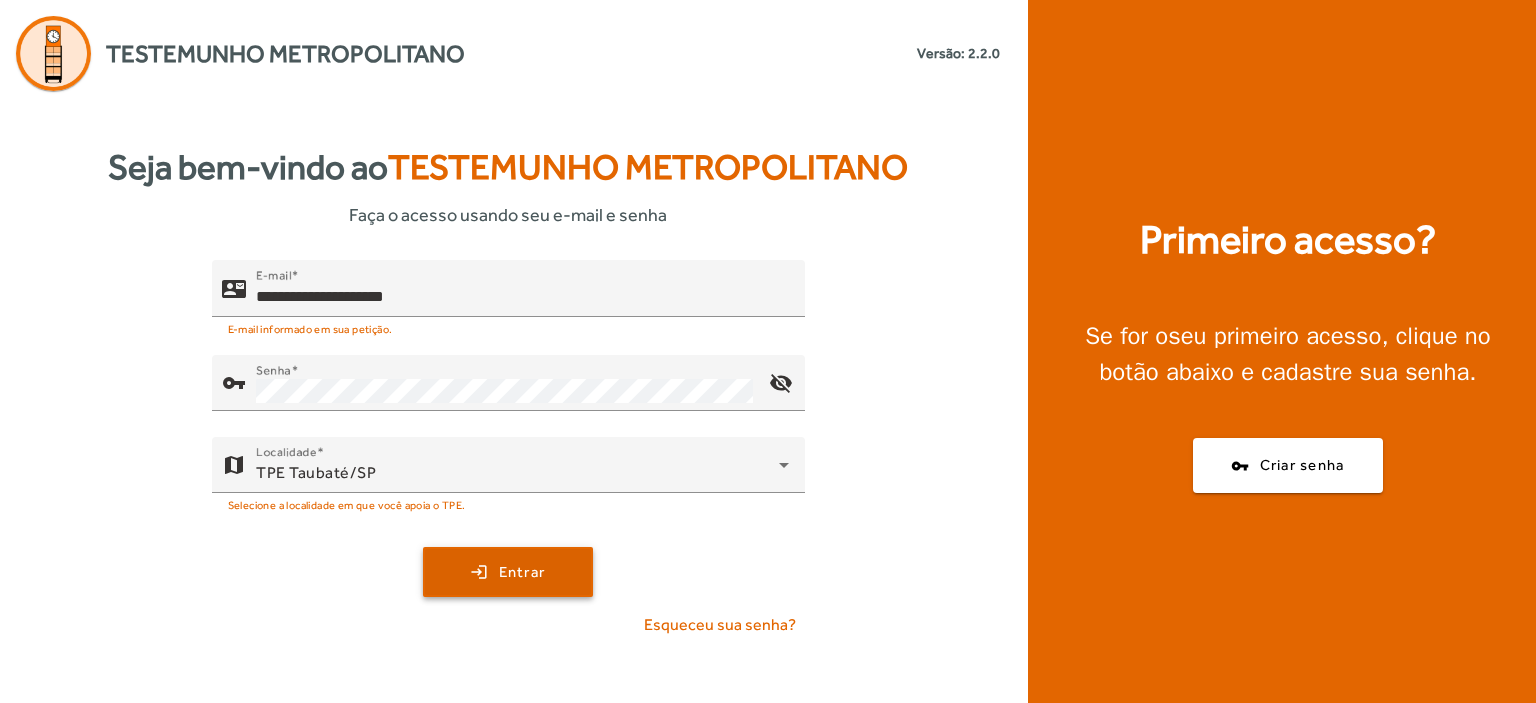 click on "Entrar" 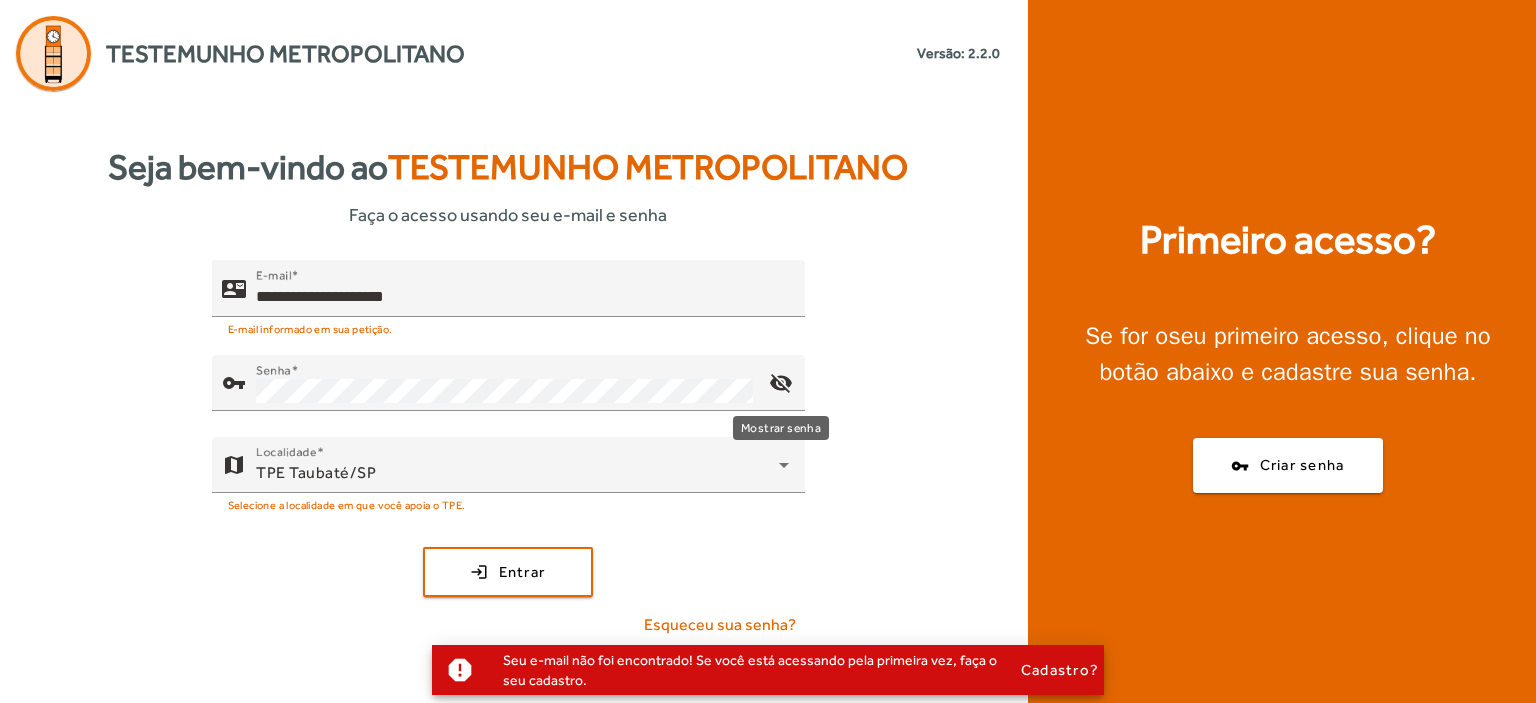 click on "visibility_off" 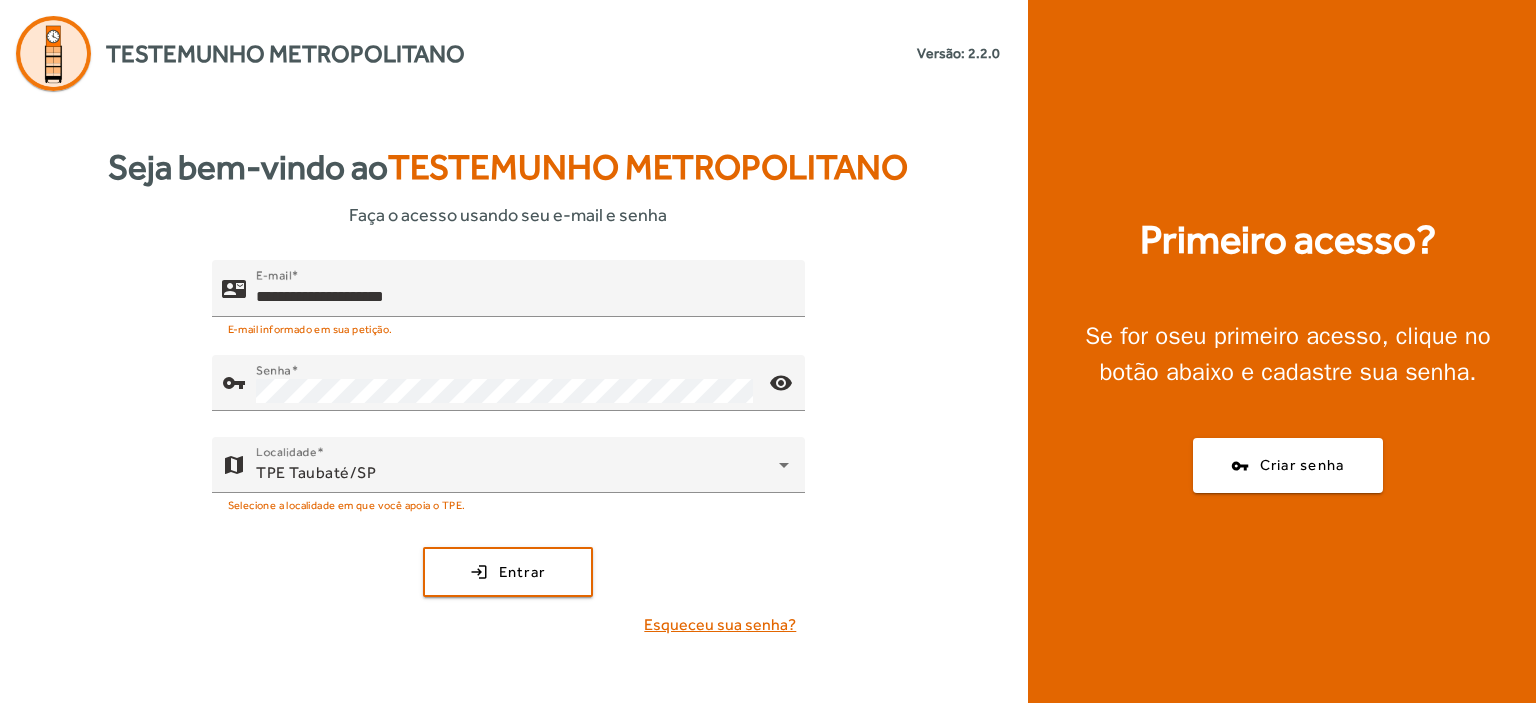 click on "Esqueceu sua senha?" 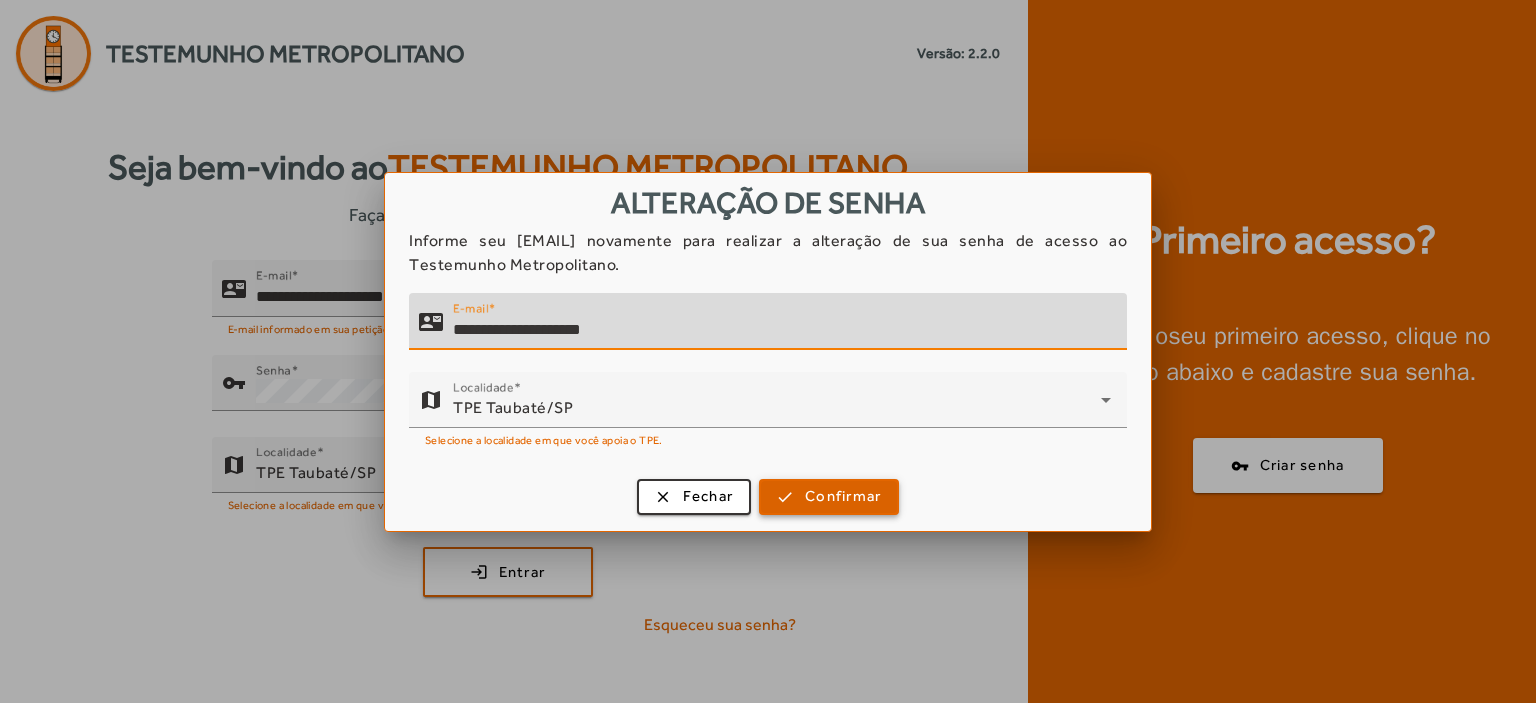 type on "**********" 